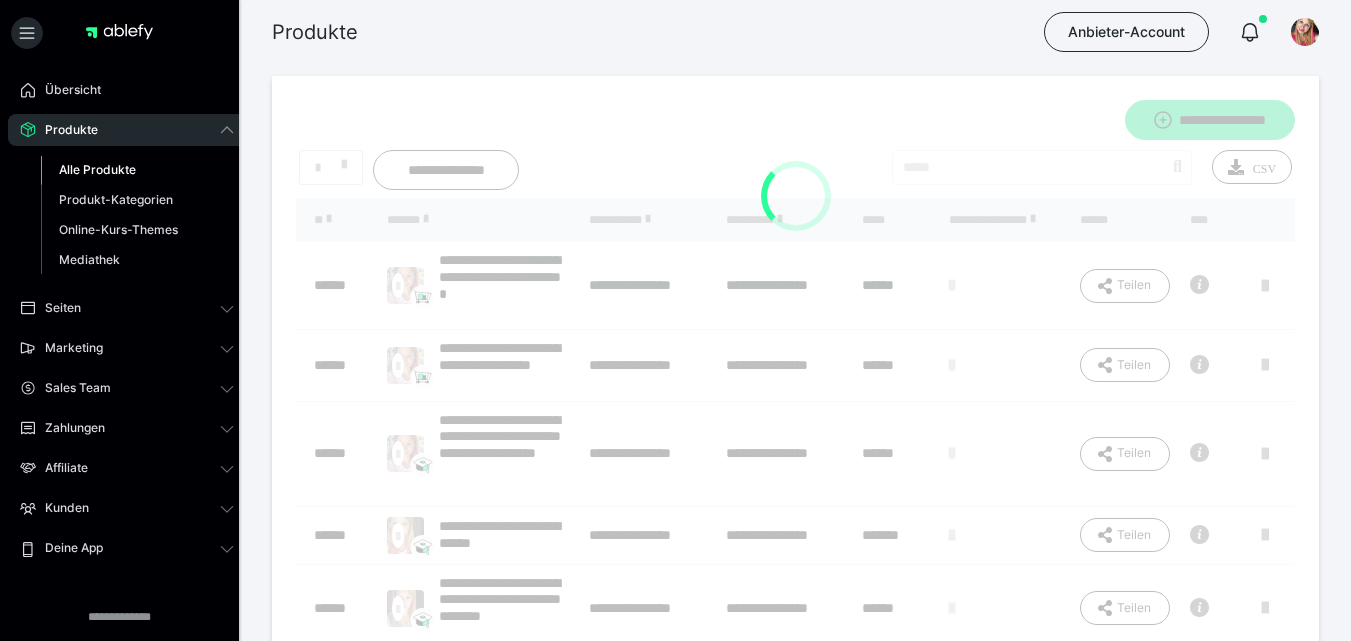 scroll, scrollTop: 16, scrollLeft: 0, axis: vertical 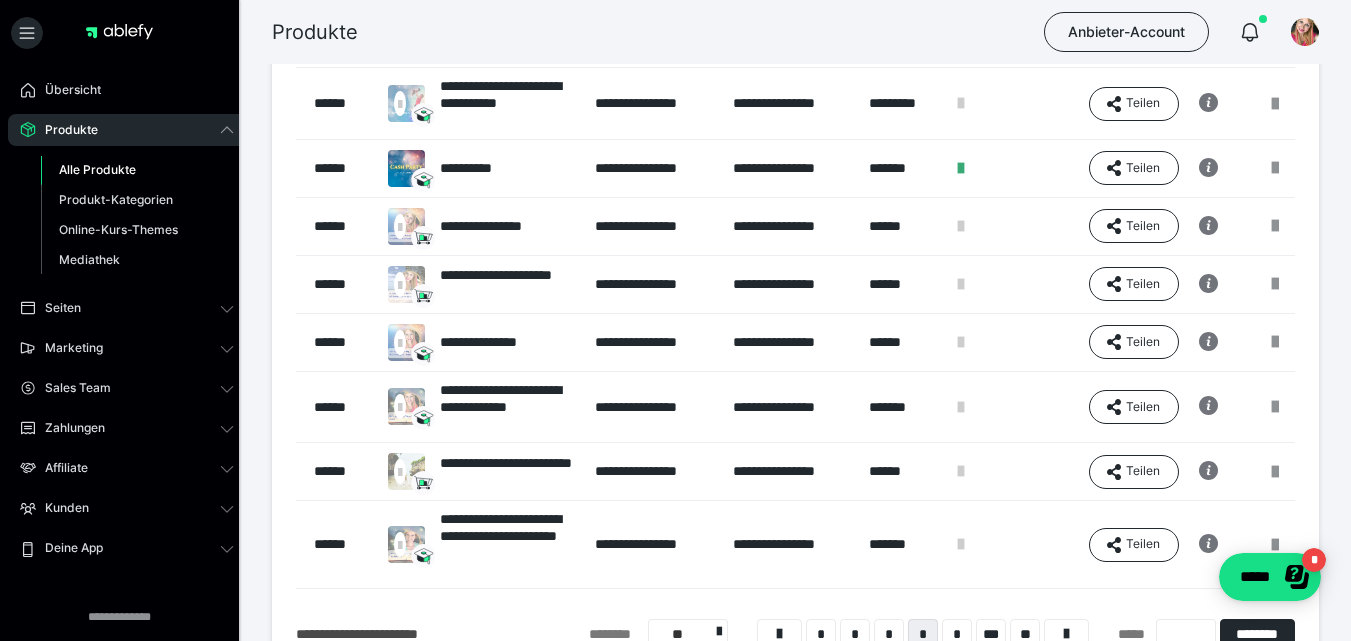 click on "**********" at bounding box center (791, 406) 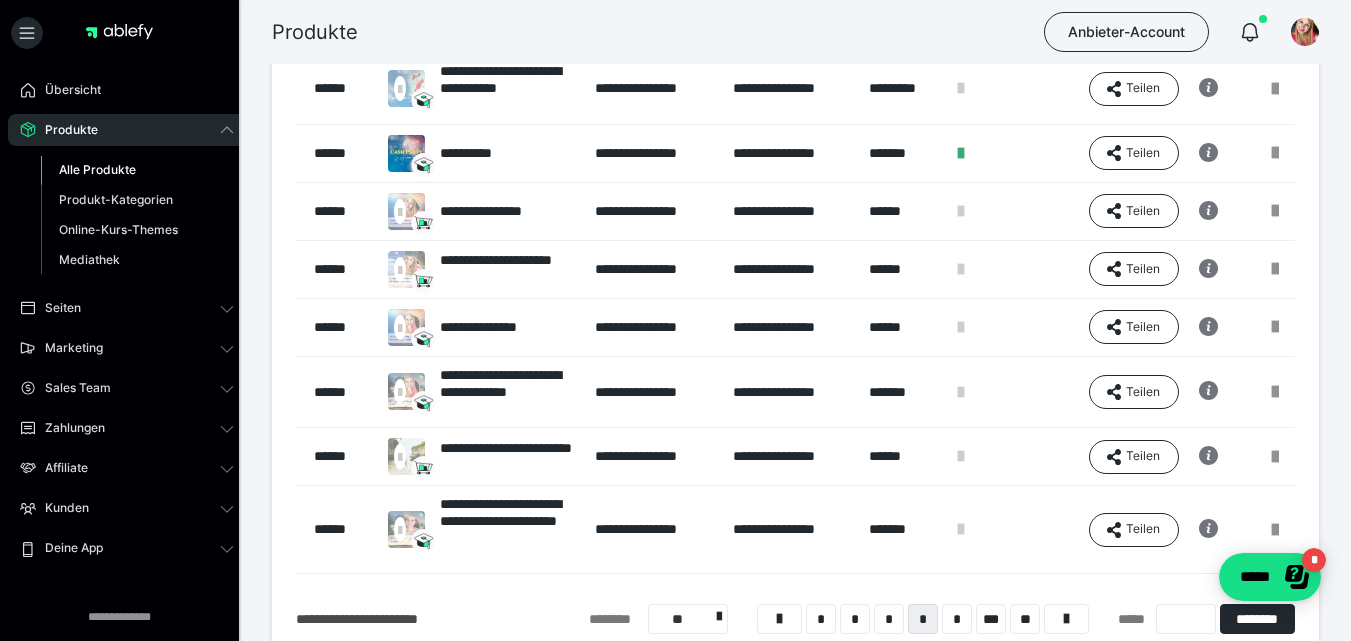 click on "**********" at bounding box center [791, 391] 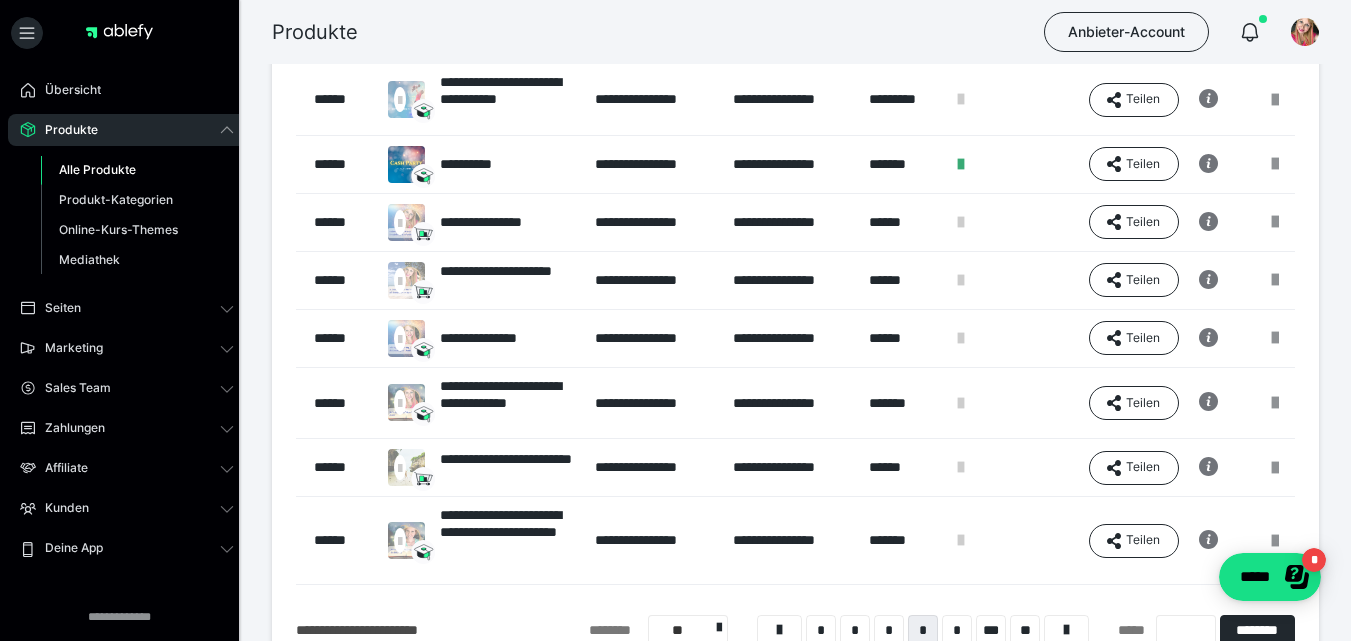 scroll, scrollTop: 350, scrollLeft: 0, axis: vertical 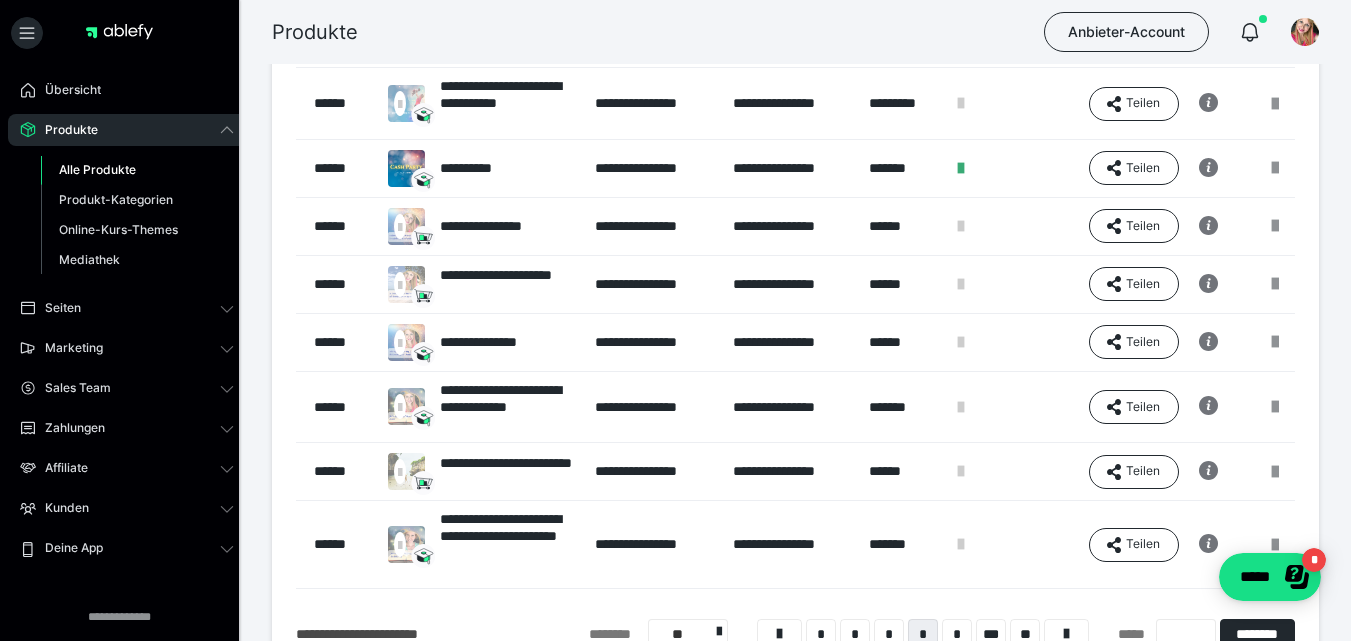 drag, startPoint x: 750, startPoint y: 405, endPoint x: 579, endPoint y: 39, distance: 403.97647 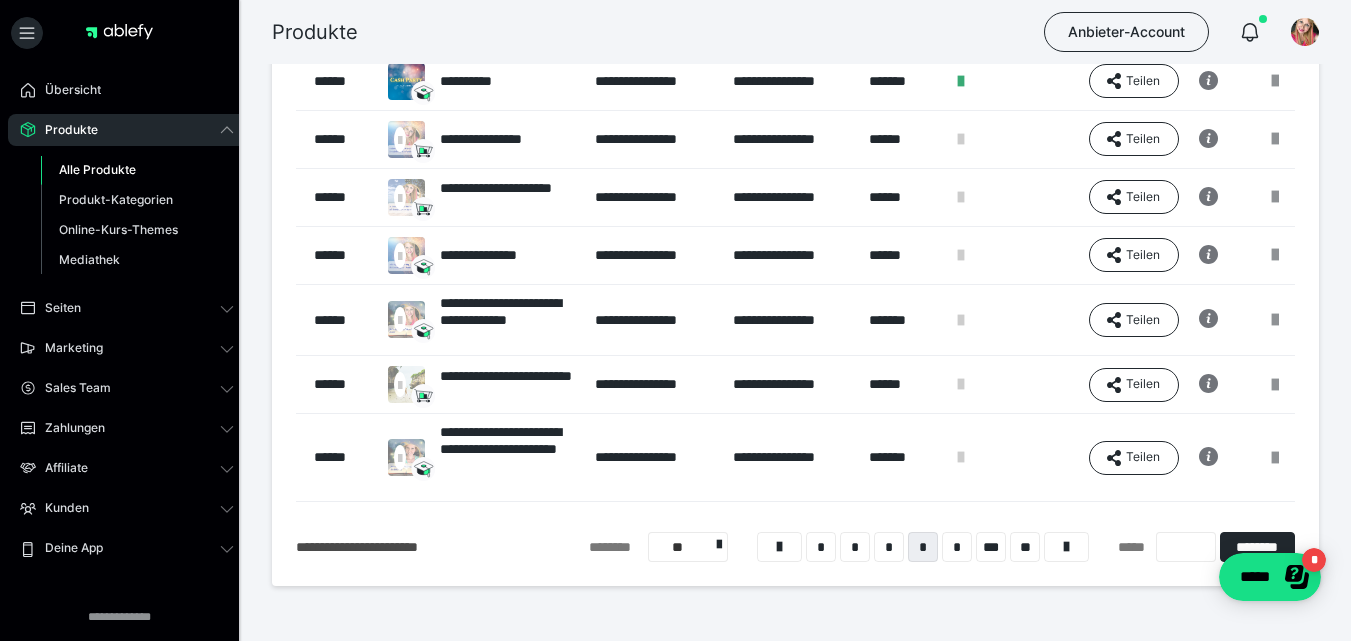 scroll, scrollTop: 443, scrollLeft: 0, axis: vertical 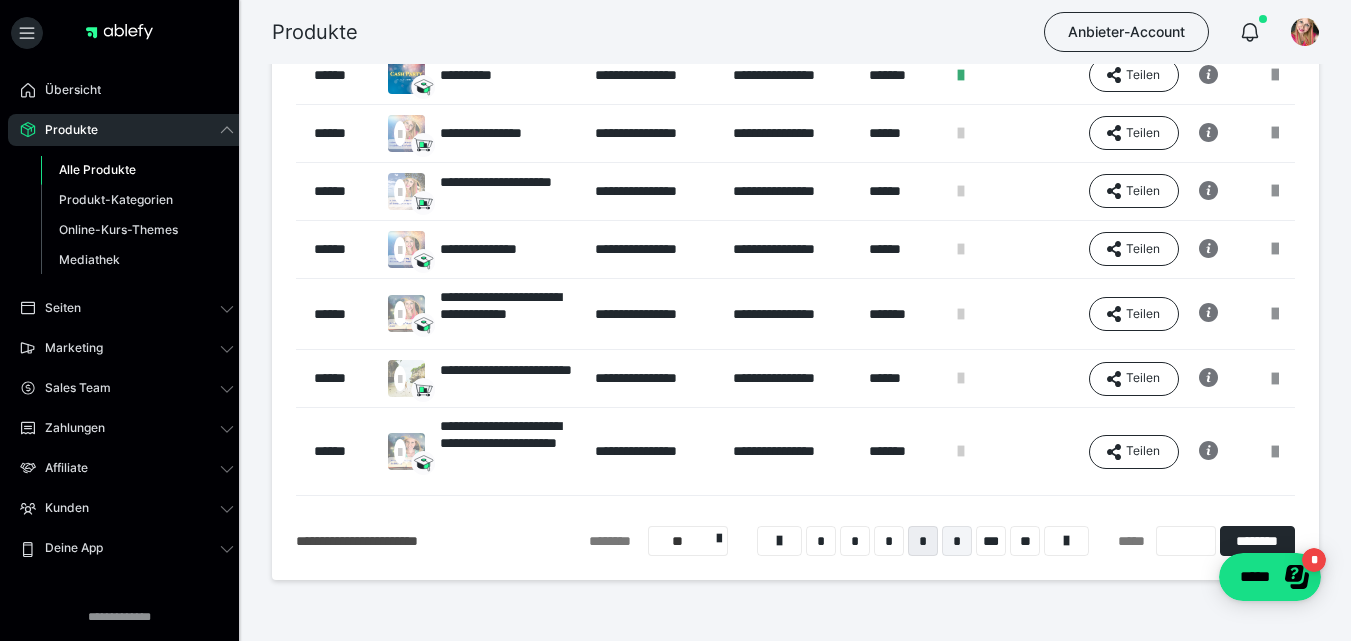 click on "*" at bounding box center (957, 541) 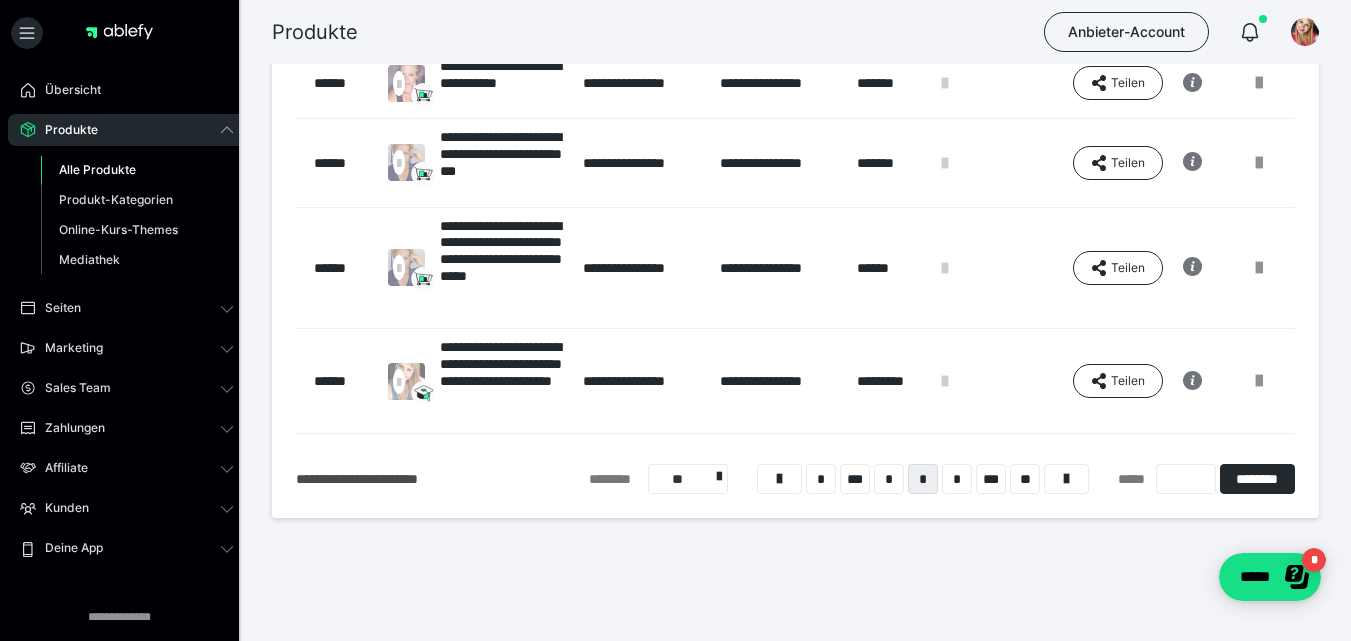 scroll, scrollTop: 732, scrollLeft: 0, axis: vertical 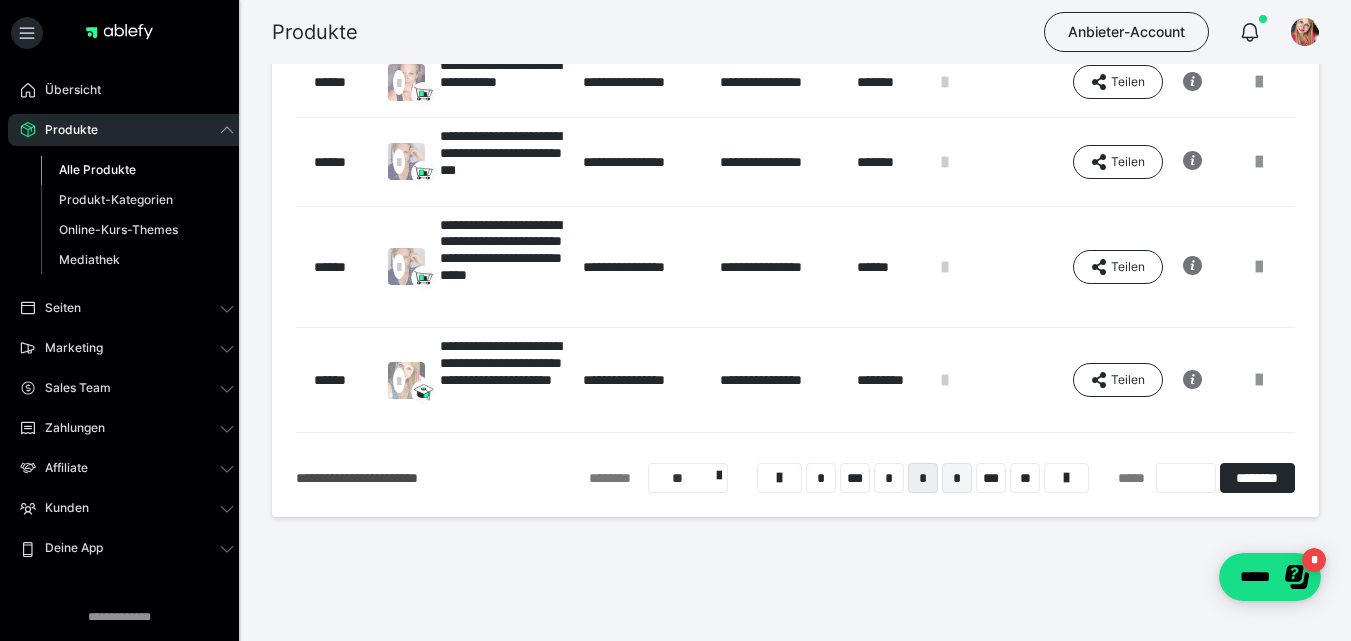 click on "*" at bounding box center (957, 478) 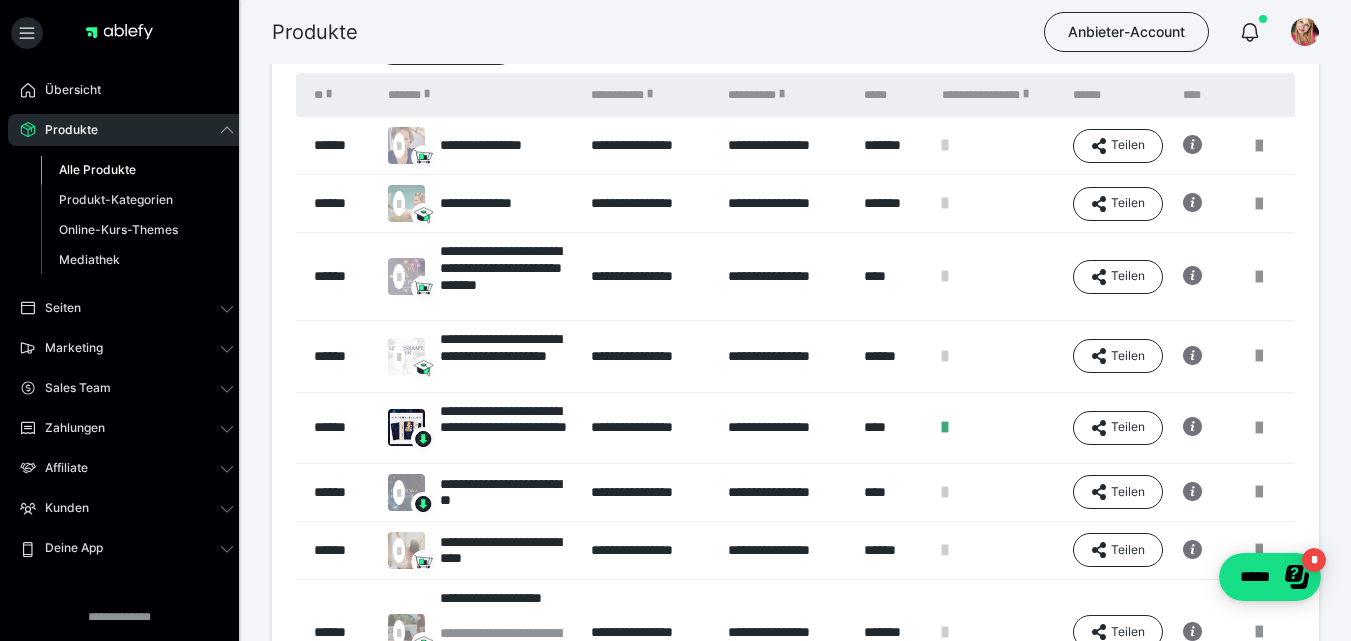 scroll, scrollTop: 525, scrollLeft: 0, axis: vertical 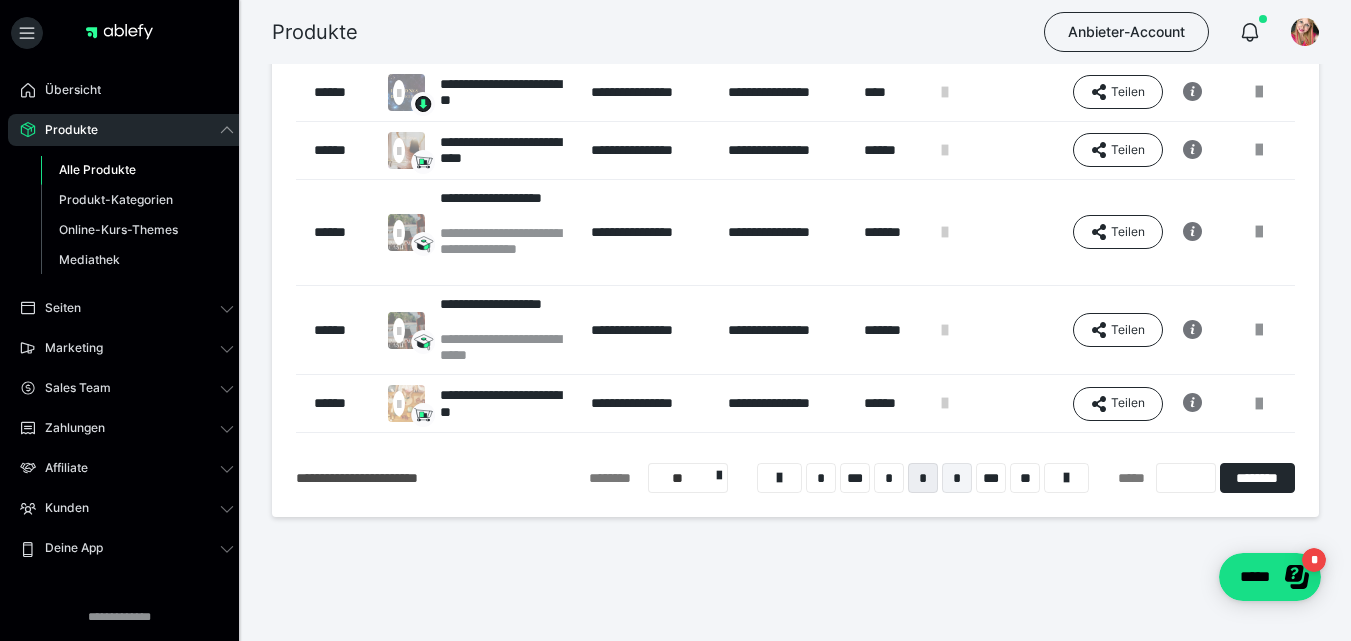 click on "*" at bounding box center (957, 478) 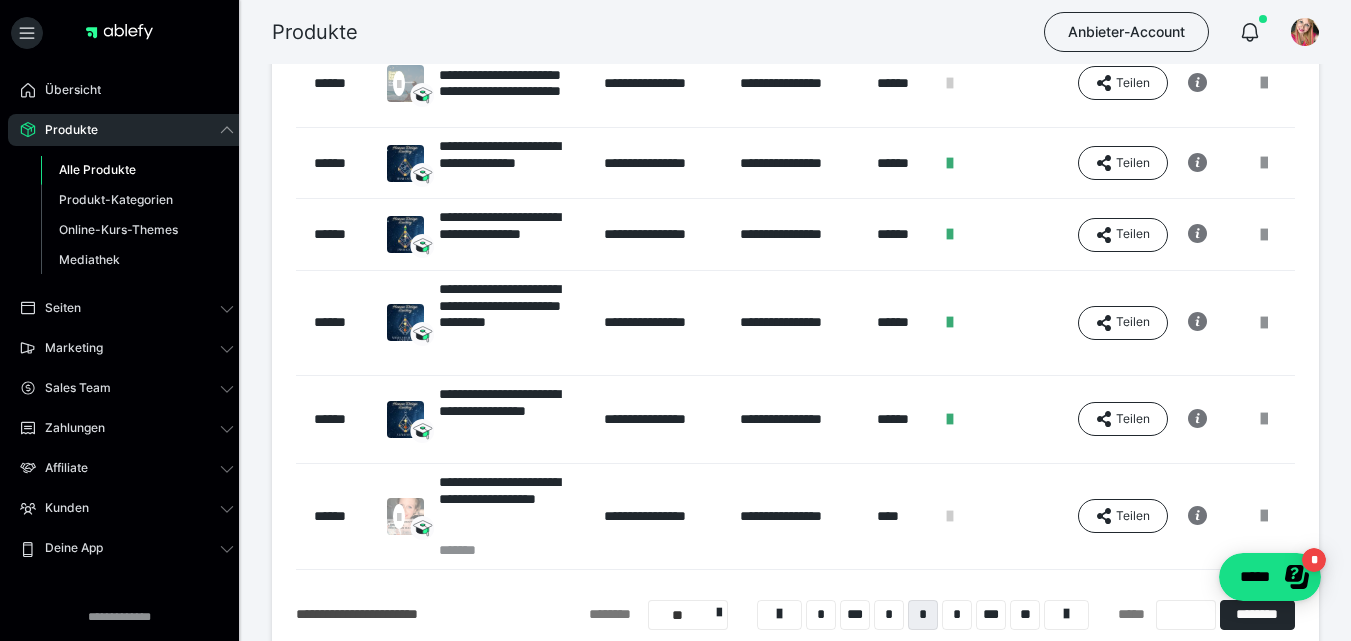 scroll, scrollTop: 536, scrollLeft: 0, axis: vertical 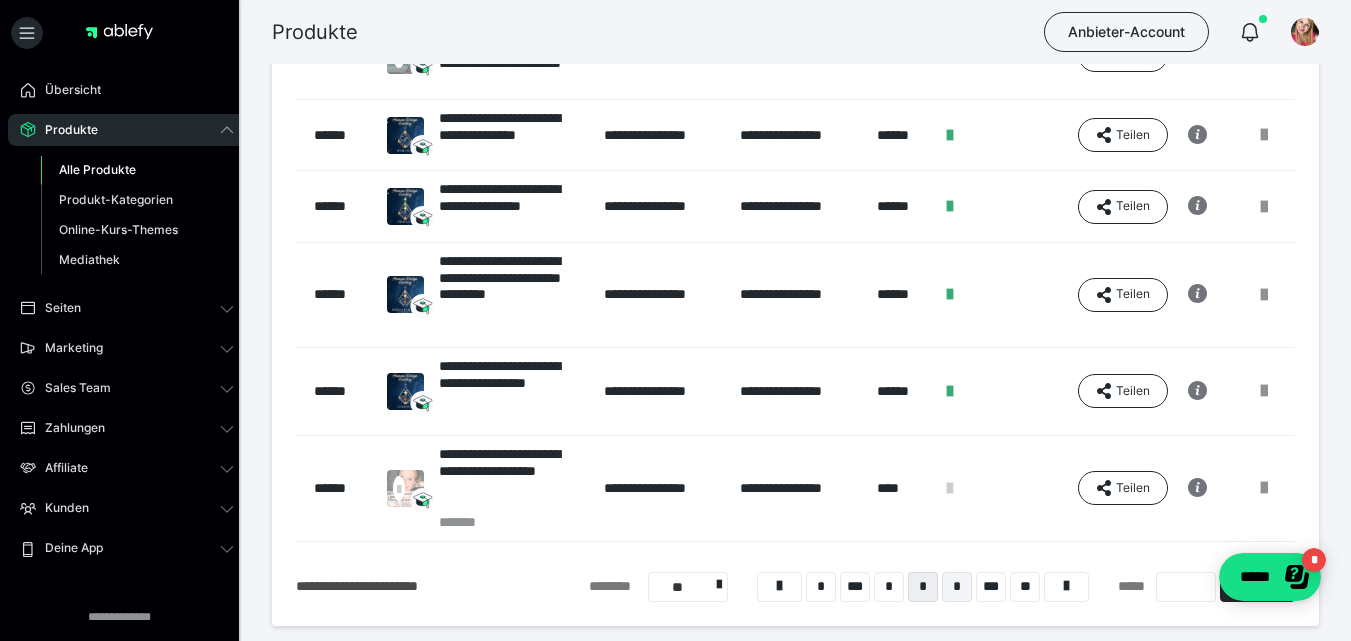 click on "*" at bounding box center (957, 587) 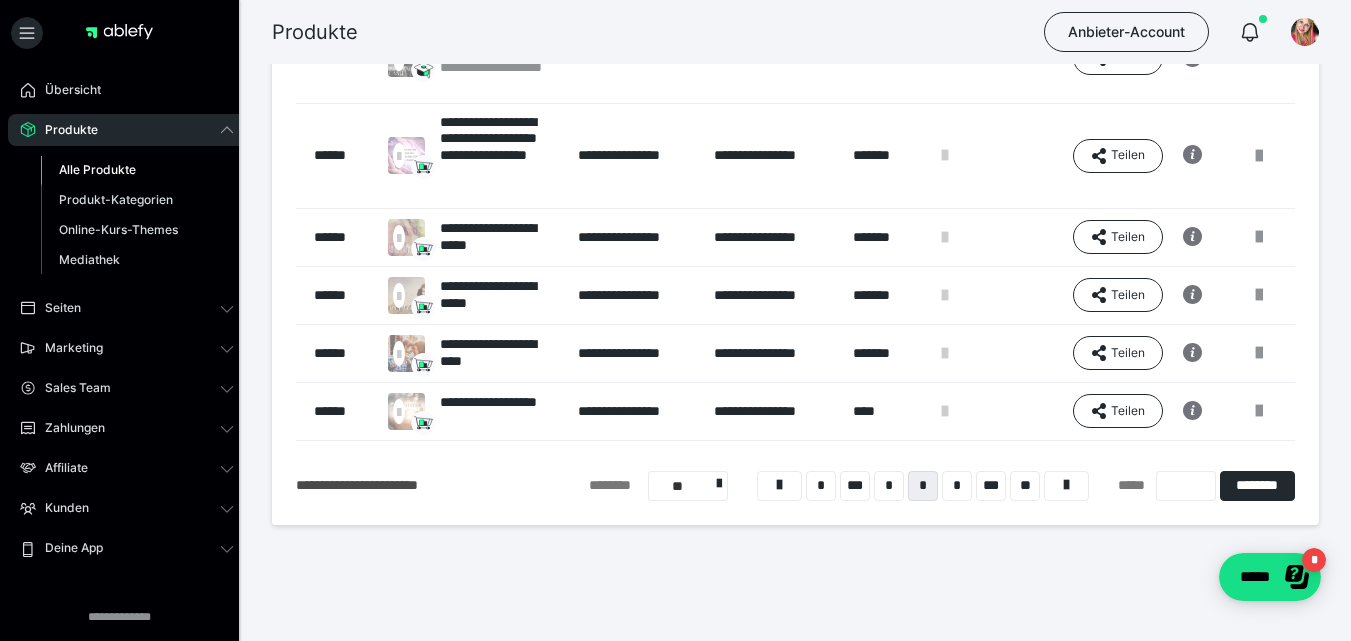 scroll, scrollTop: 528, scrollLeft: 0, axis: vertical 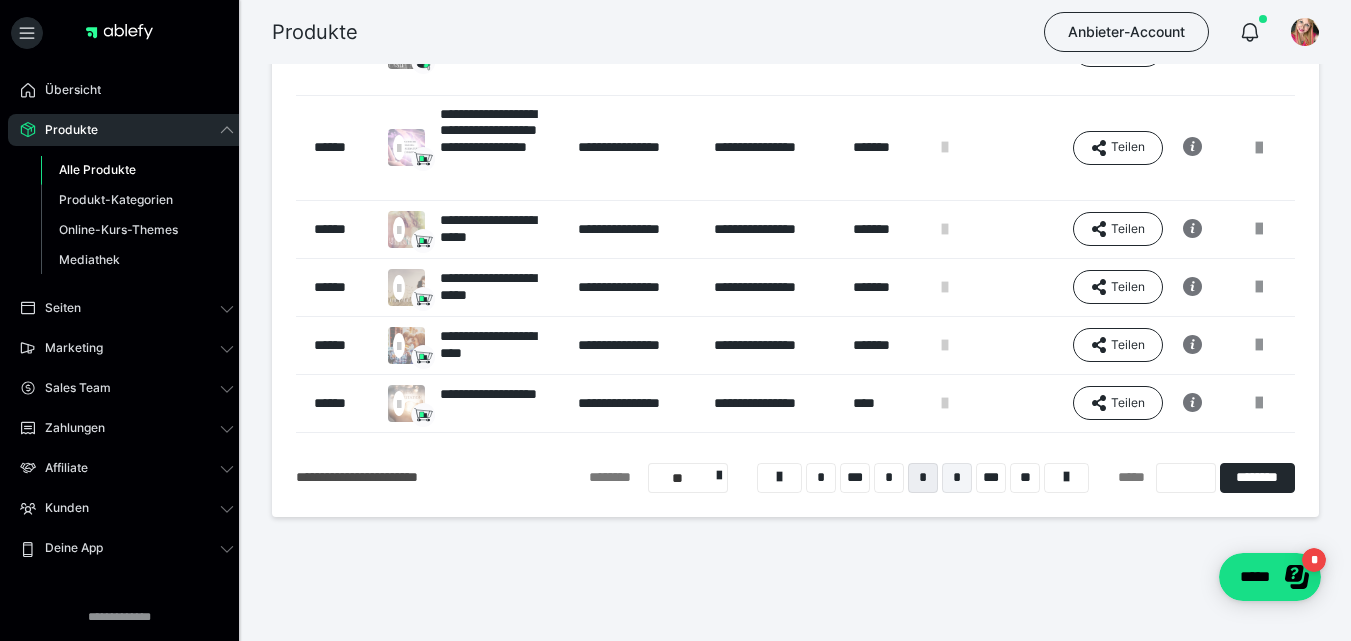 click on "*" at bounding box center [957, 478] 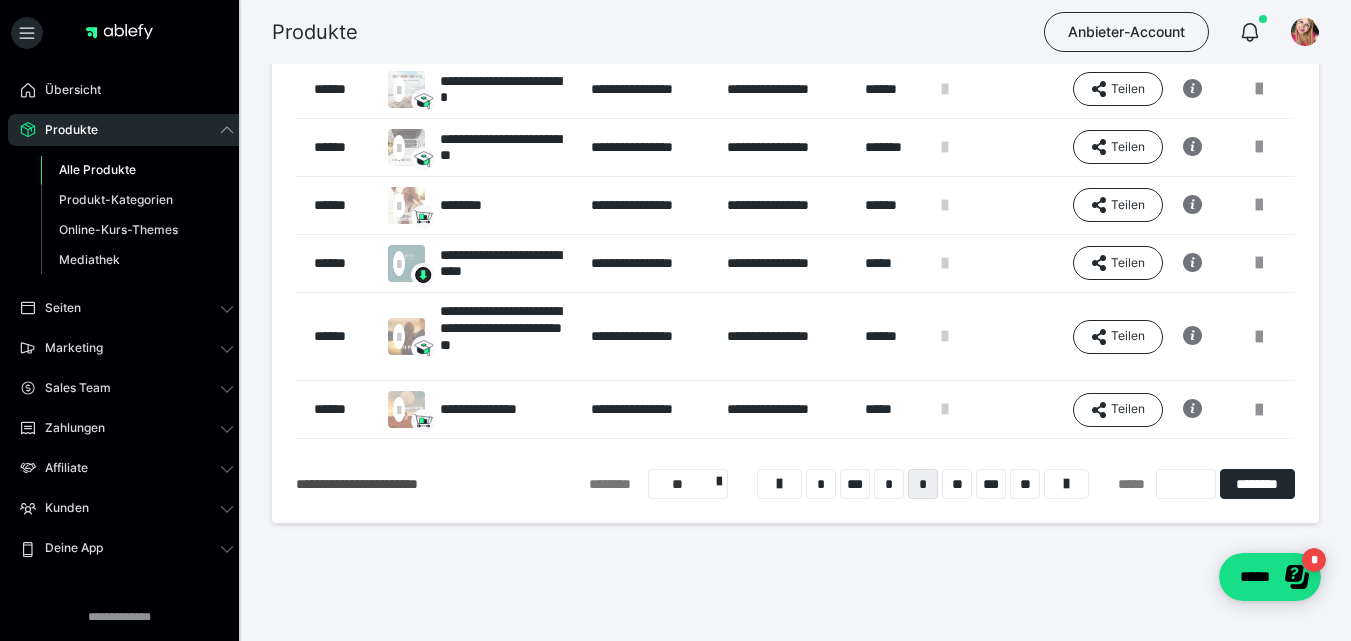 scroll, scrollTop: 469, scrollLeft: 0, axis: vertical 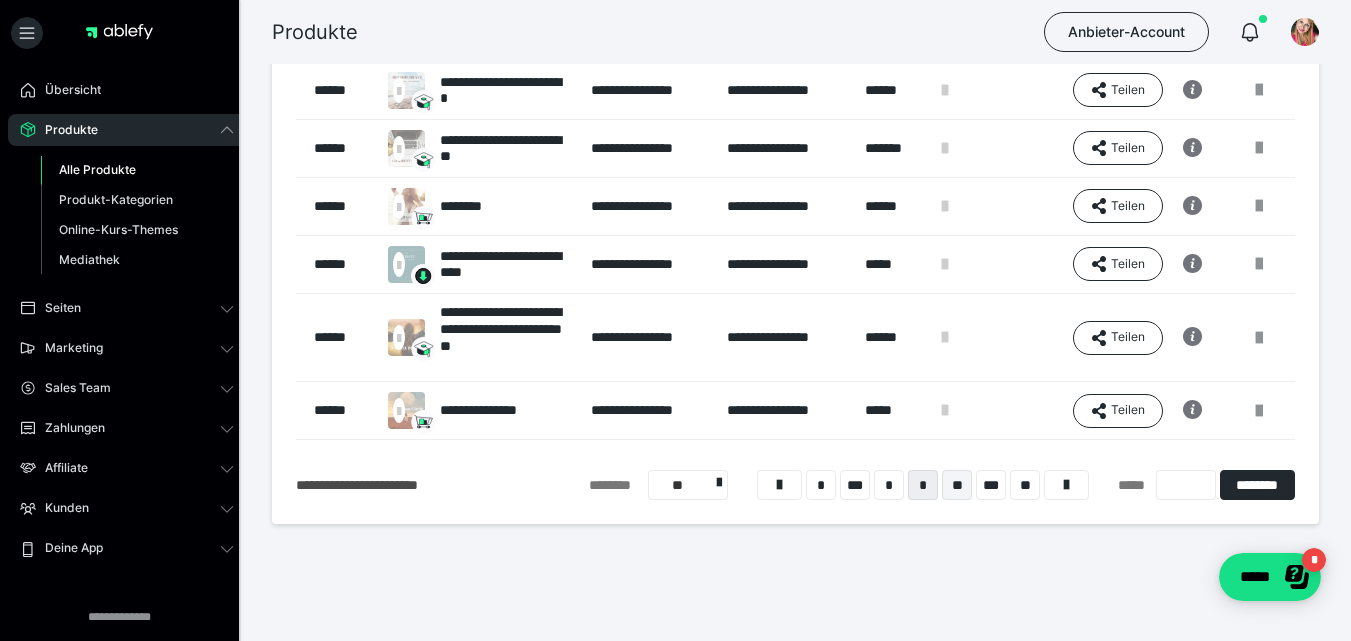 click on "**" at bounding box center [957, 485] 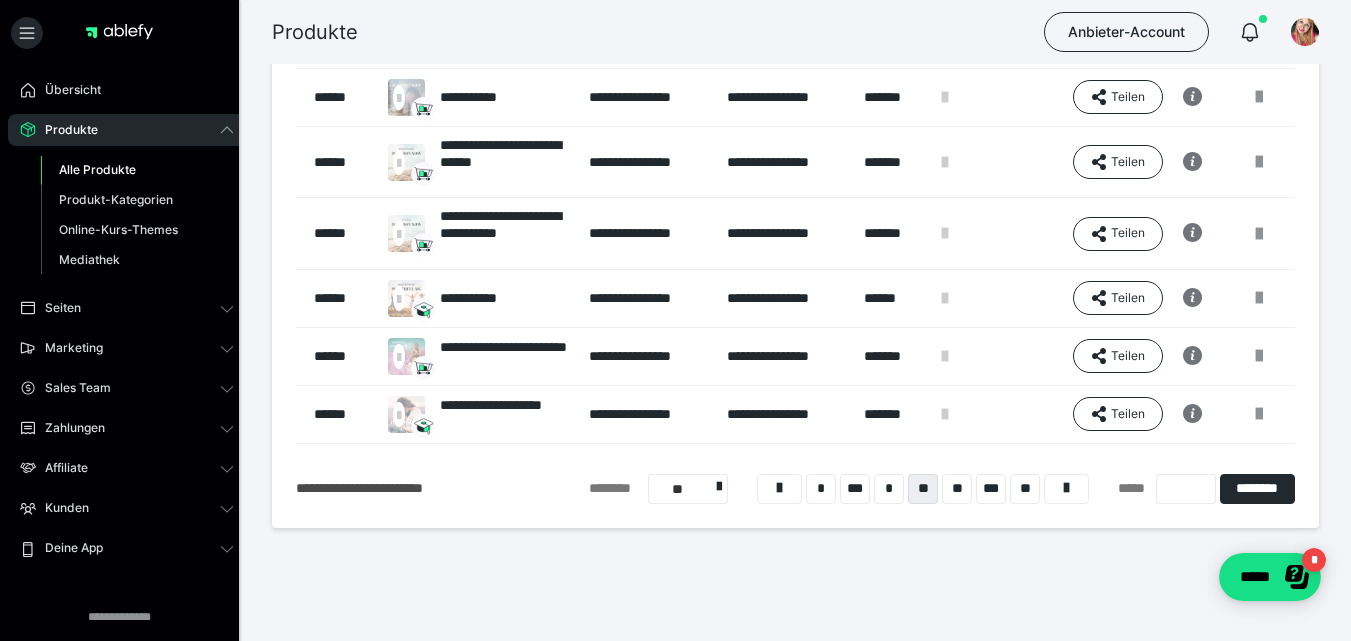 scroll, scrollTop: 473, scrollLeft: 0, axis: vertical 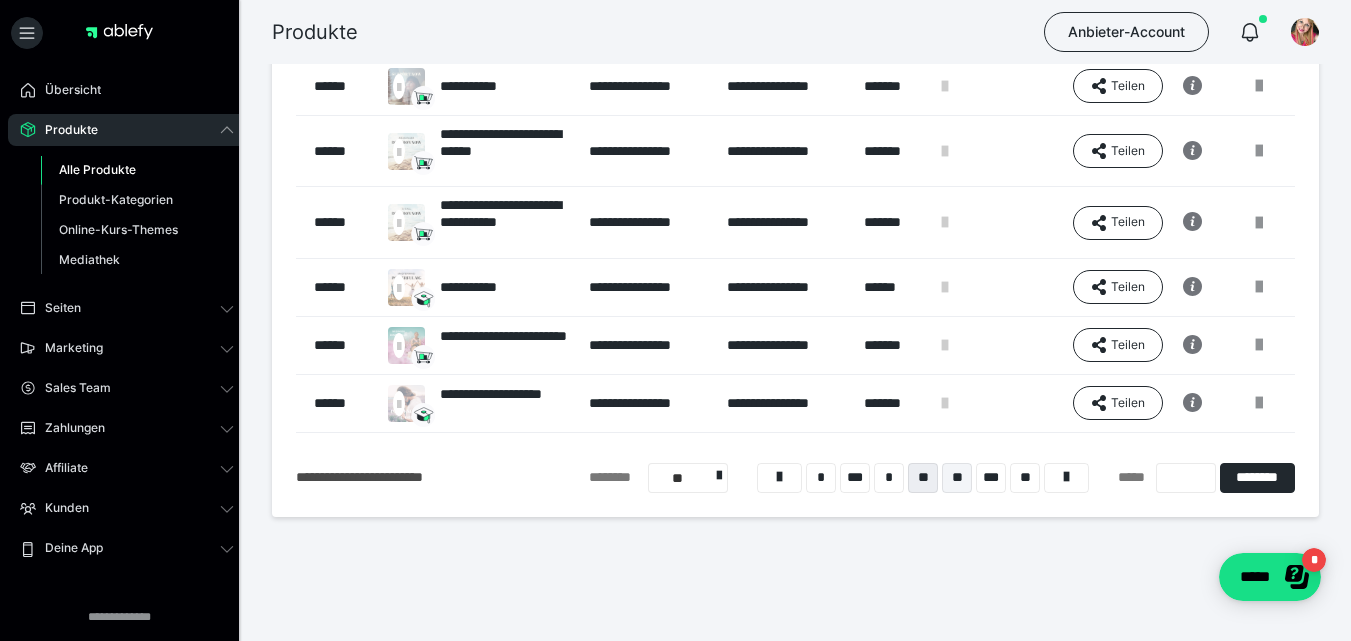 click on "**" at bounding box center (957, 478) 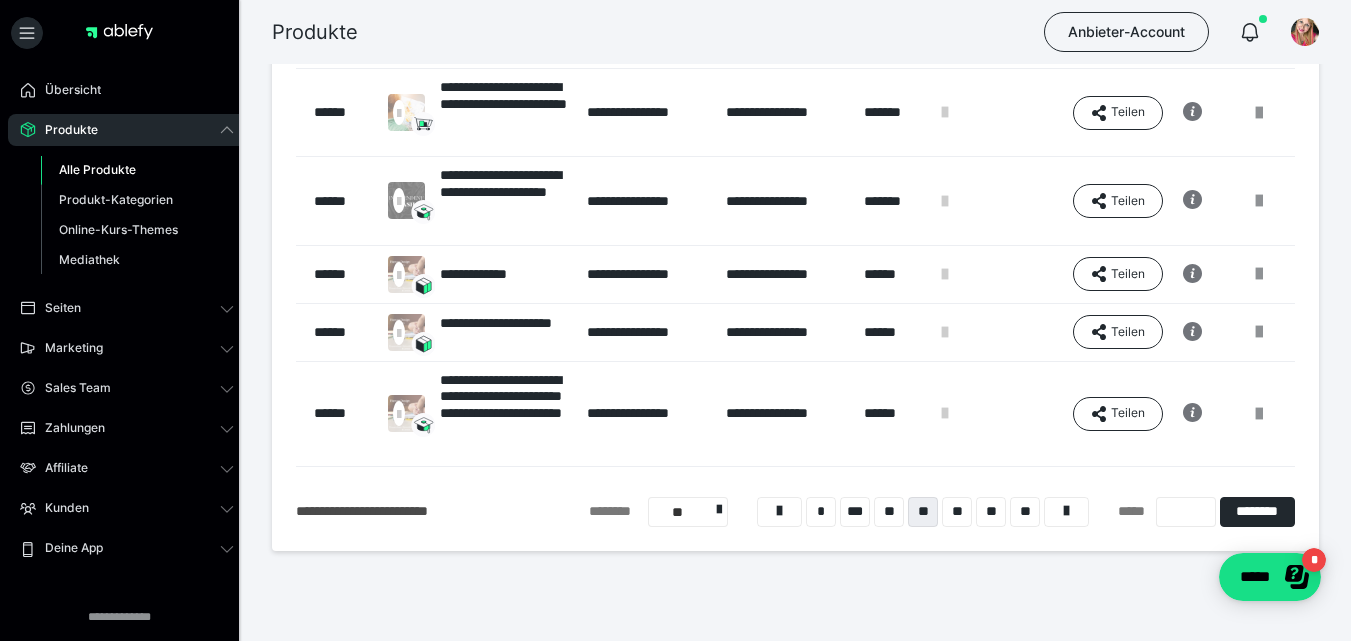scroll, scrollTop: 509, scrollLeft: 0, axis: vertical 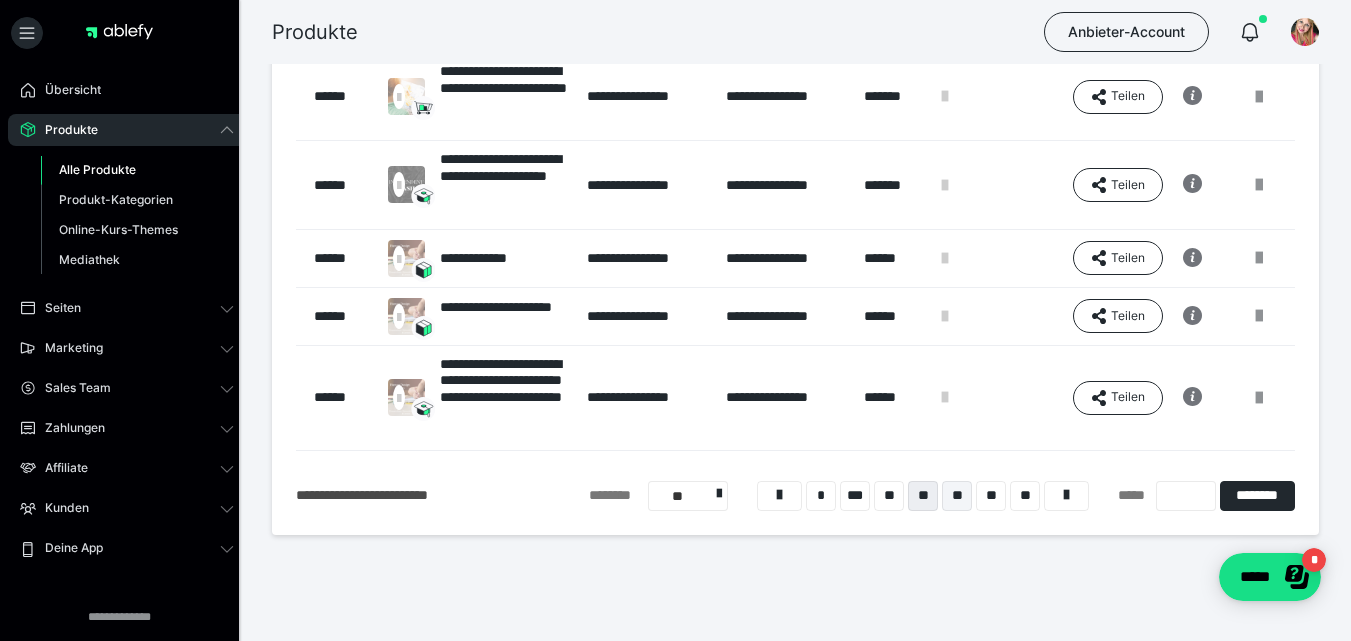 click on "**" at bounding box center (957, 496) 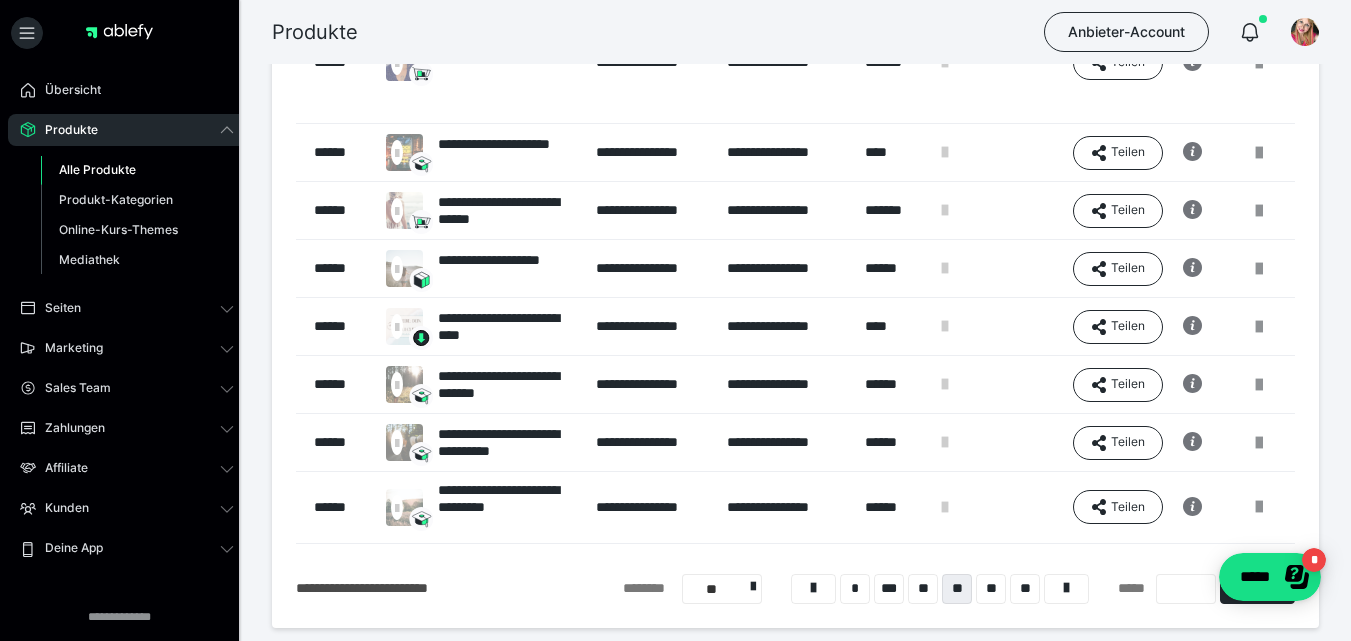 scroll, scrollTop: 370, scrollLeft: 0, axis: vertical 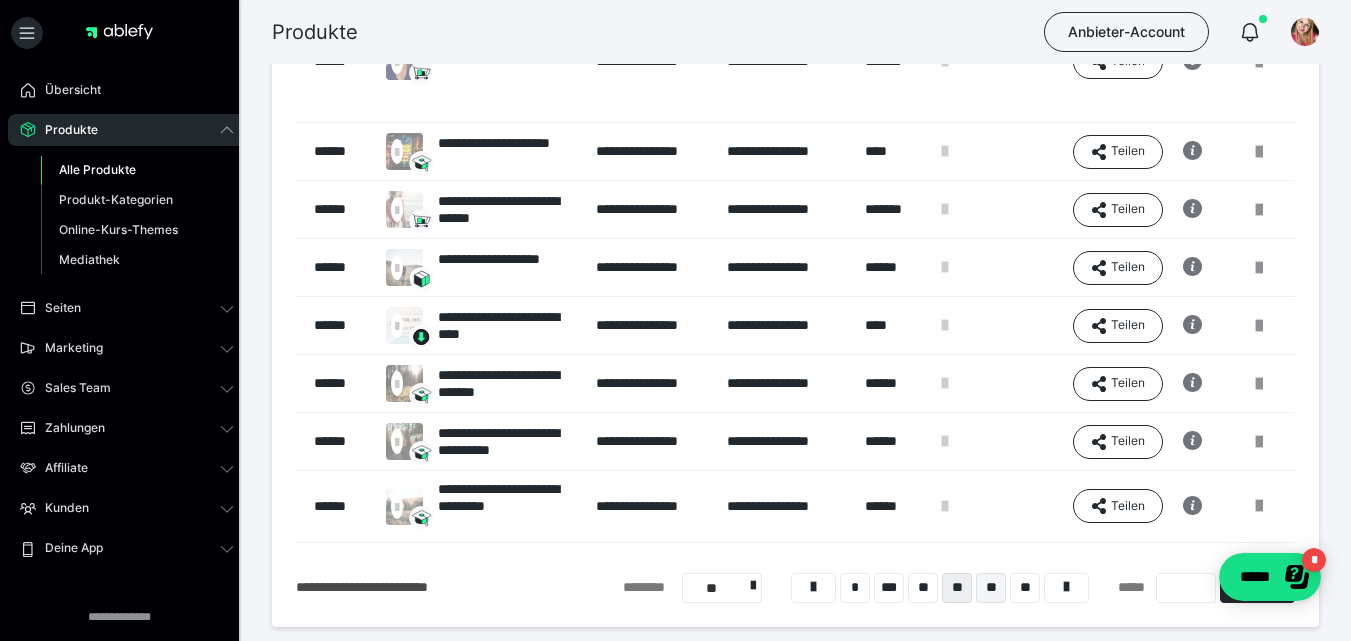 click on "**" at bounding box center (991, 588) 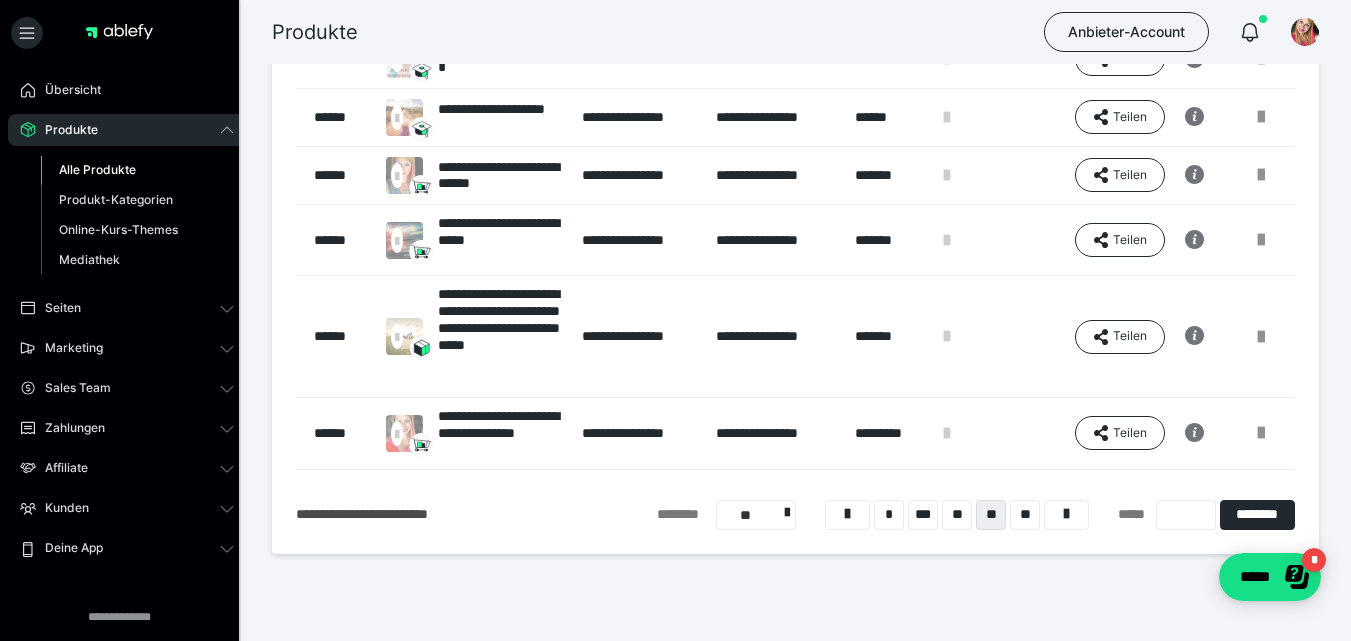 scroll, scrollTop: 502, scrollLeft: 0, axis: vertical 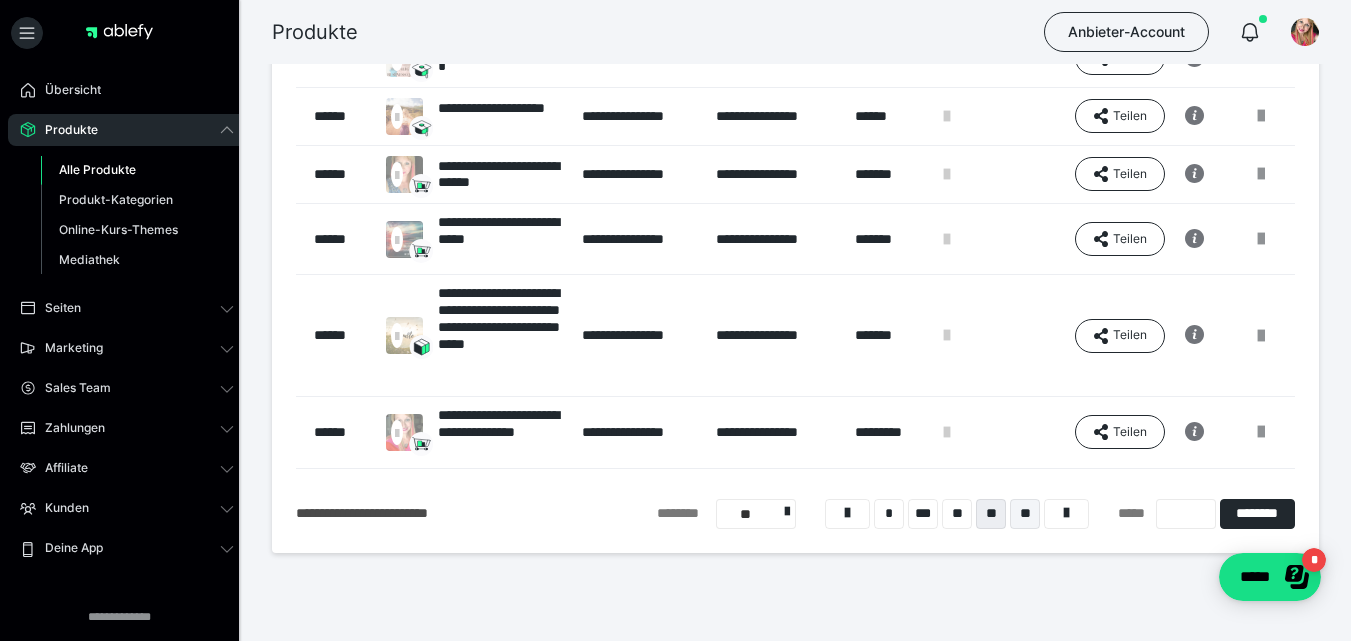 click on "**" at bounding box center (1025, 514) 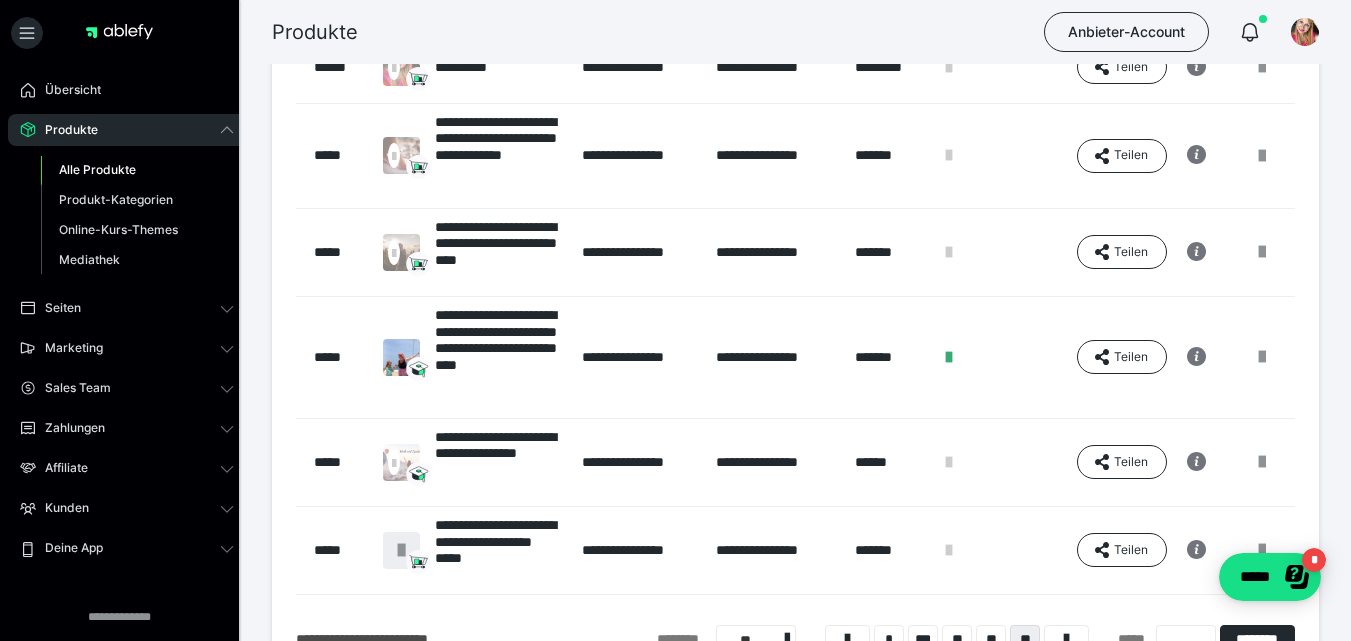 scroll, scrollTop: 490, scrollLeft: 0, axis: vertical 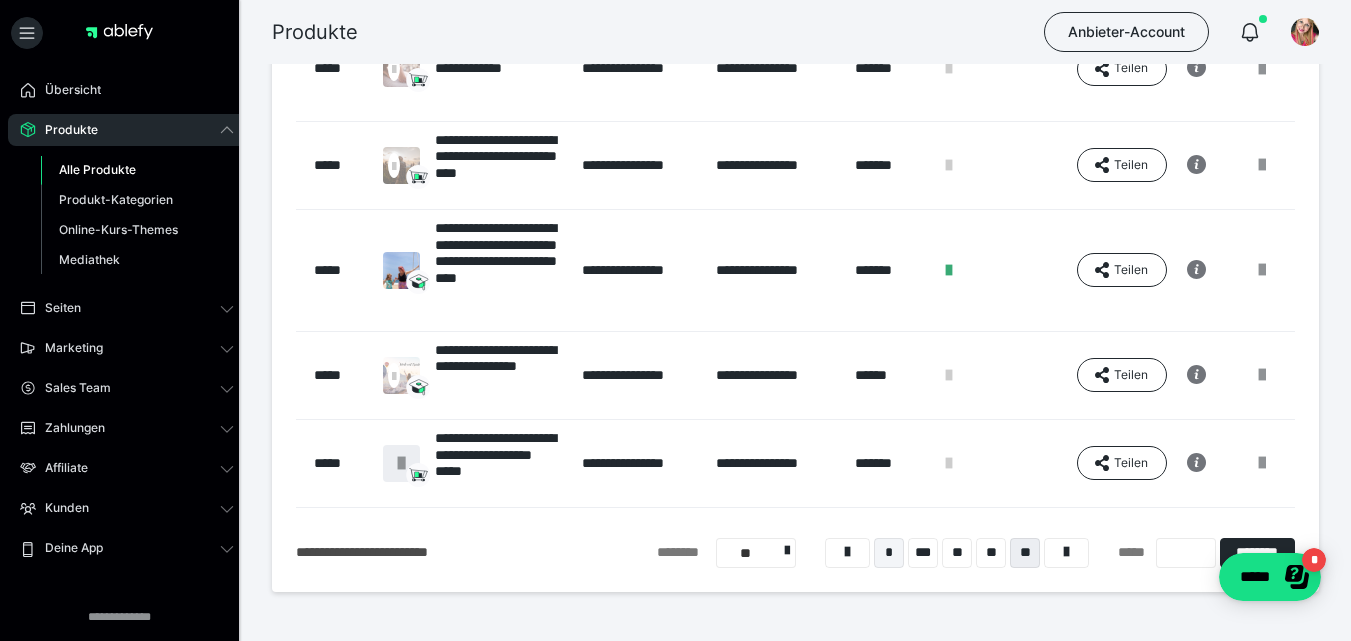 click on "*" at bounding box center [889, 553] 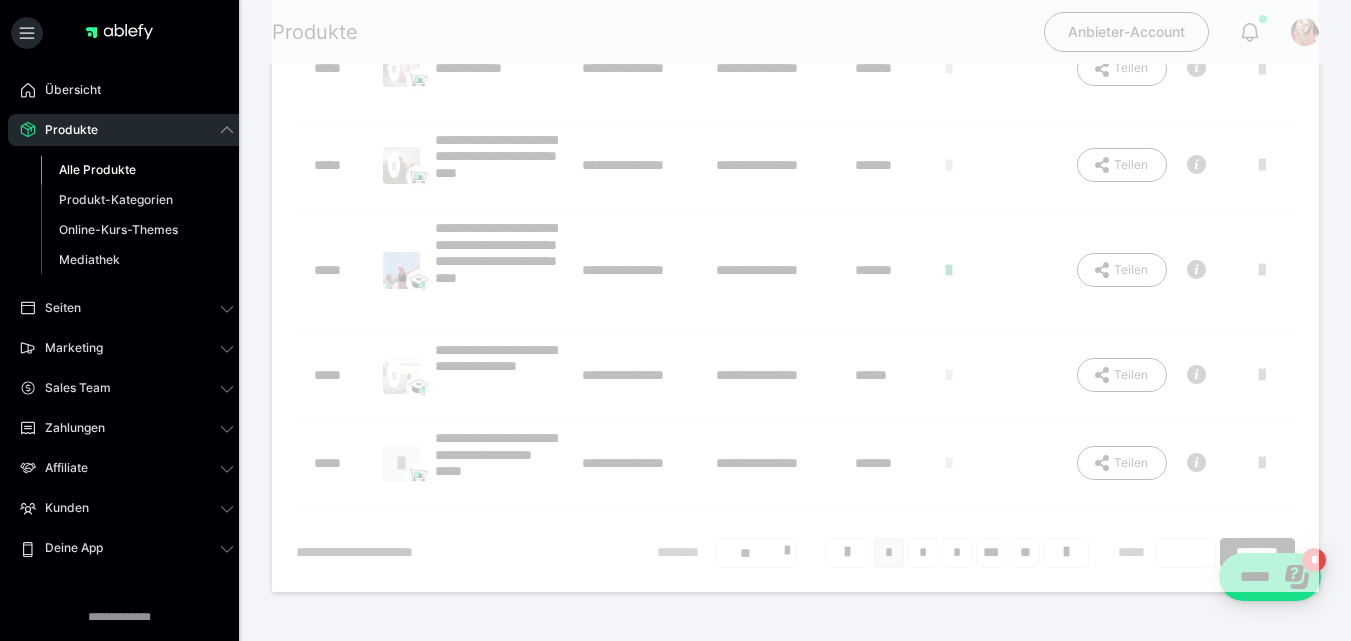 scroll, scrollTop: 16, scrollLeft: 0, axis: vertical 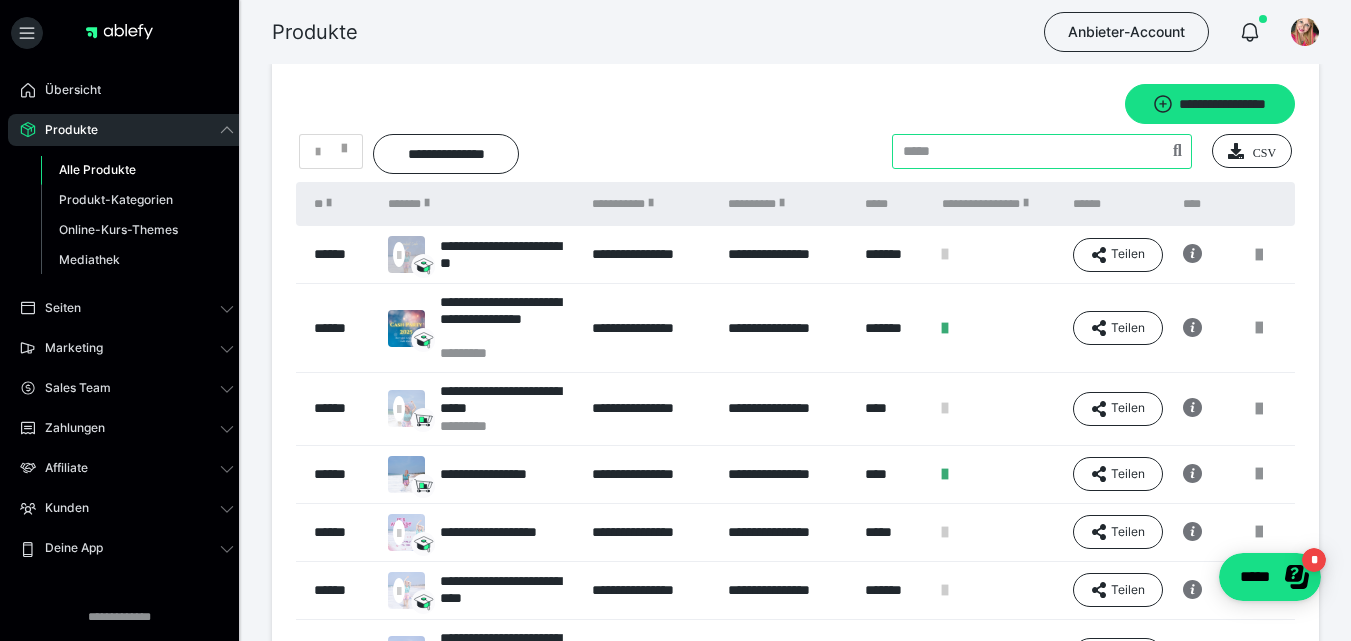 click at bounding box center [1042, 151] 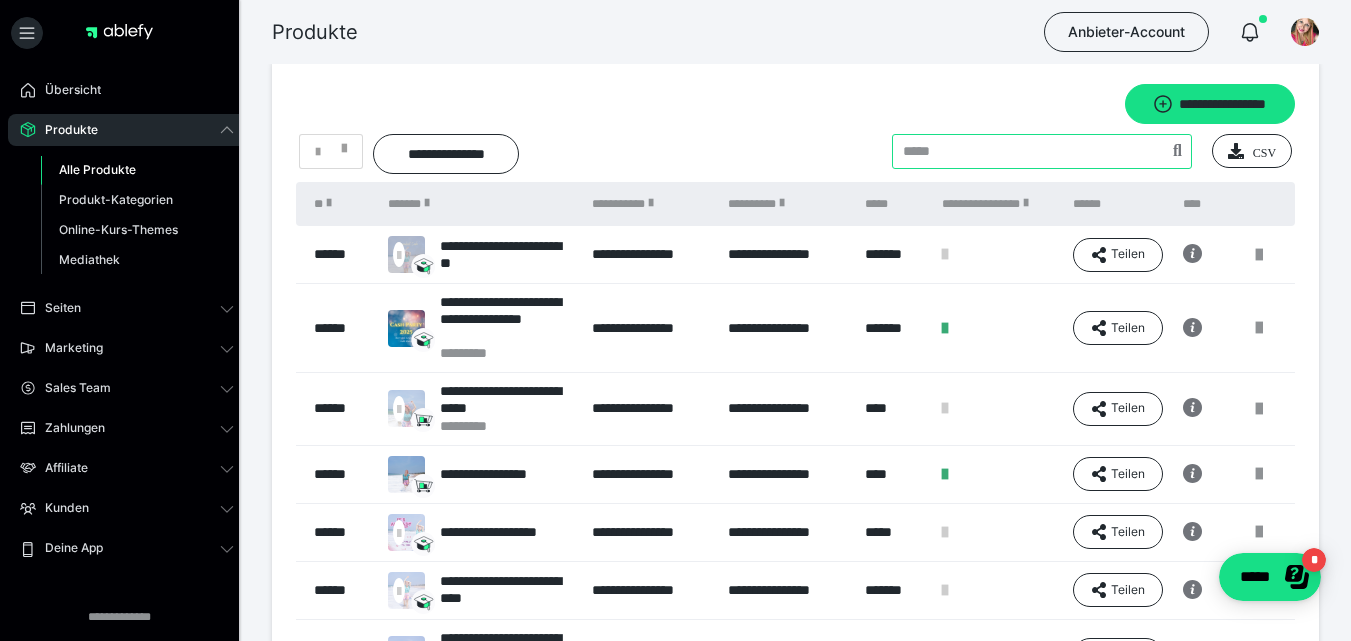 click at bounding box center [1042, 151] 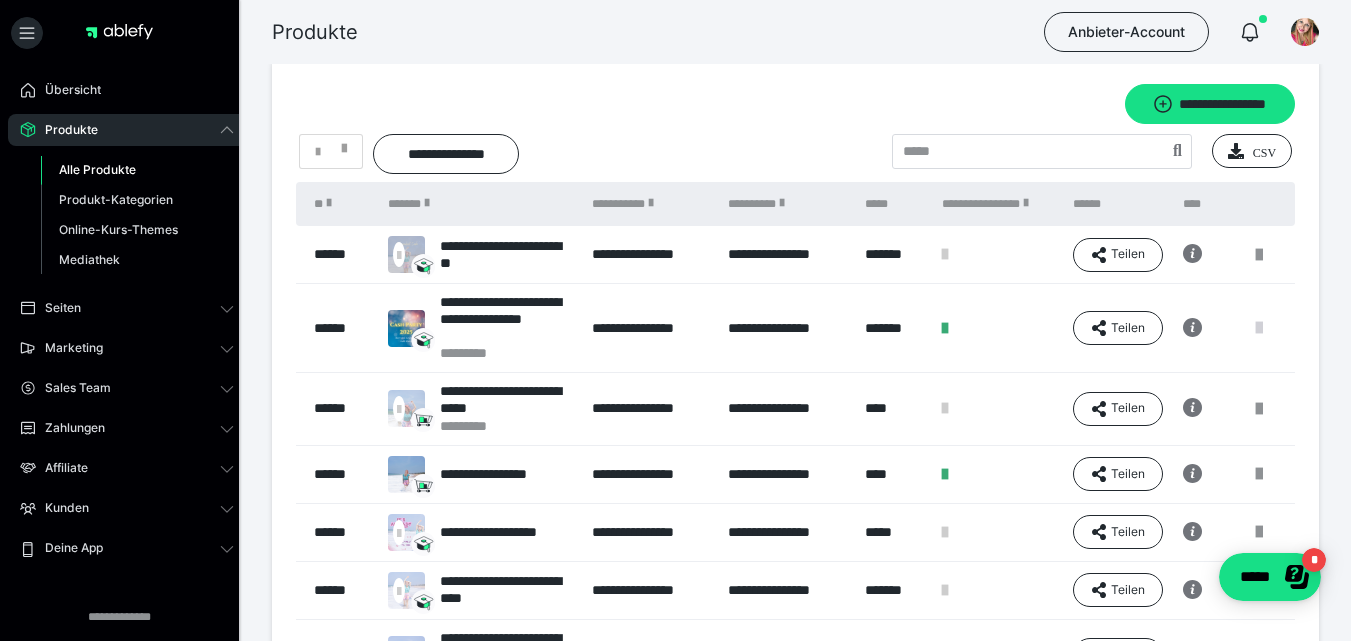 click at bounding box center (1259, 328) 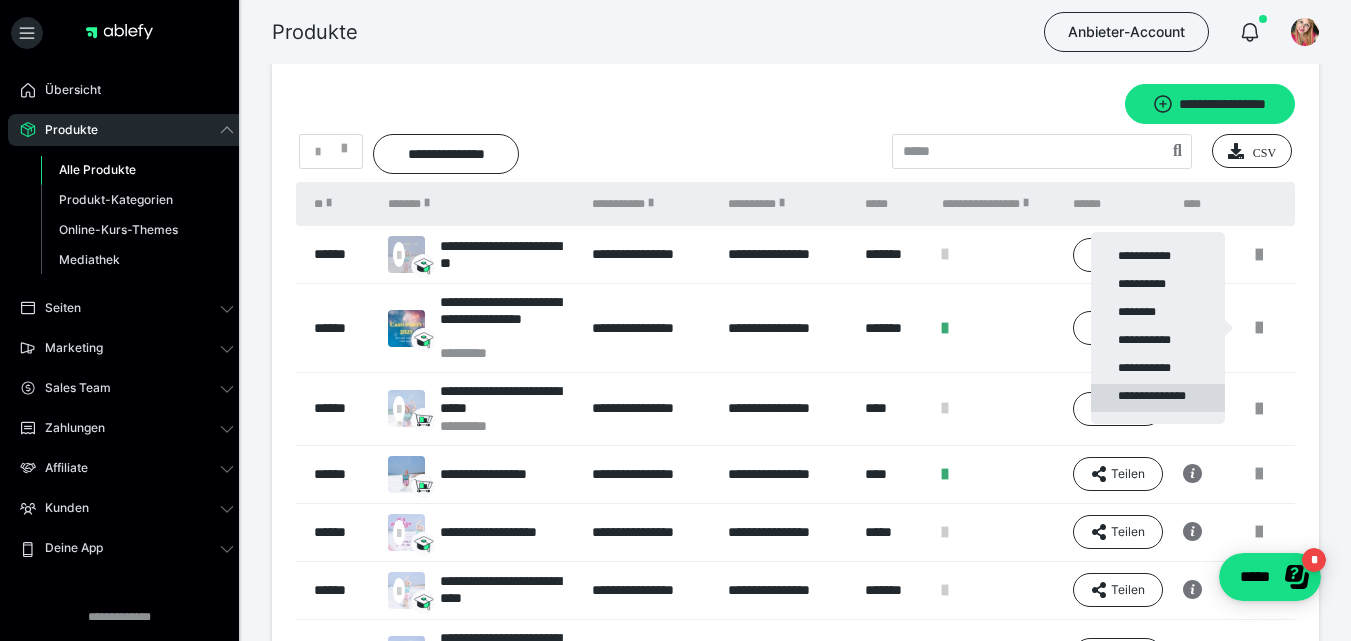 click on "**********" at bounding box center (1158, 398) 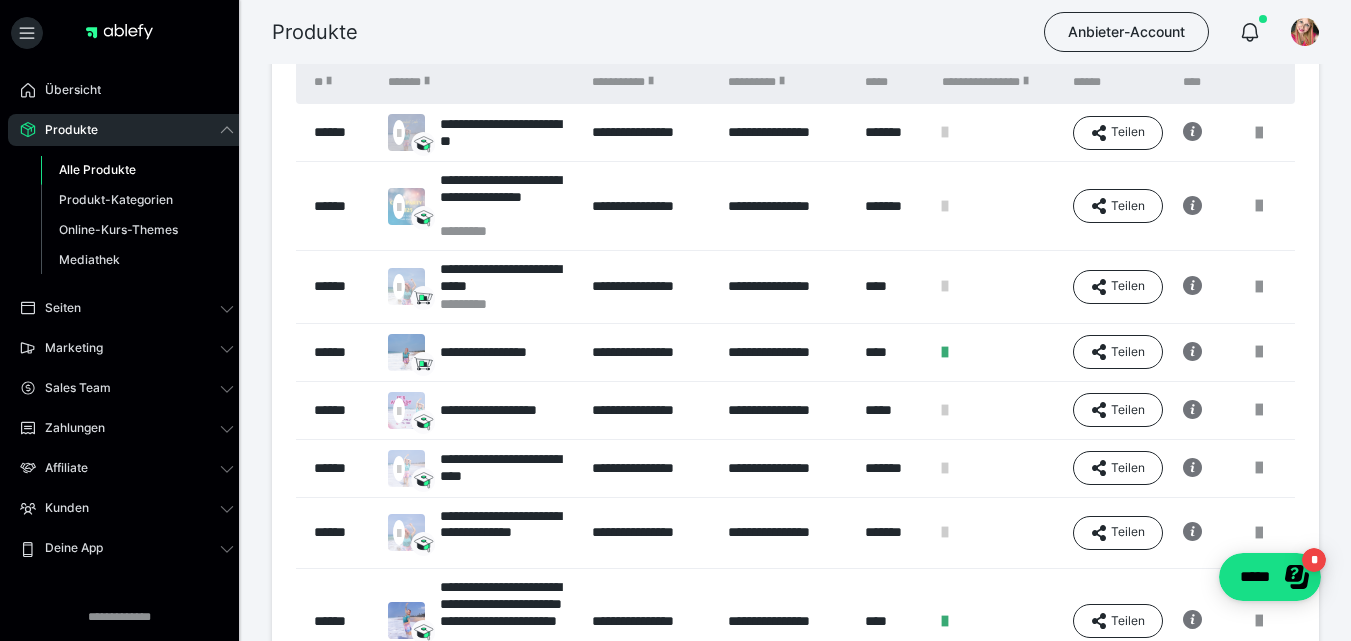 scroll, scrollTop: 142, scrollLeft: 0, axis: vertical 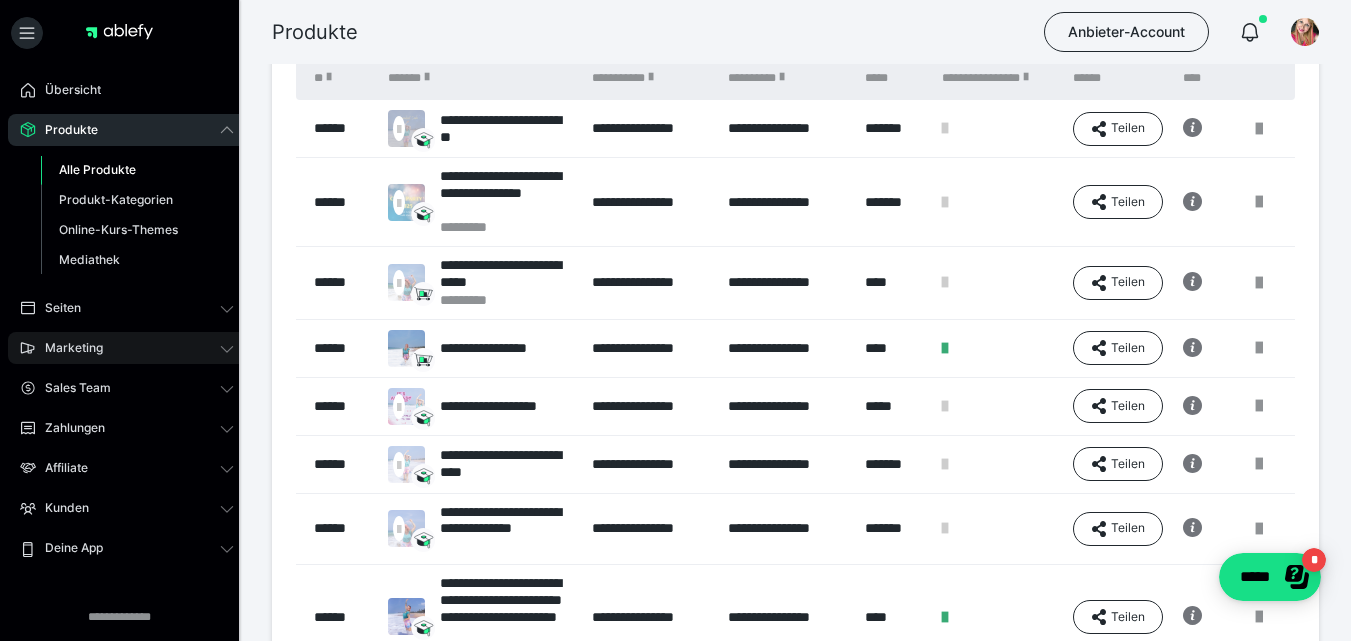 click on "Marketing" at bounding box center (127, 348) 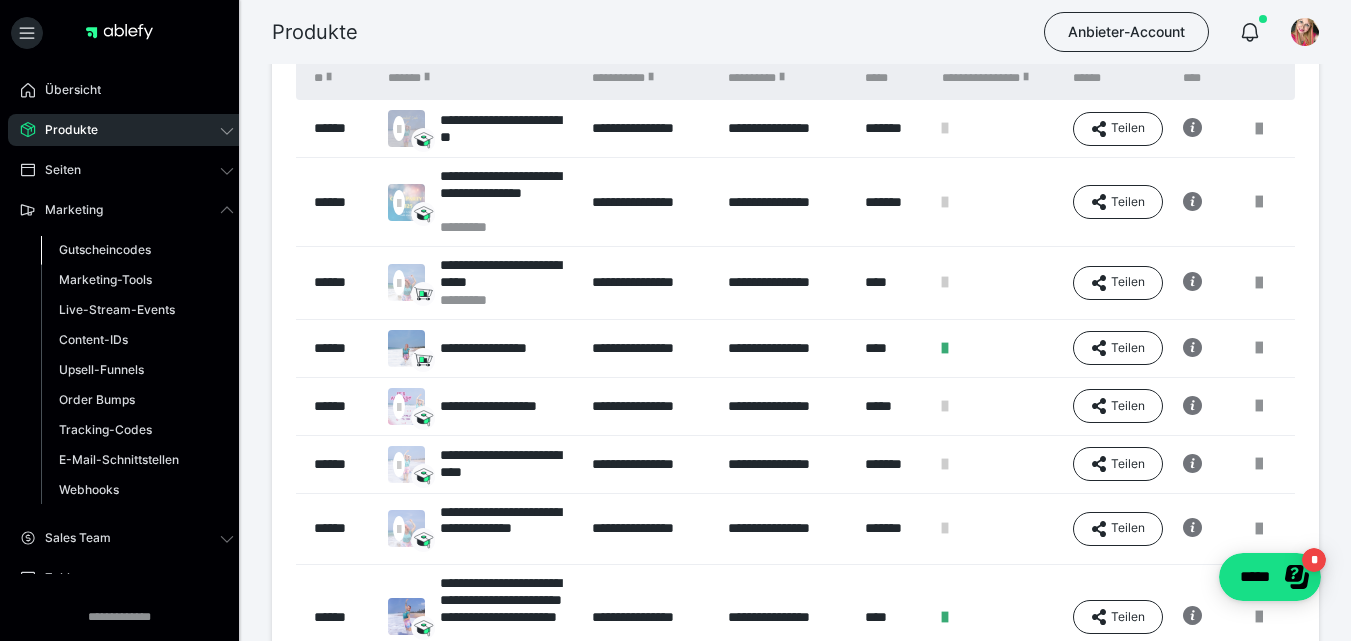 click on "Gutscheincodes" at bounding box center (105, 249) 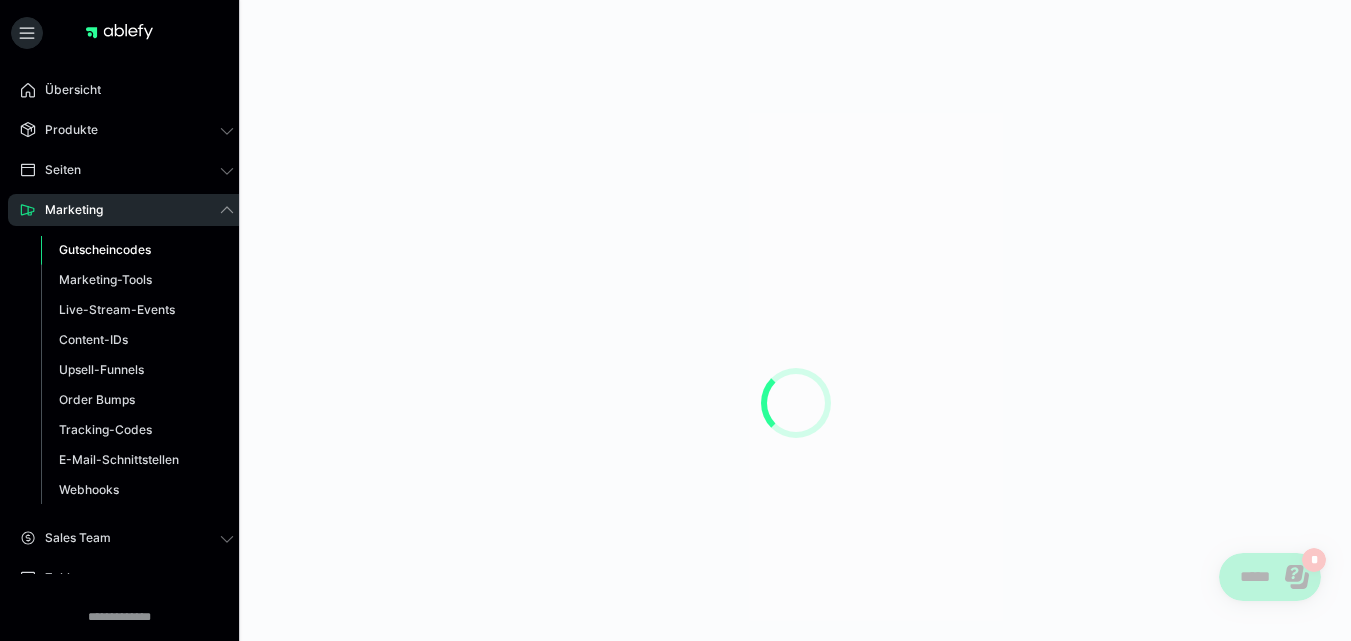 scroll, scrollTop: 0, scrollLeft: 0, axis: both 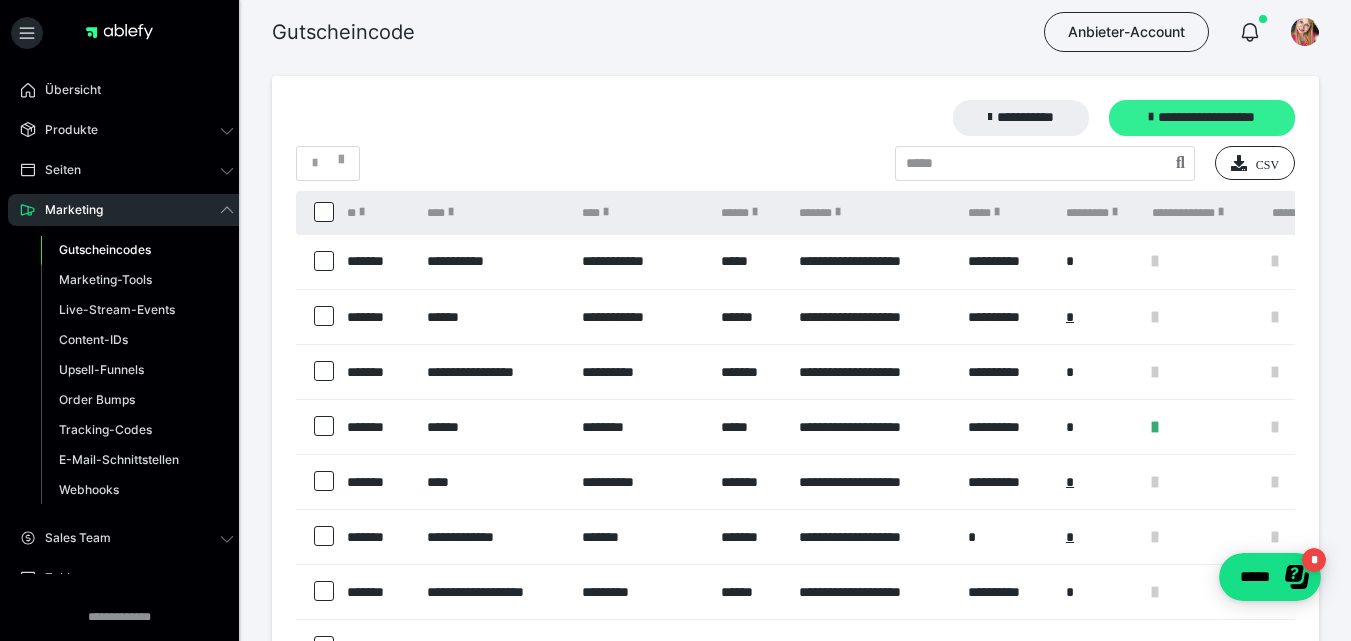 click on "**********" at bounding box center [1202, 118] 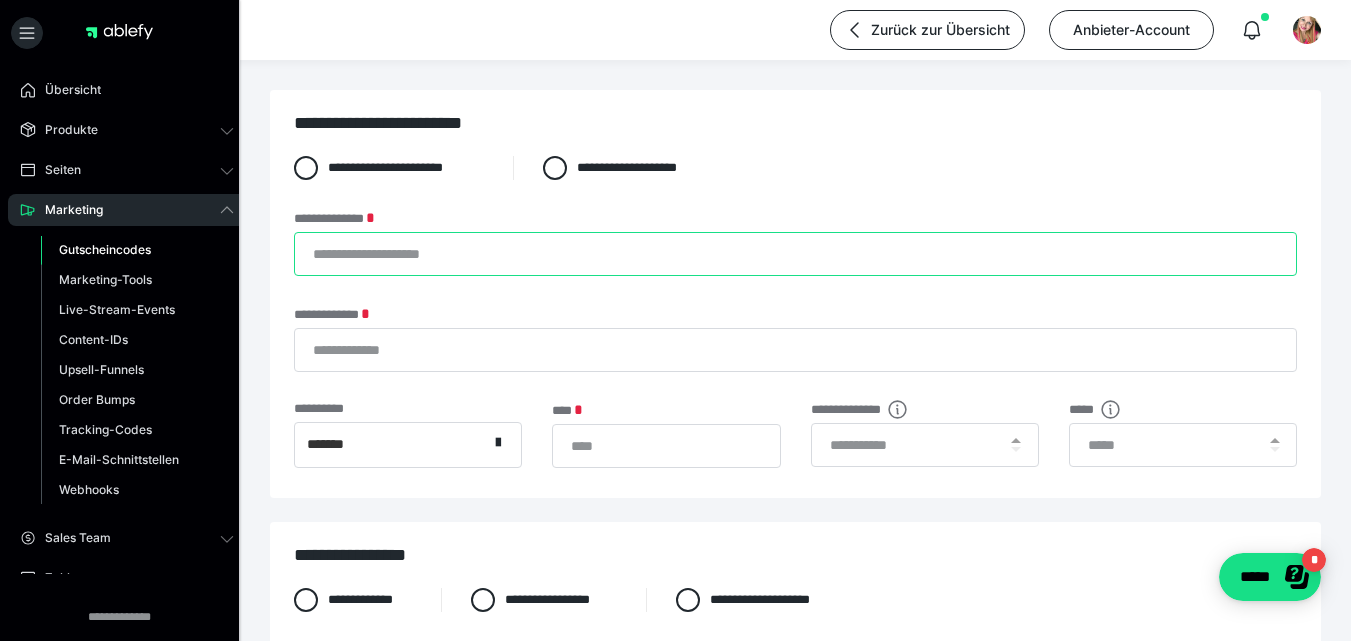 click on "**********" at bounding box center (795, 254) 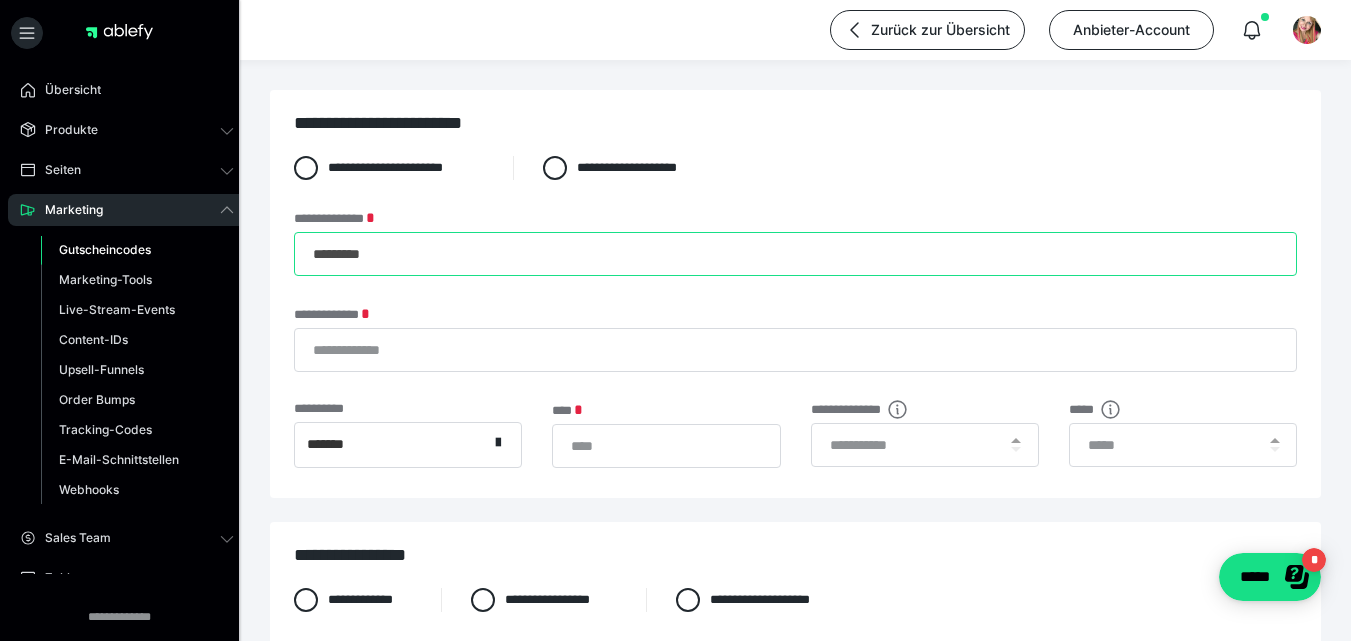 type on "*********" 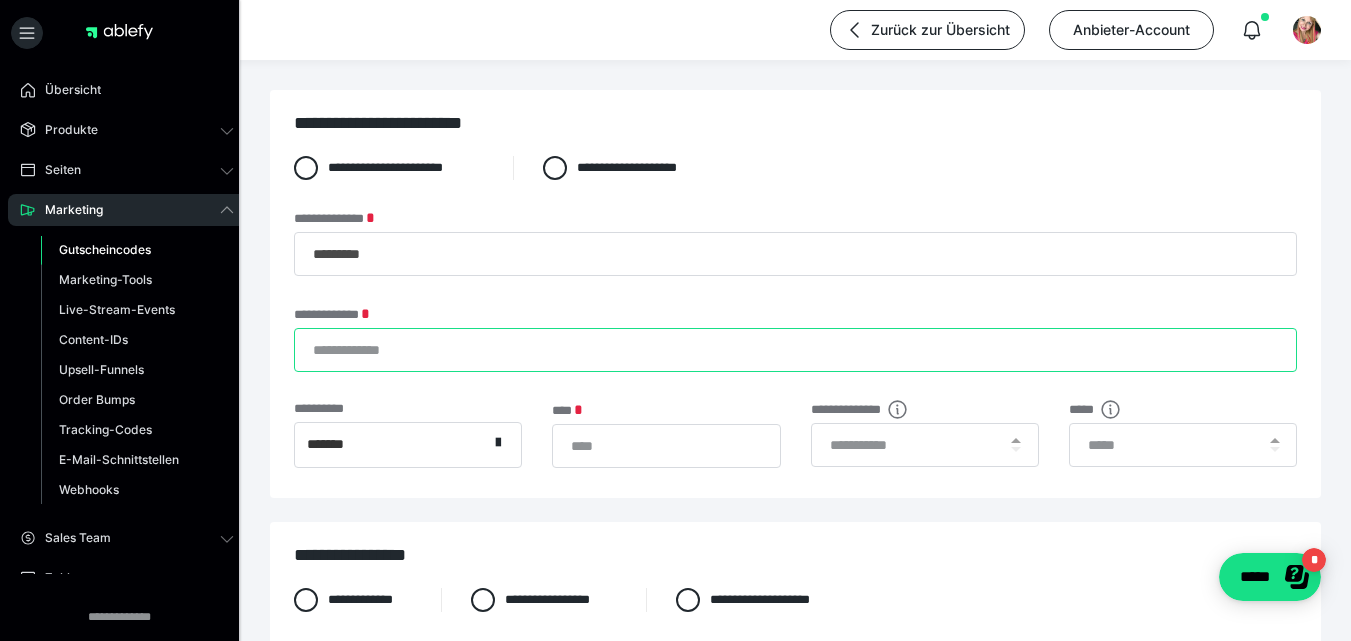 click on "**********" at bounding box center [795, 350] 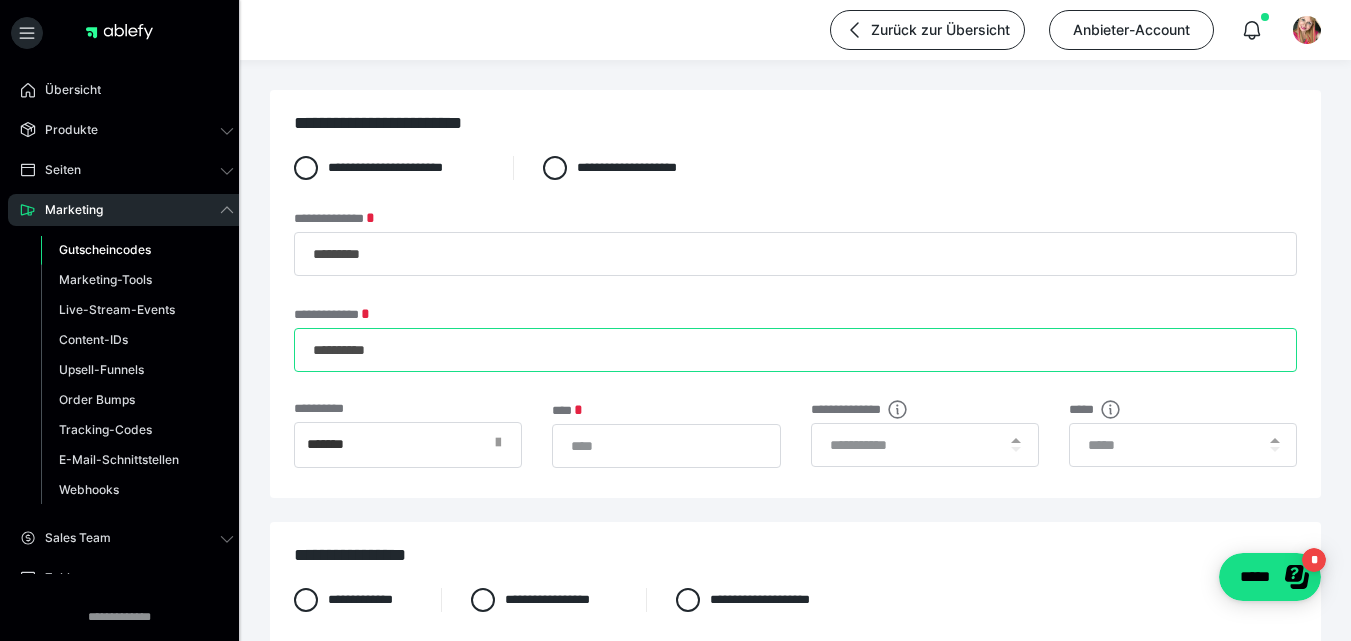type on "**********" 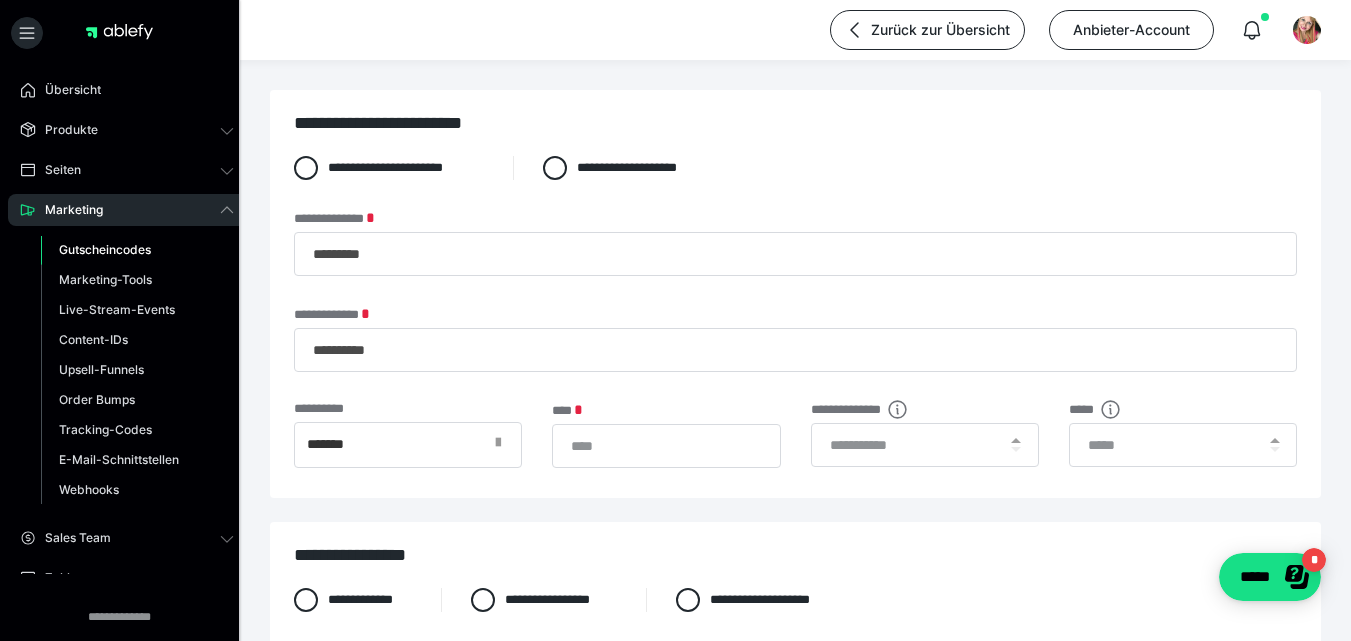 click at bounding box center [504, 445] 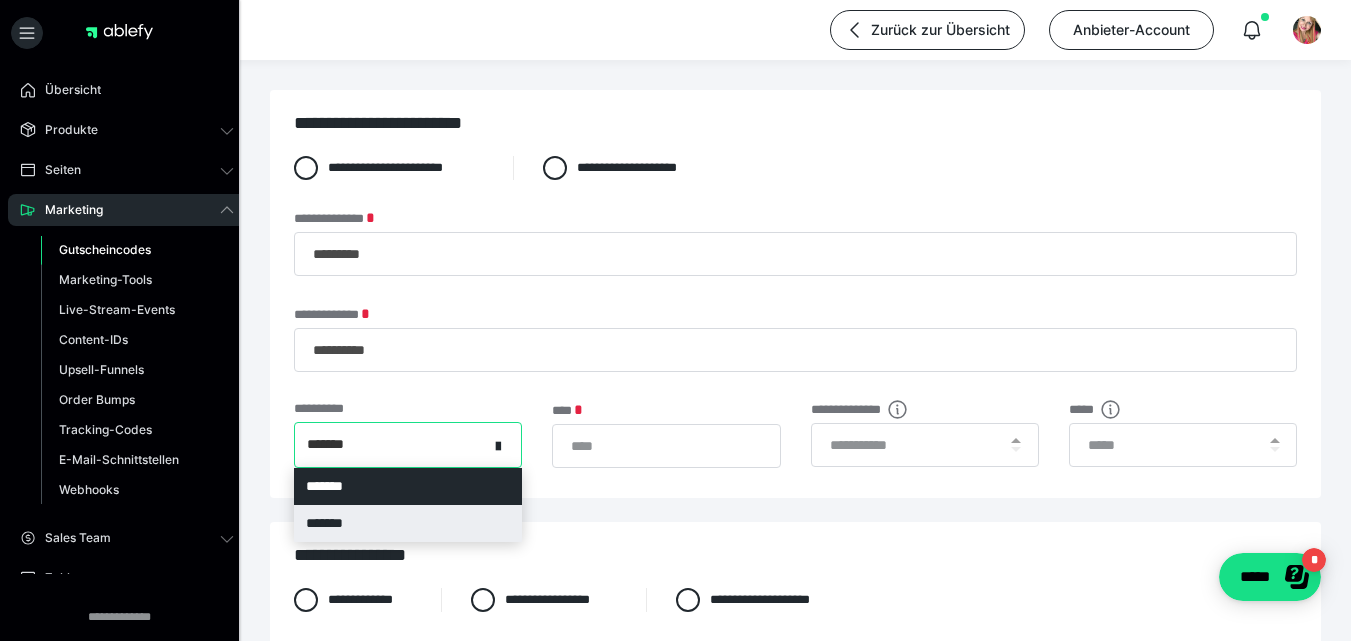 click on "*******" at bounding box center [408, 523] 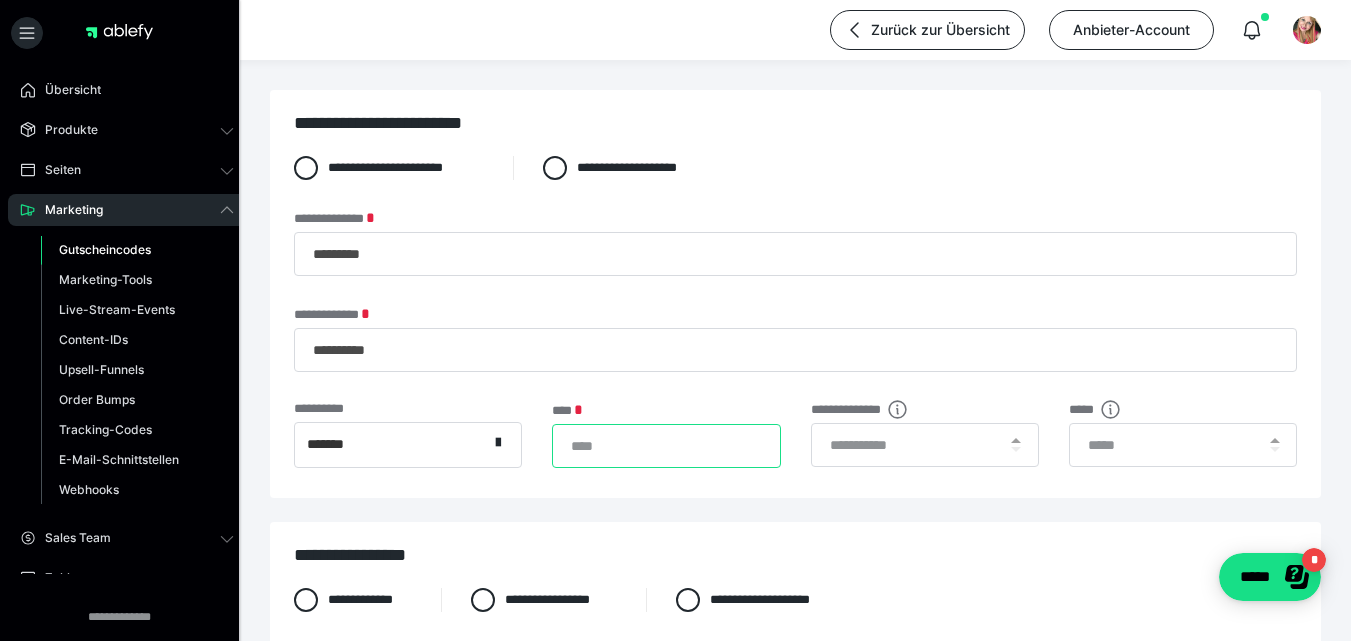 drag, startPoint x: 559, startPoint y: 465, endPoint x: 452, endPoint y: 439, distance: 110.11358 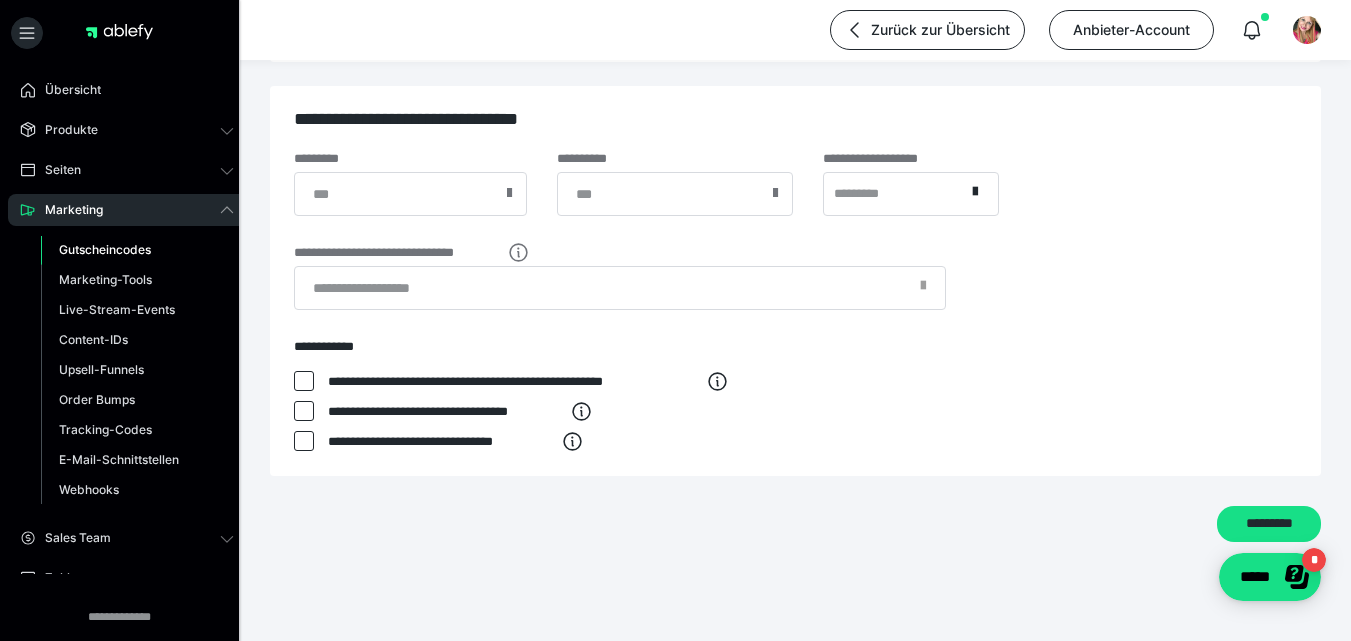 scroll, scrollTop: 605, scrollLeft: 0, axis: vertical 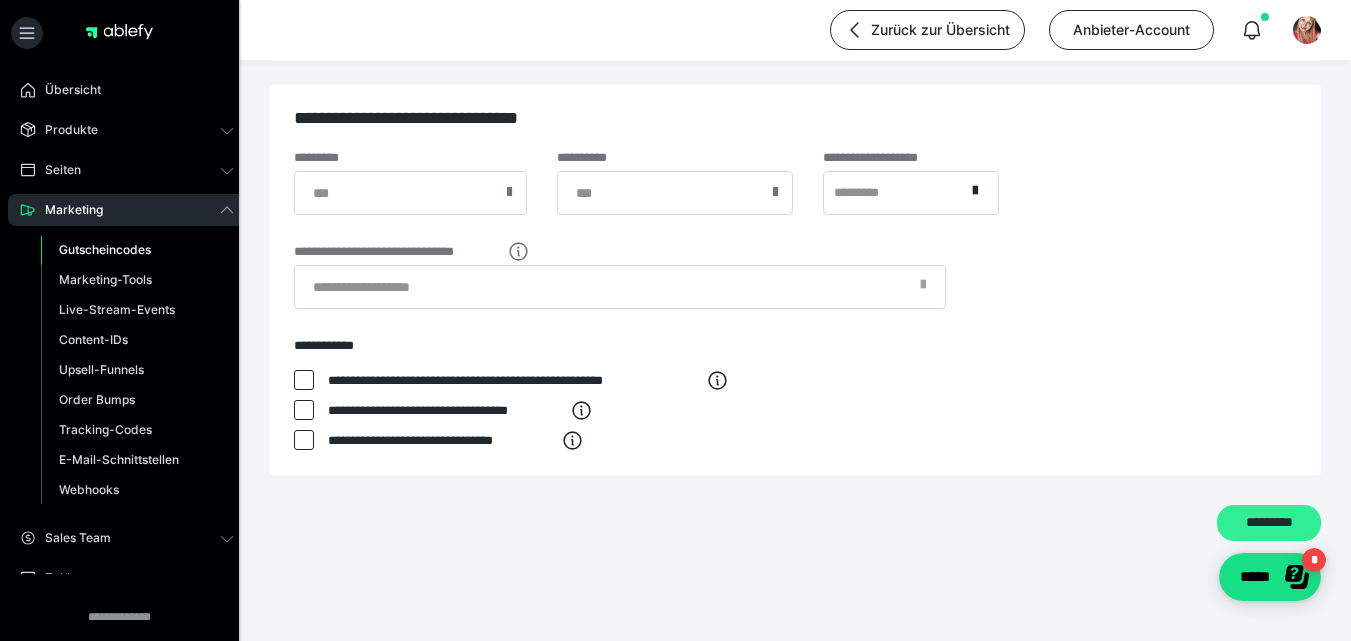 type on "**" 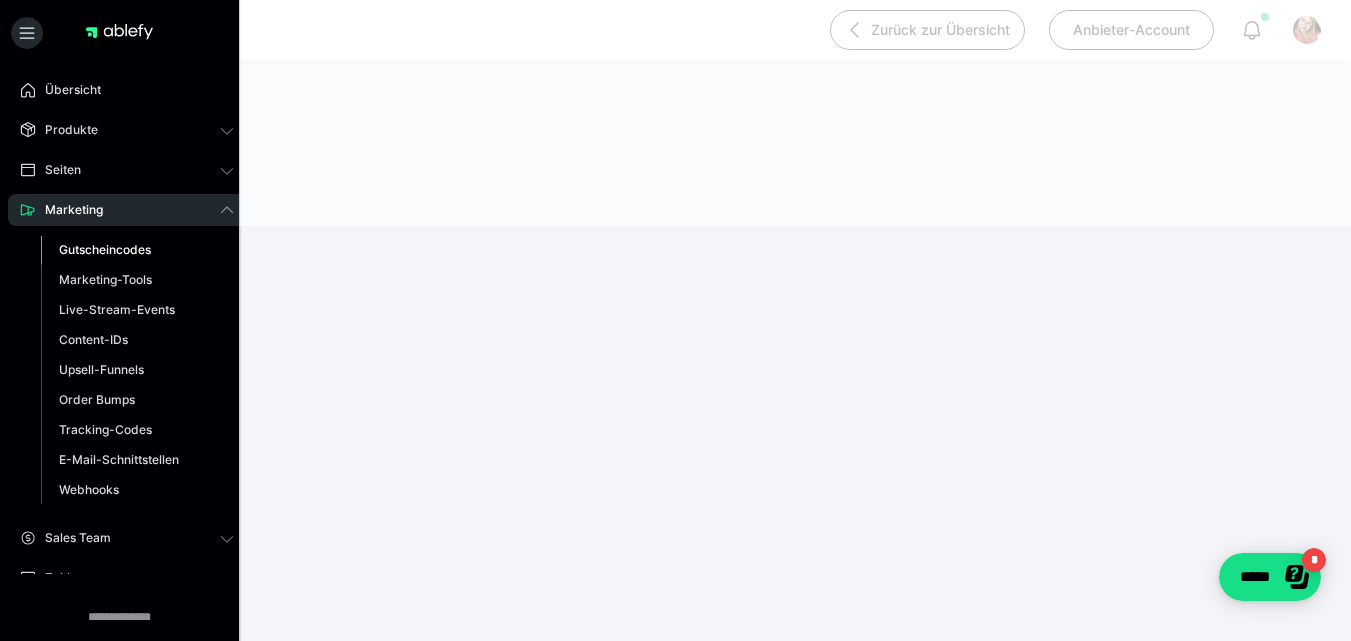 scroll, scrollTop: 190, scrollLeft: 0, axis: vertical 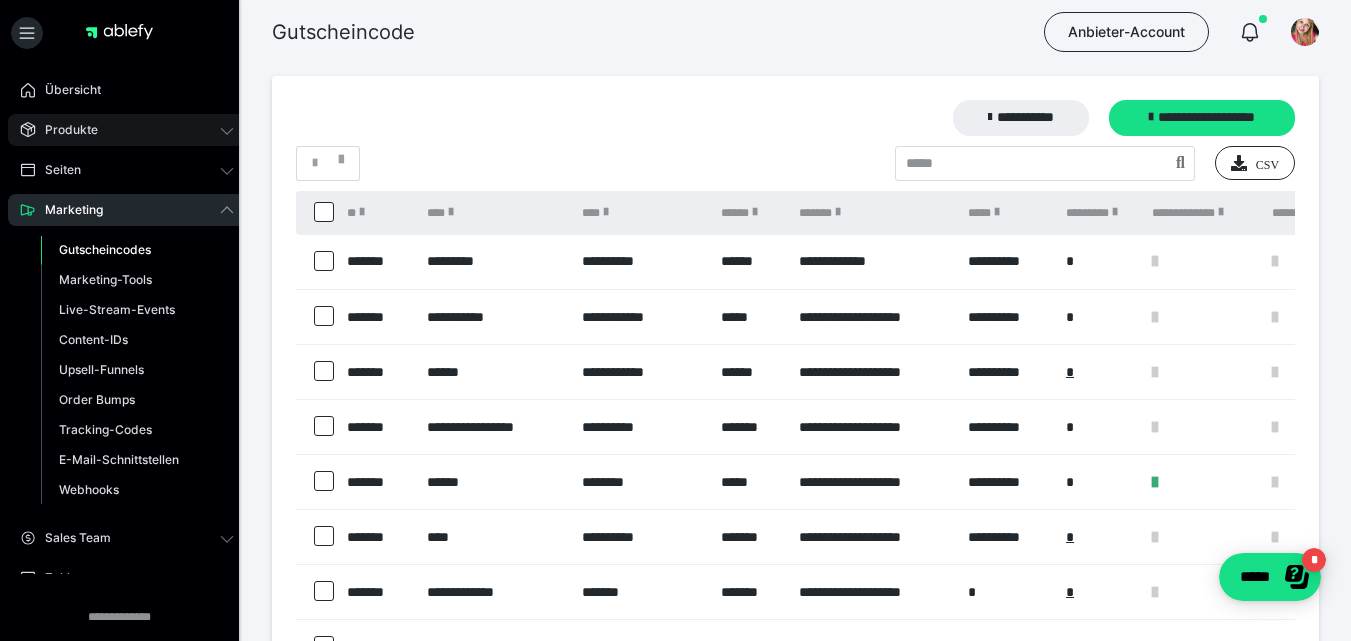 click on "Produkte" at bounding box center (64, 130) 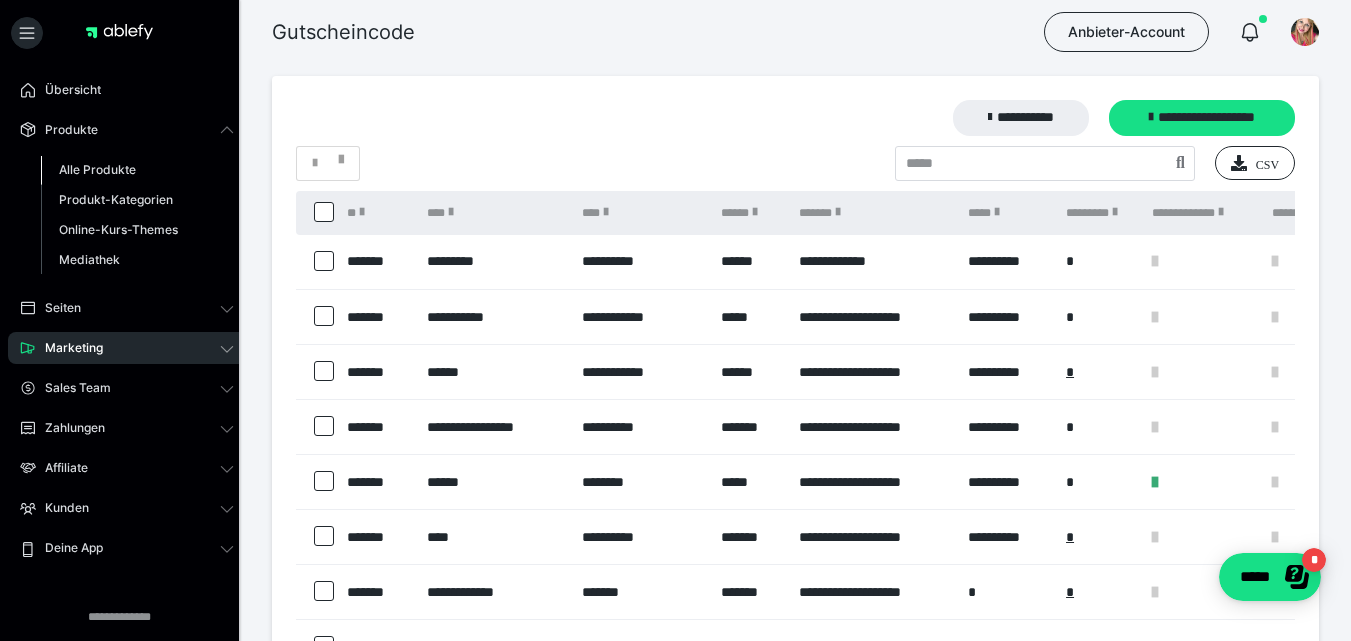 click on "Alle Produkte" at bounding box center (97, 169) 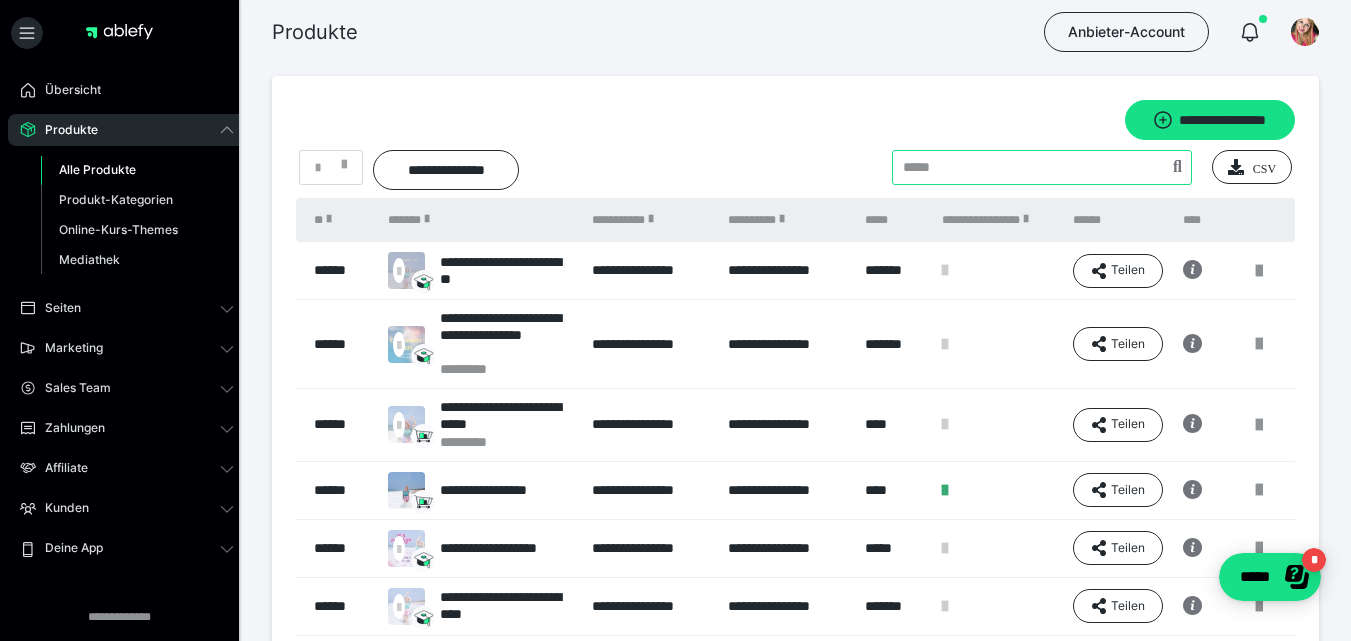 click at bounding box center (1042, 167) 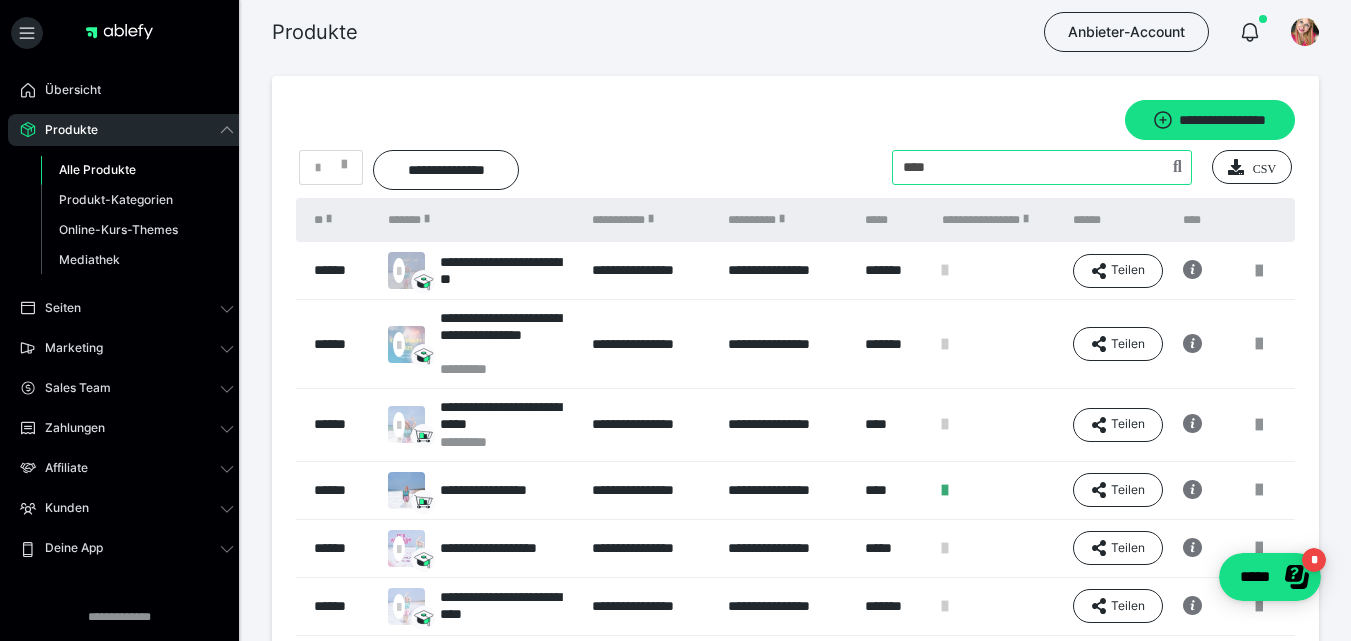 type on "****" 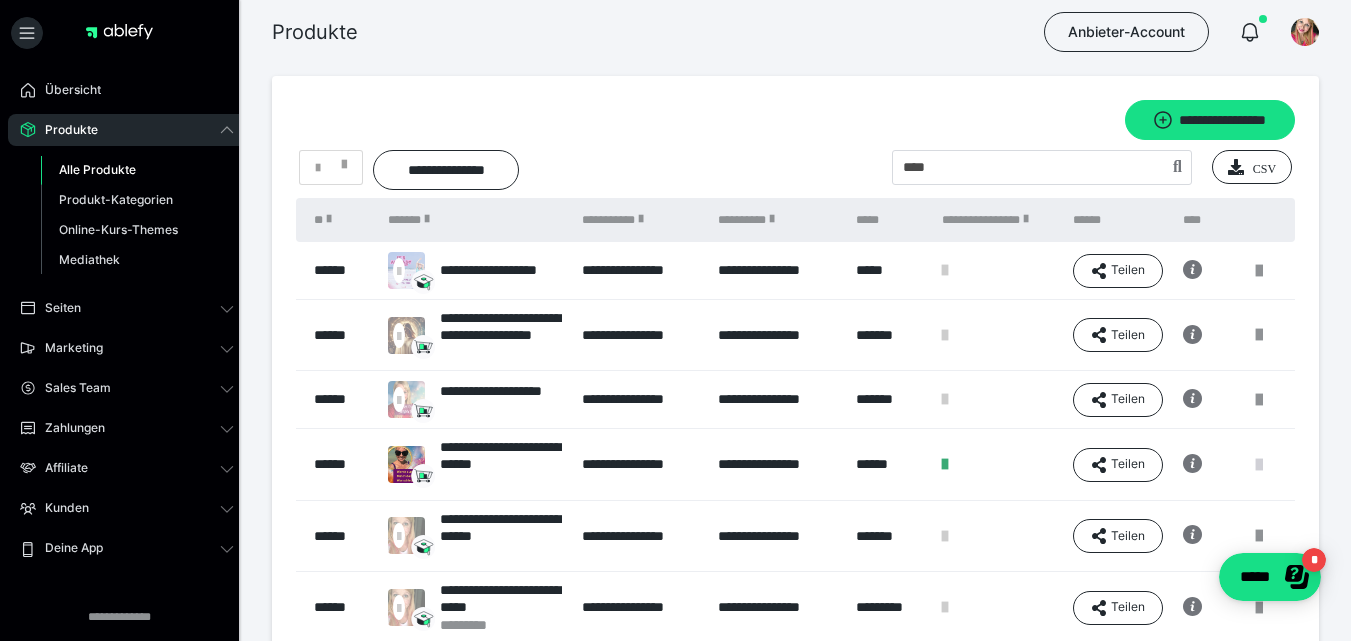 click at bounding box center [1259, 465] 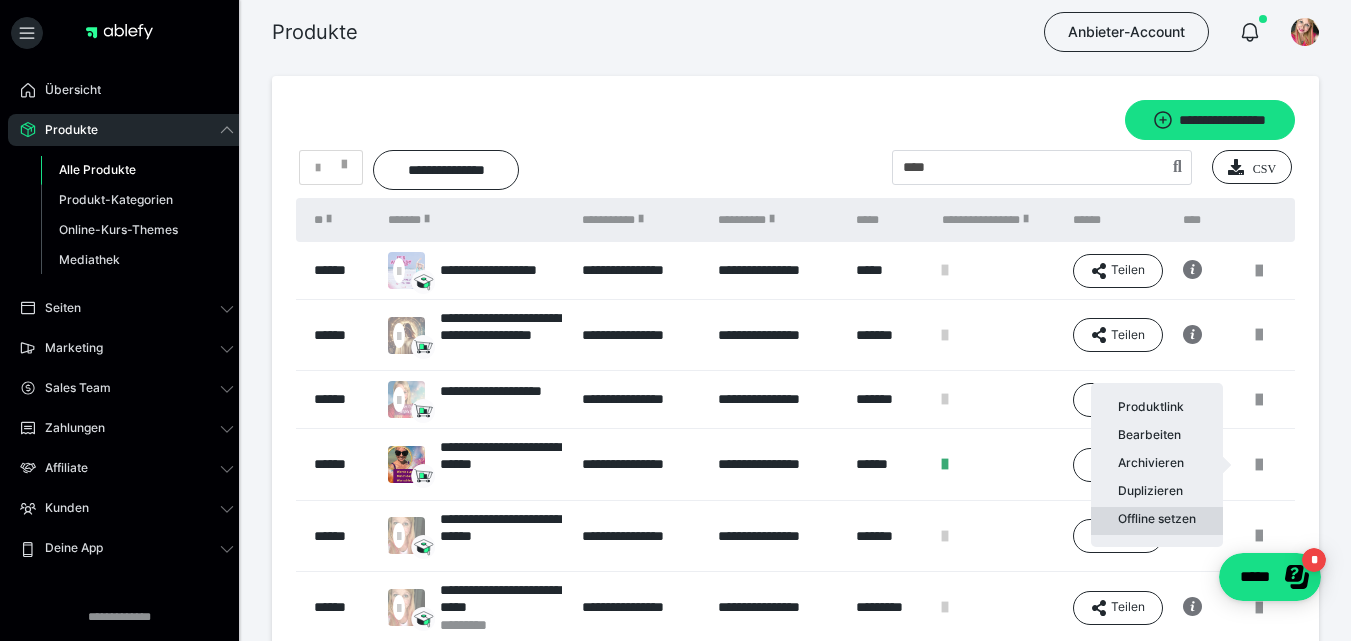 click on "Offline setzen" at bounding box center (1157, 521) 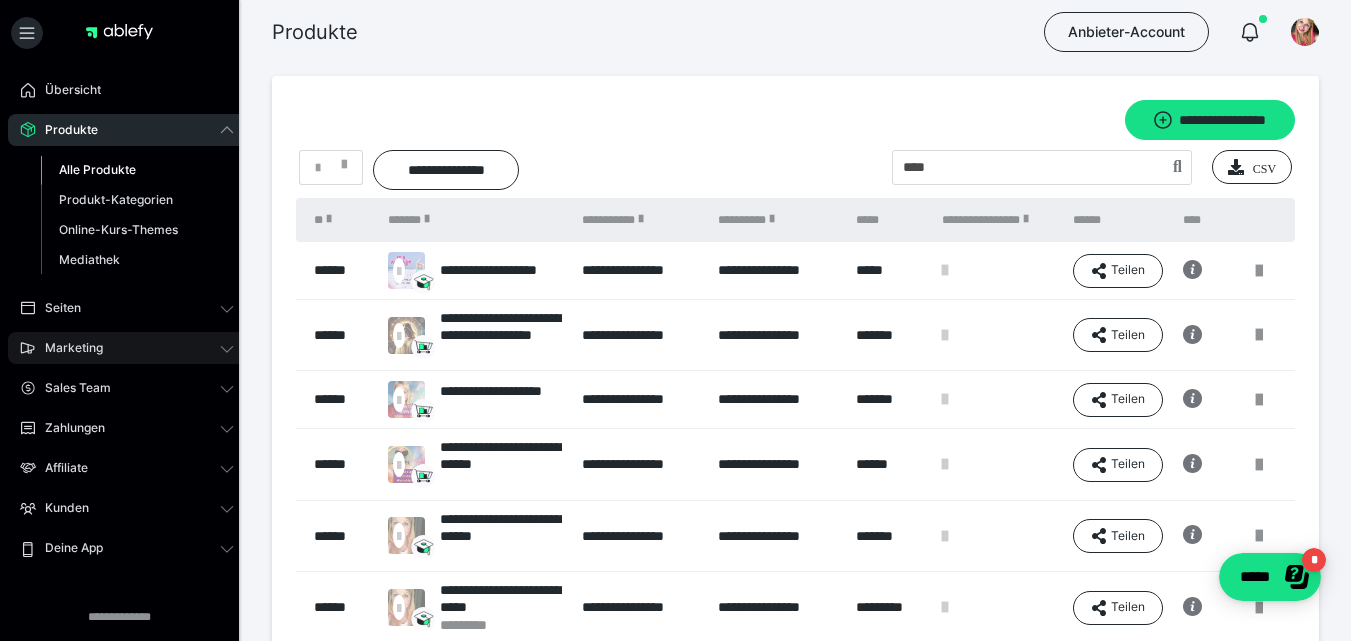 click on "Marketing" at bounding box center (127, 348) 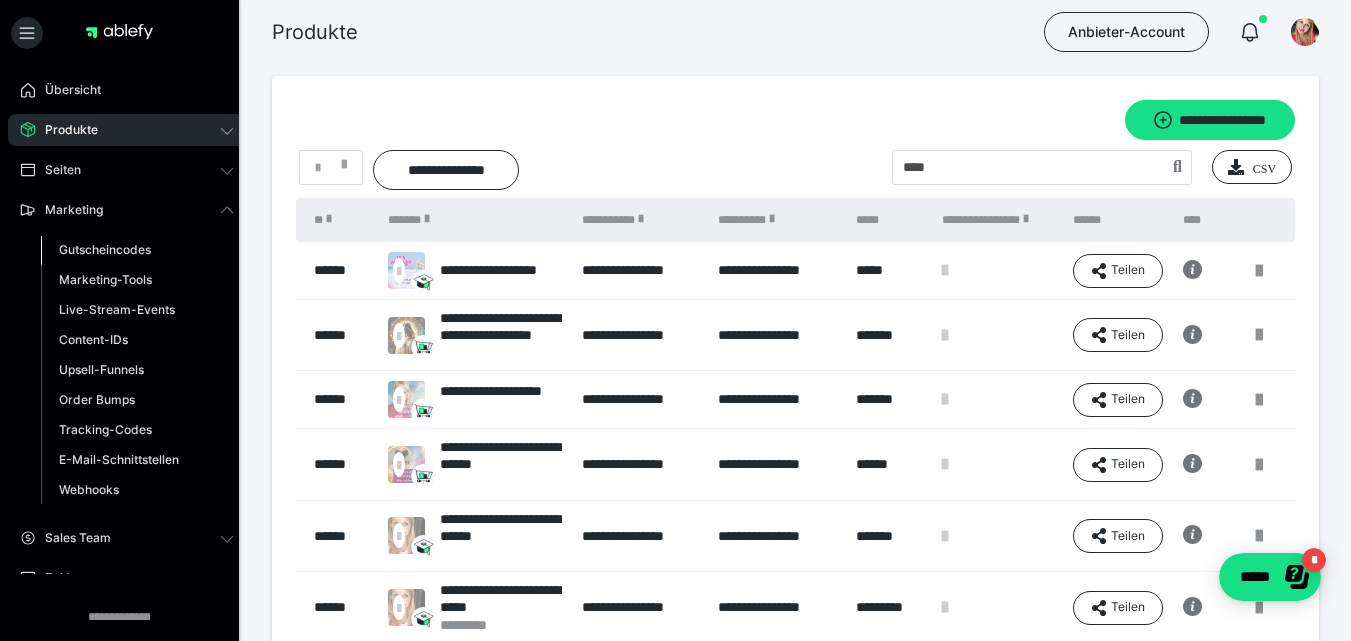 click on "Gutscheincodes" at bounding box center [105, 249] 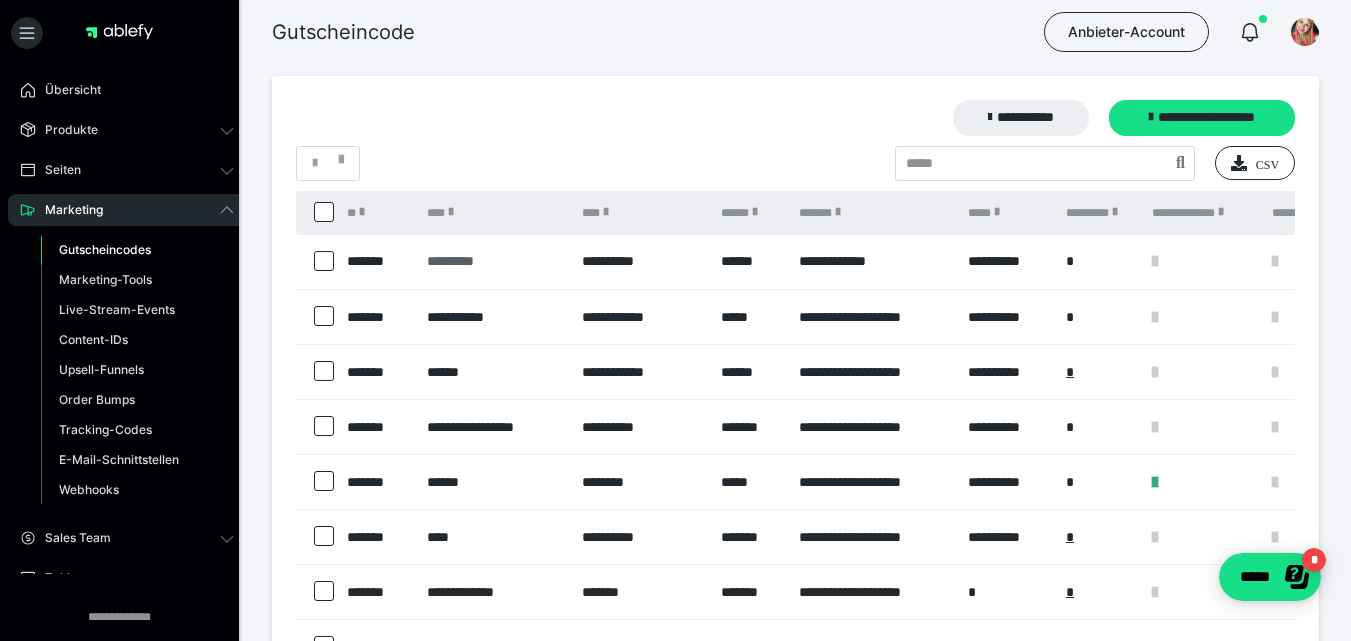 click on "*********" at bounding box center [494, 261] 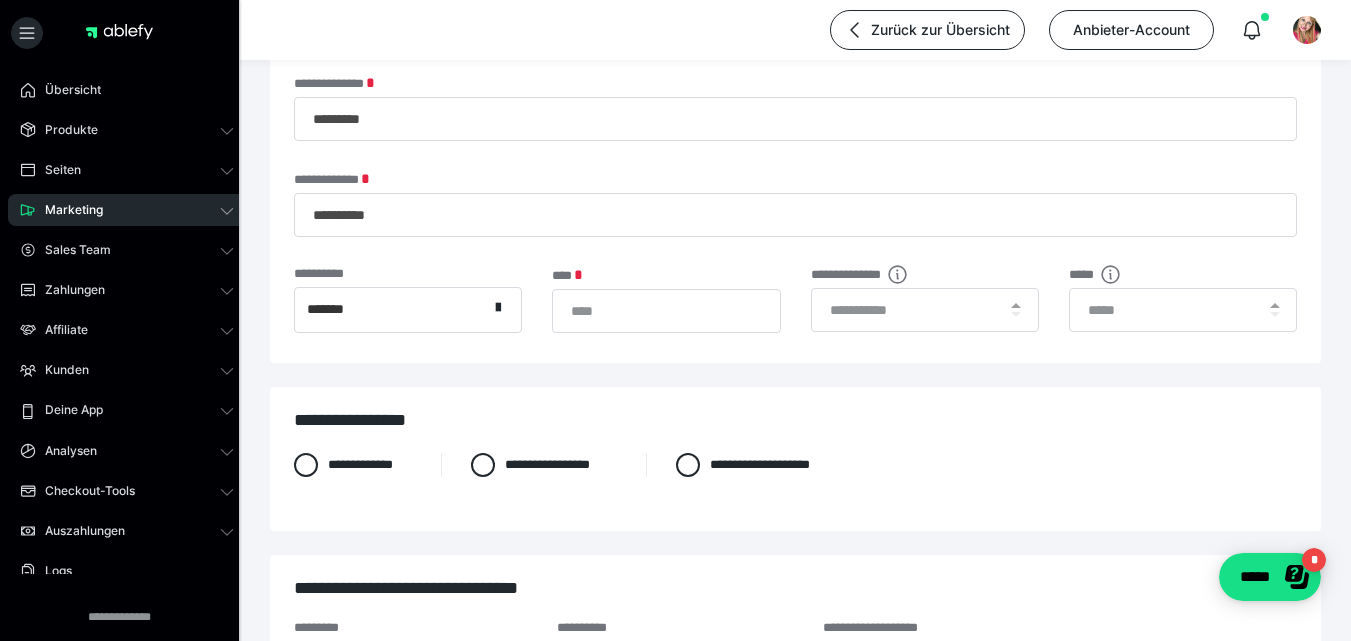 scroll, scrollTop: 93, scrollLeft: 0, axis: vertical 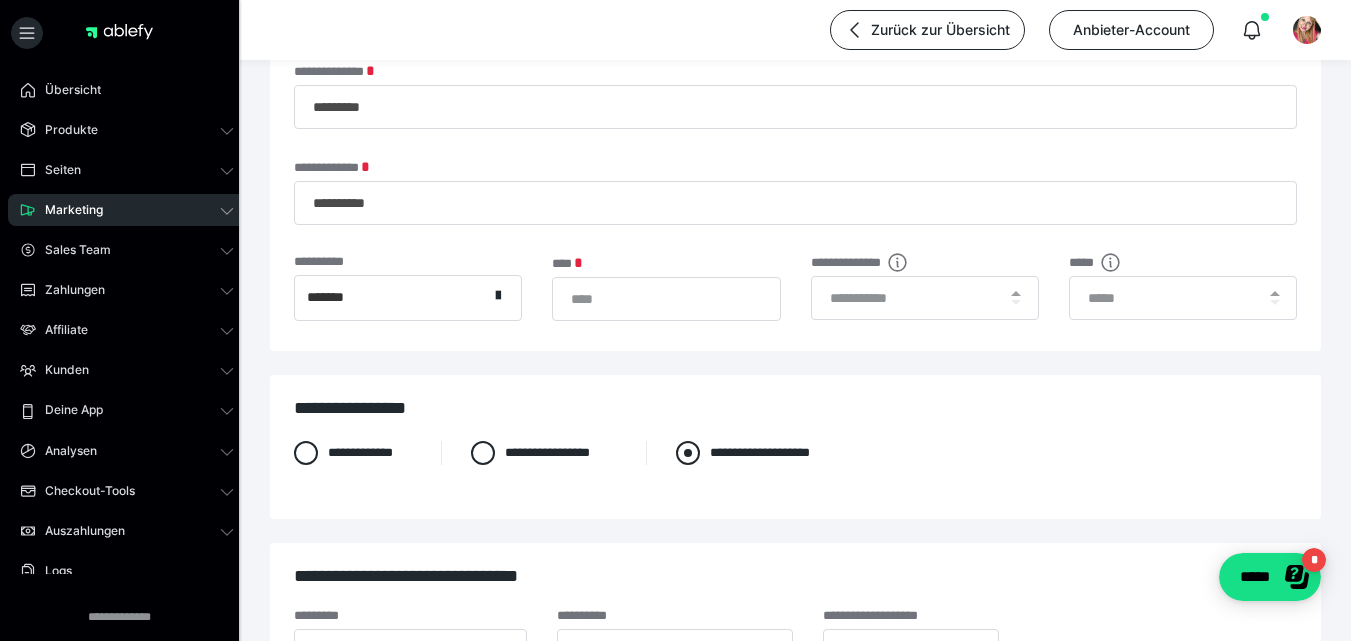 click at bounding box center (688, 453) 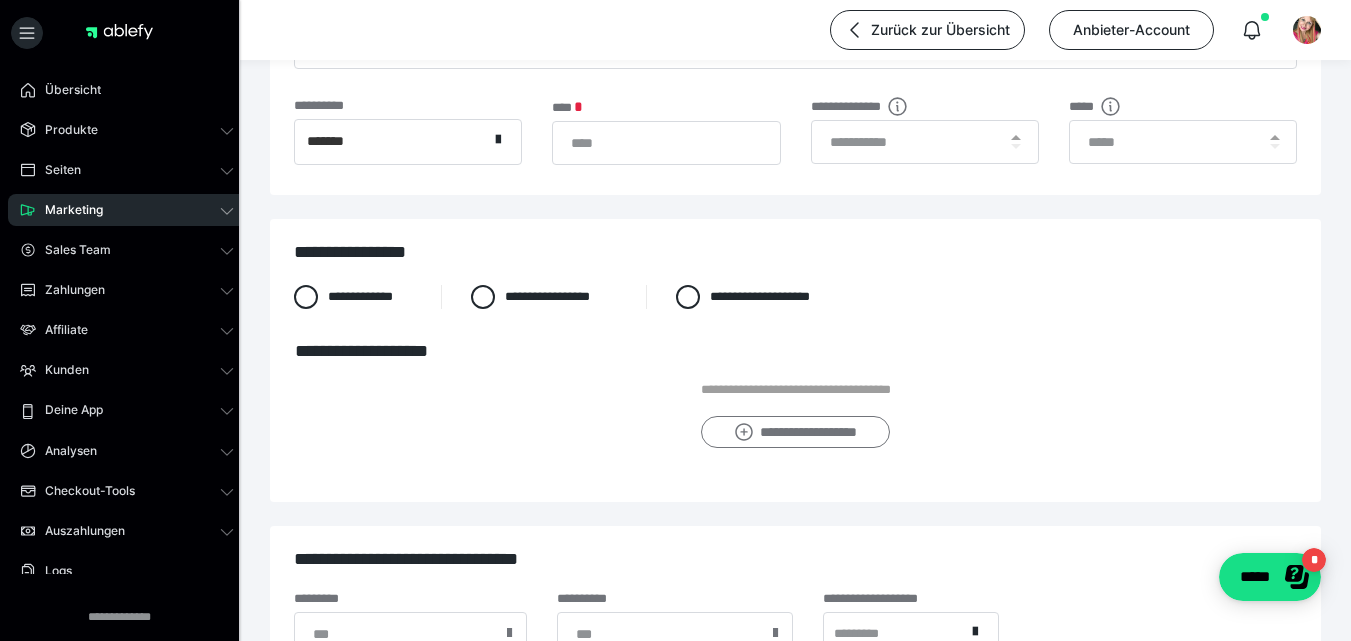 scroll, scrollTop: 253, scrollLeft: 0, axis: vertical 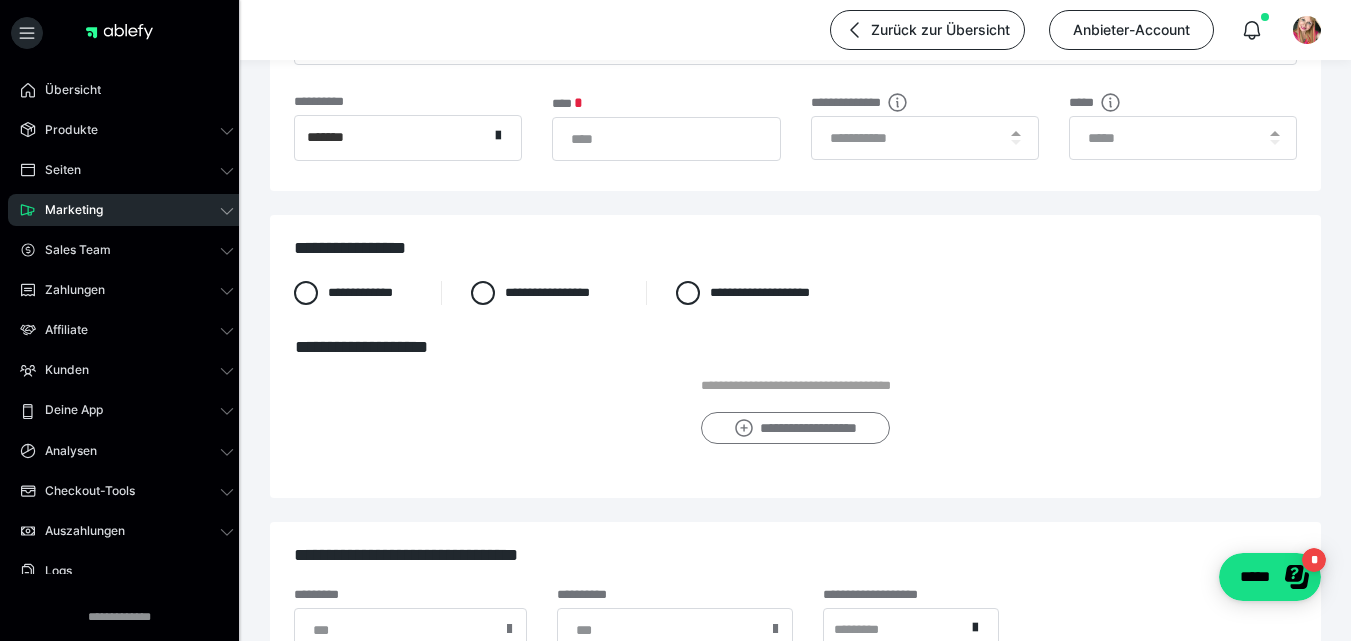 click on "**********" at bounding box center (795, 428) 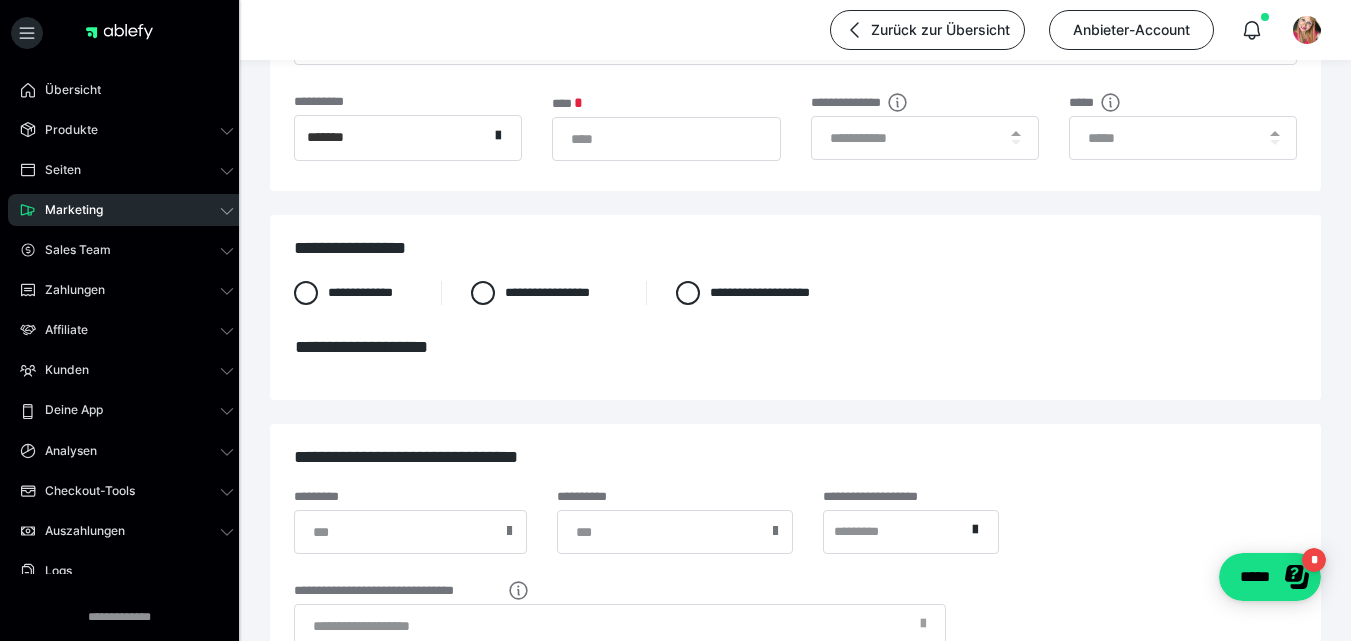 scroll, scrollTop: 0, scrollLeft: 0, axis: both 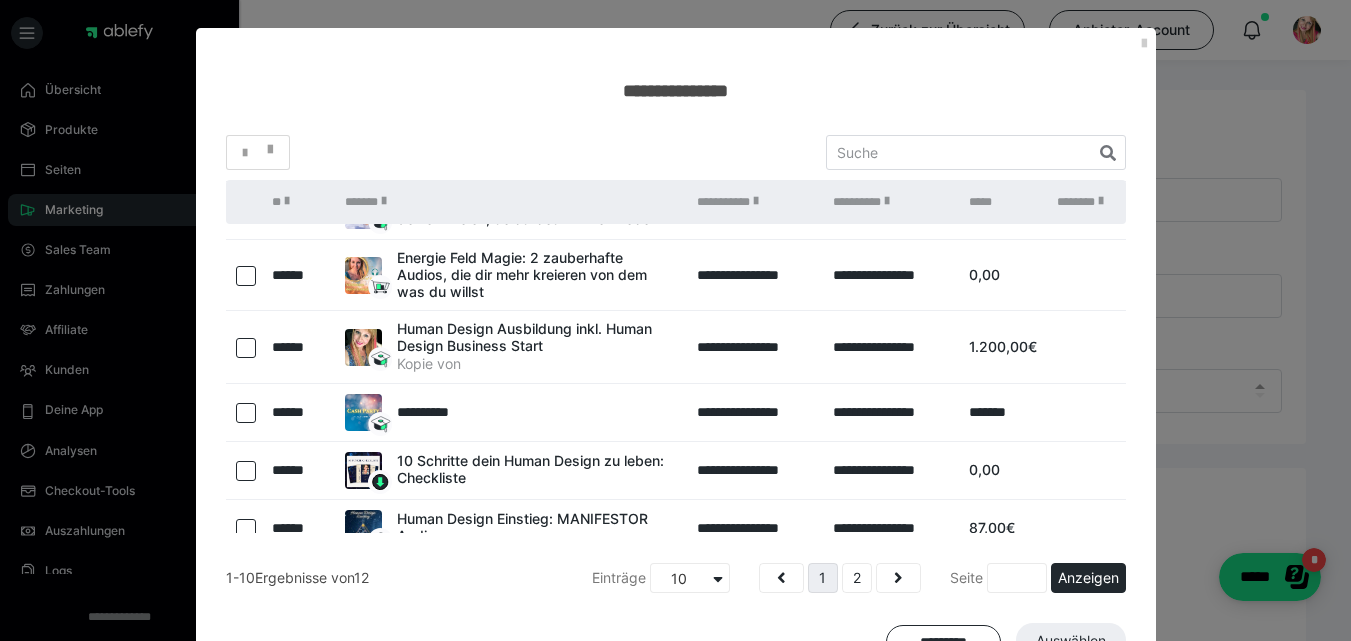 click at bounding box center (246, 413) 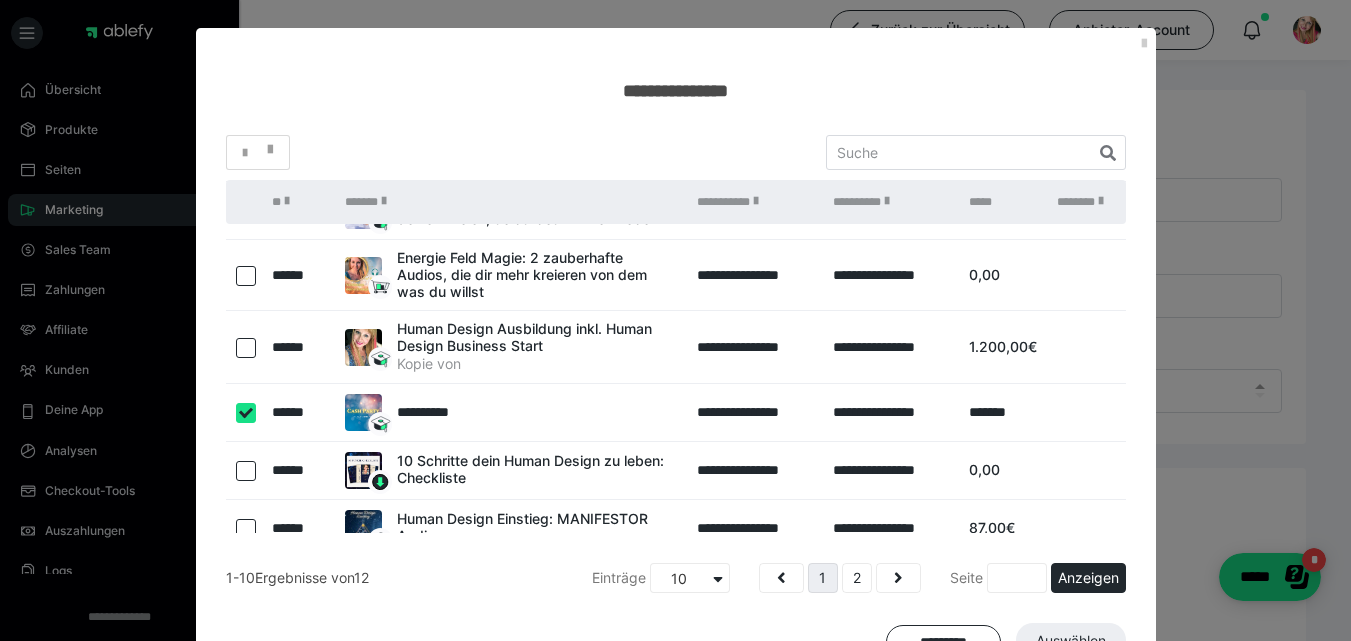 checkbox on "****" 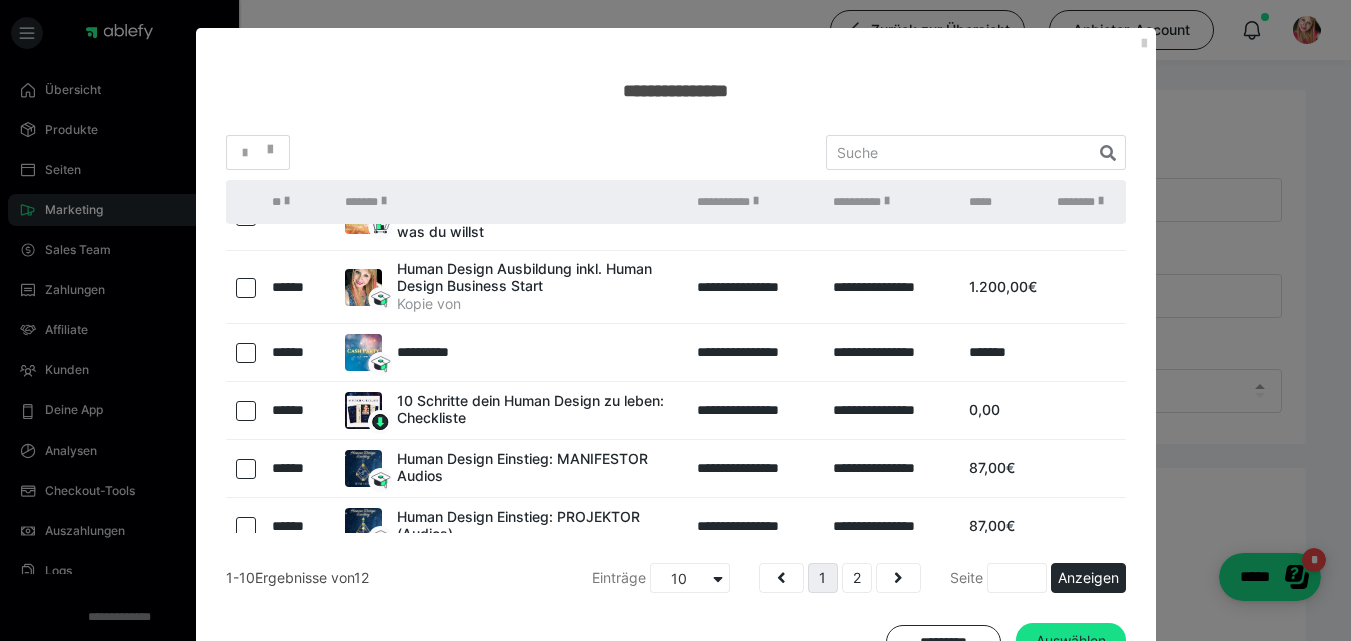 scroll, scrollTop: 180, scrollLeft: 0, axis: vertical 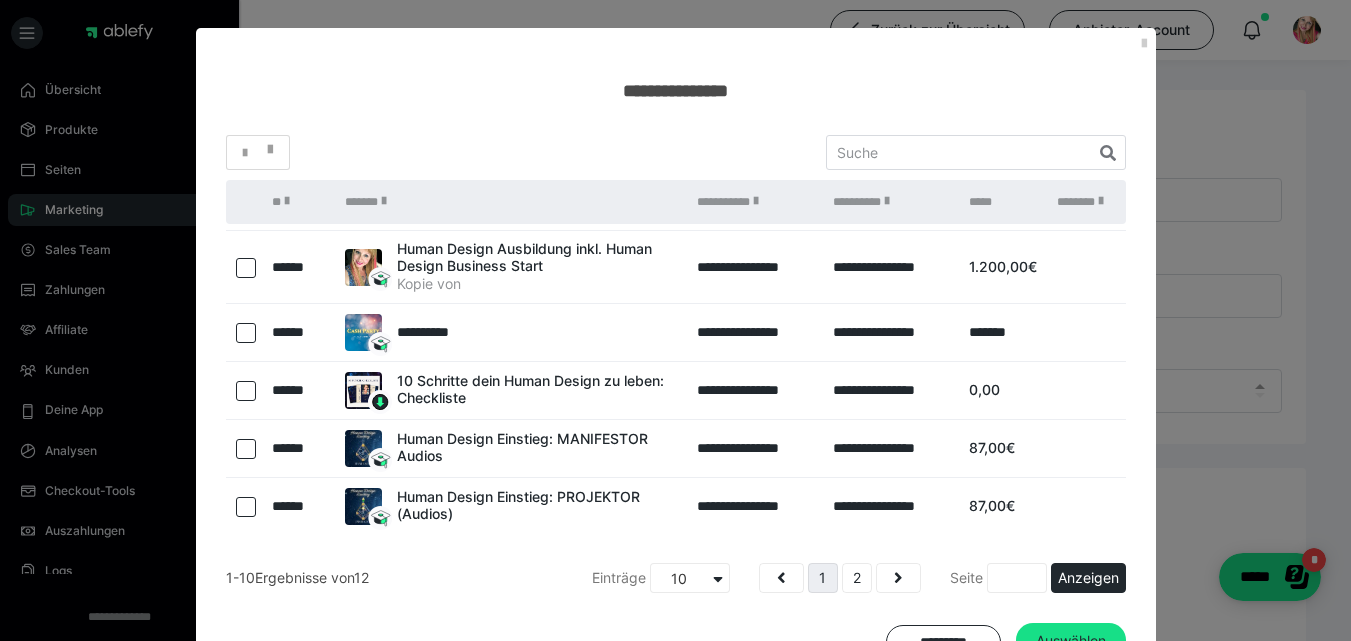 click at bounding box center (246, 449) 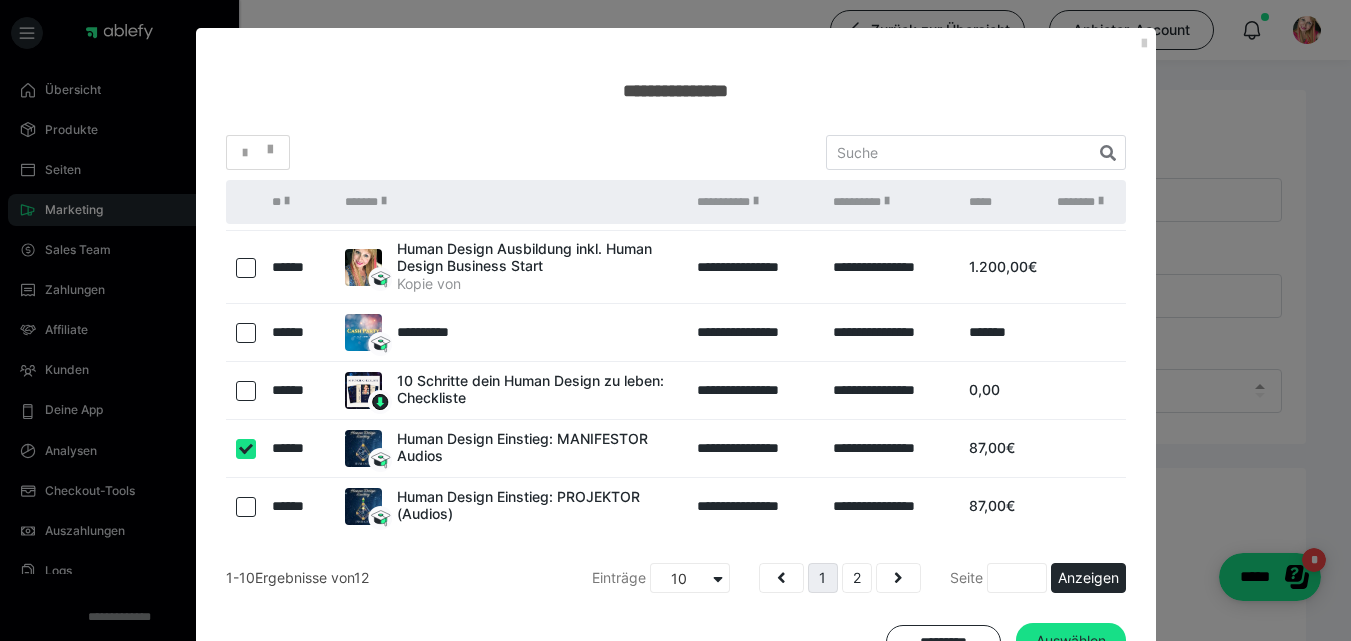 checkbox on "true" 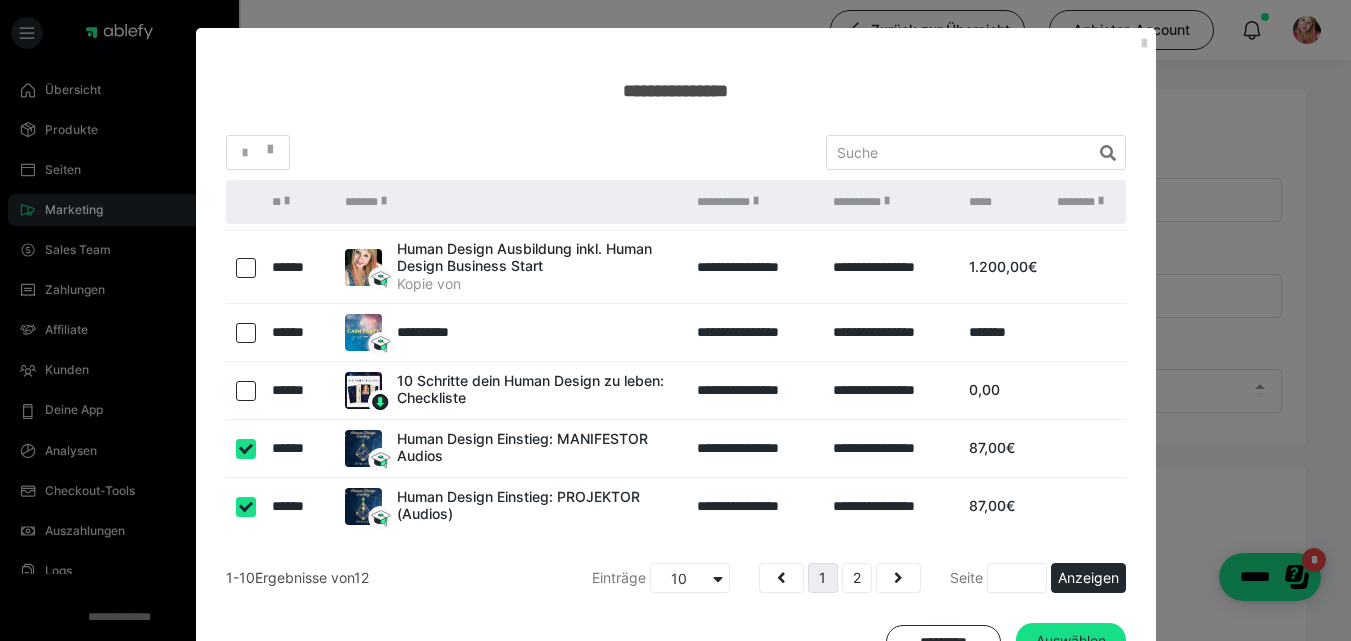 checkbox on "true" 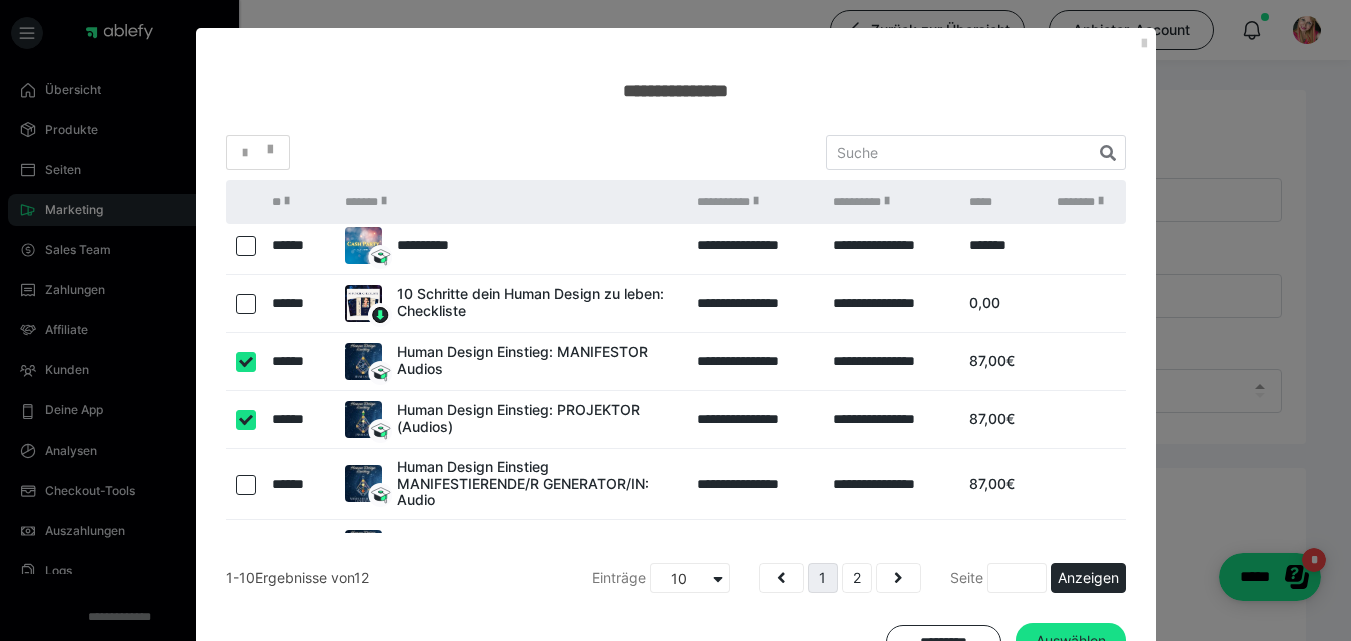 scroll, scrollTop: 312, scrollLeft: 0, axis: vertical 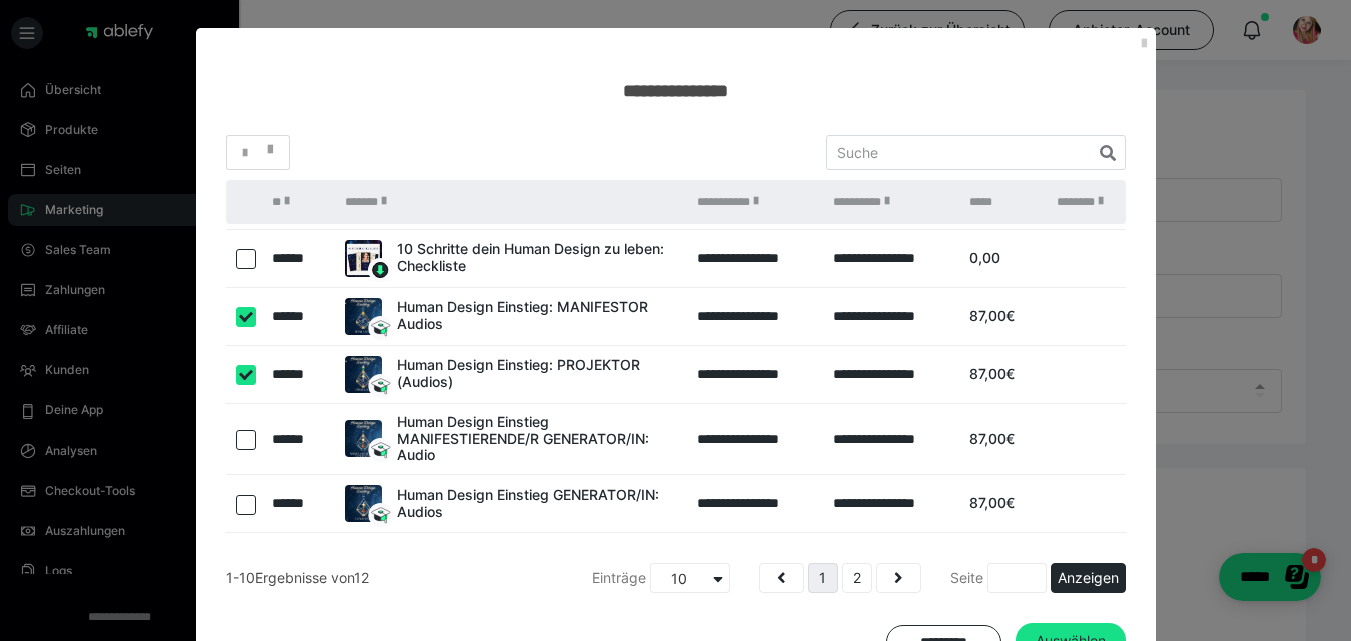 click at bounding box center [246, 440] 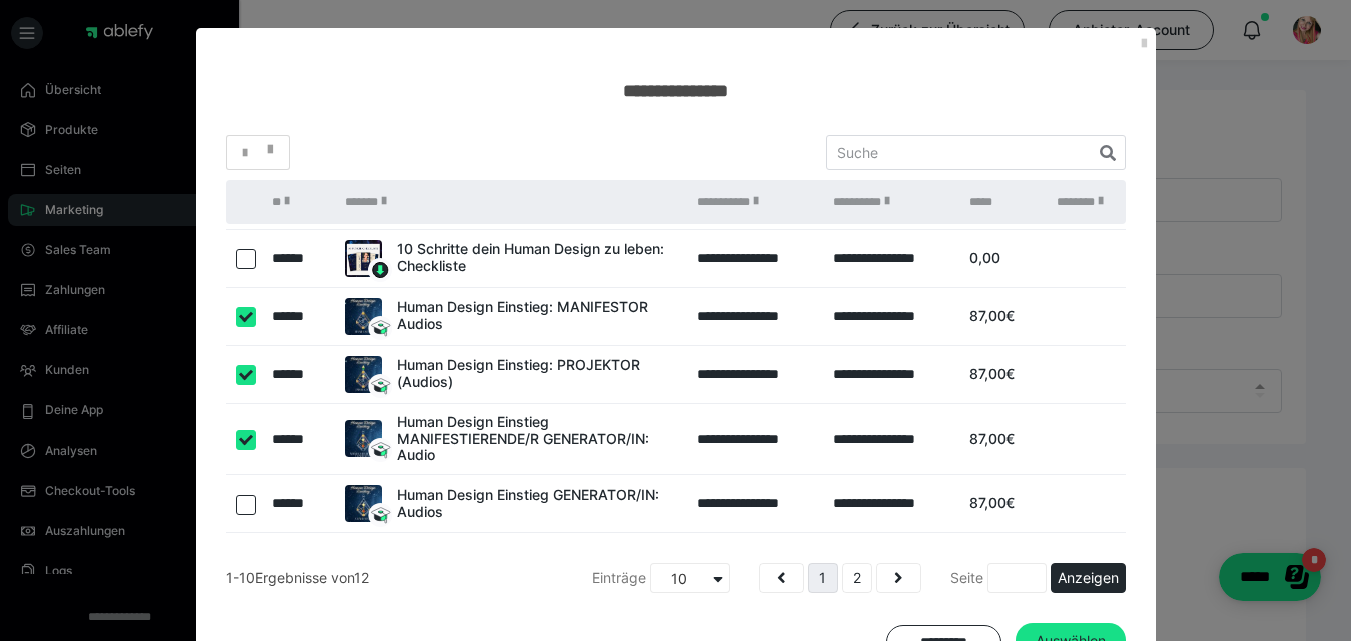 click at bounding box center (246, 505) 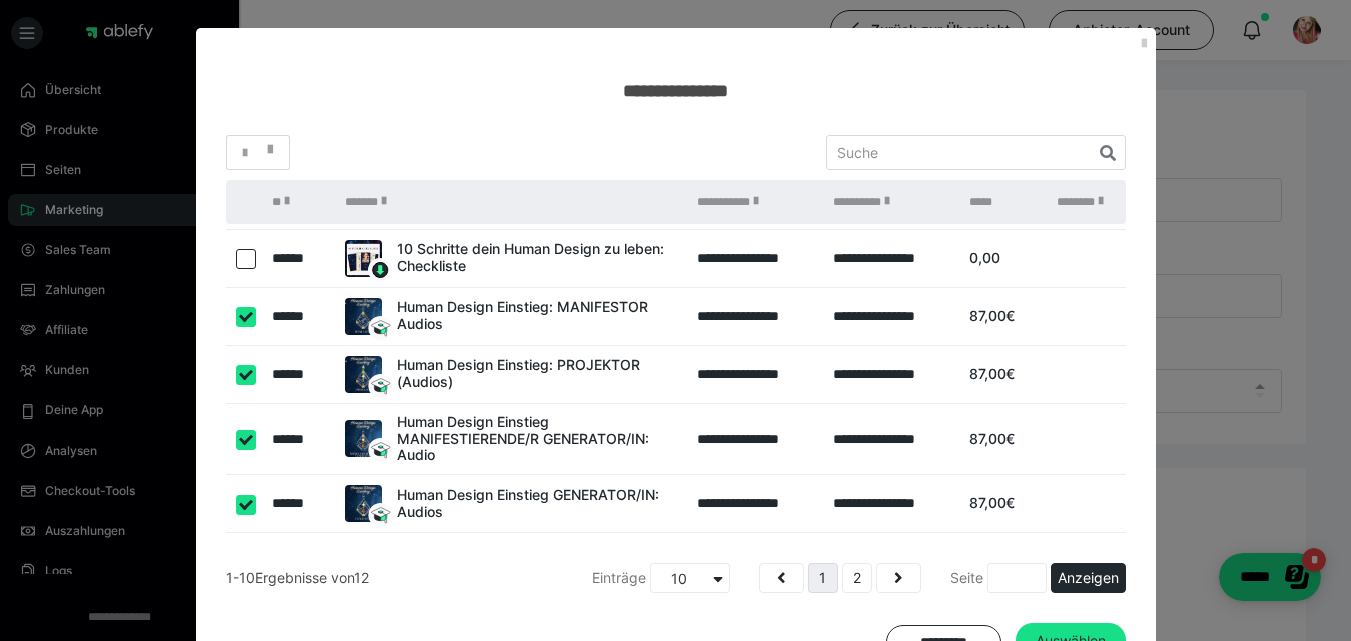 checkbox on "true" 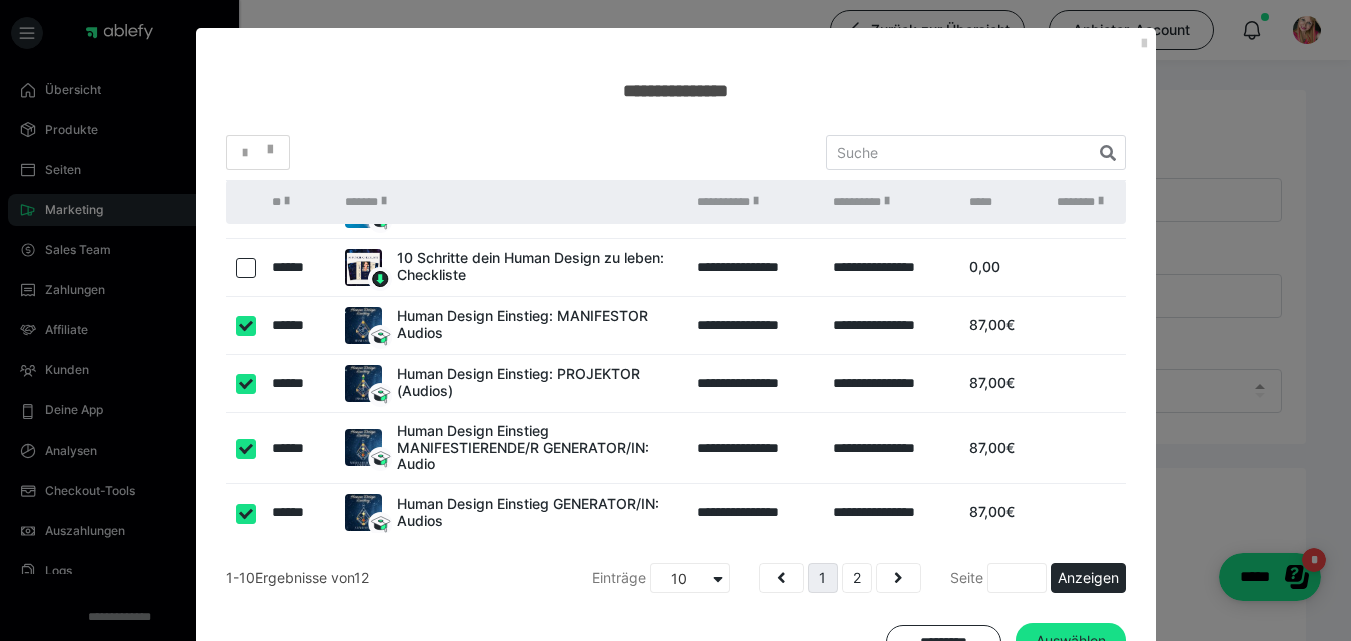scroll, scrollTop: 312, scrollLeft: 0, axis: vertical 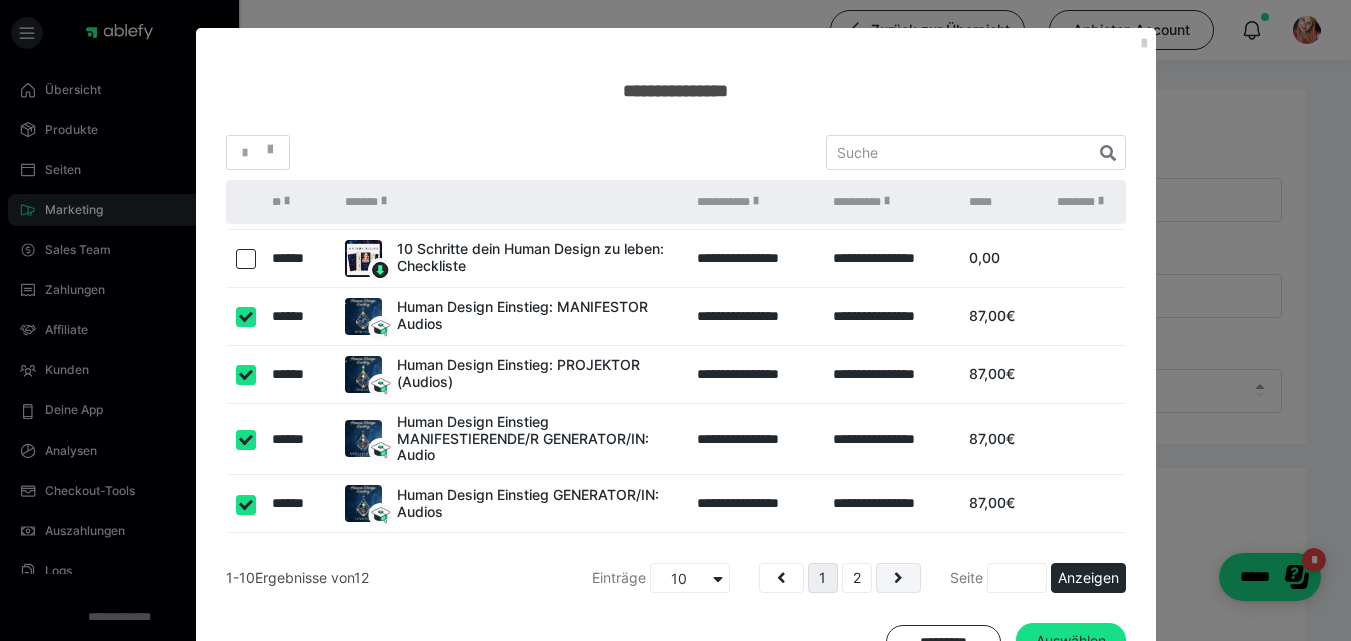 click at bounding box center [898, 578] 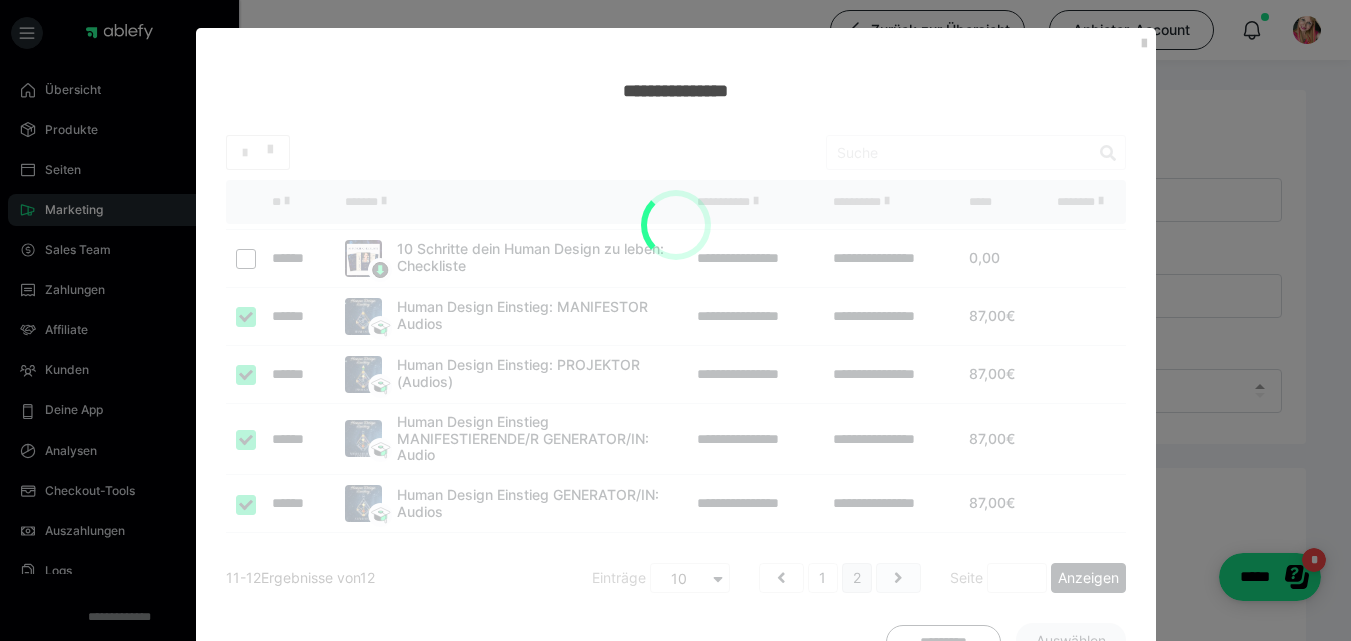 scroll, scrollTop: 77, scrollLeft: 0, axis: vertical 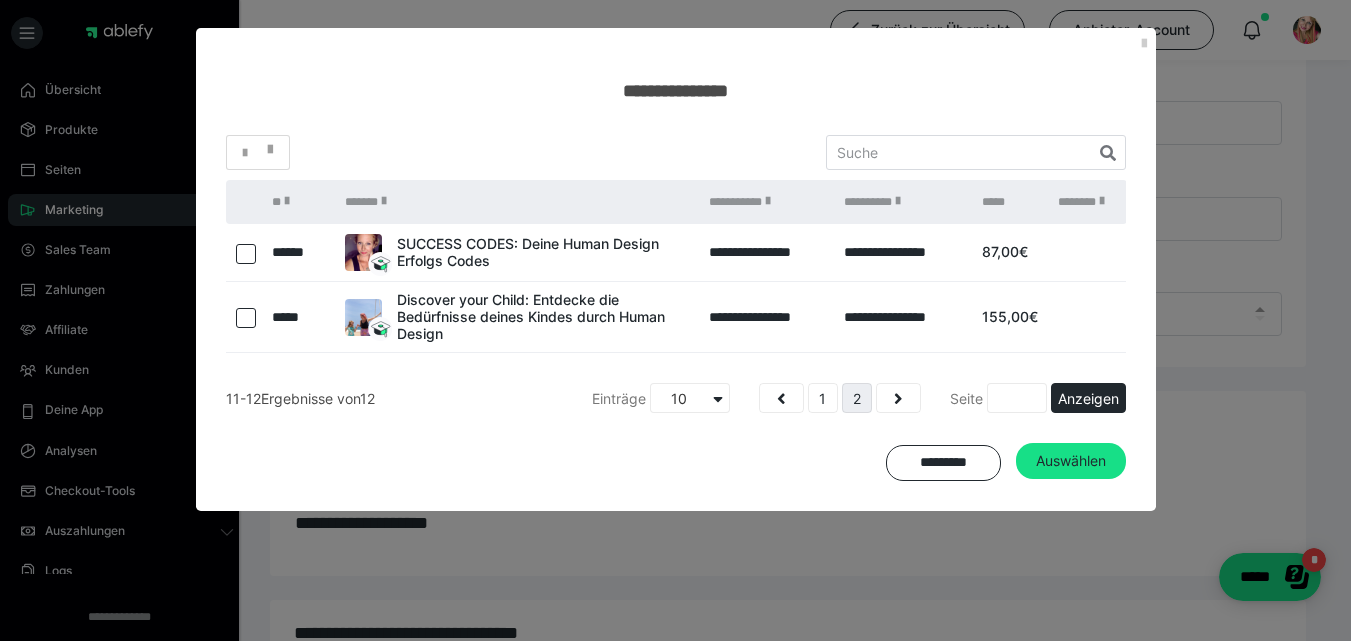 click at bounding box center [246, 254] 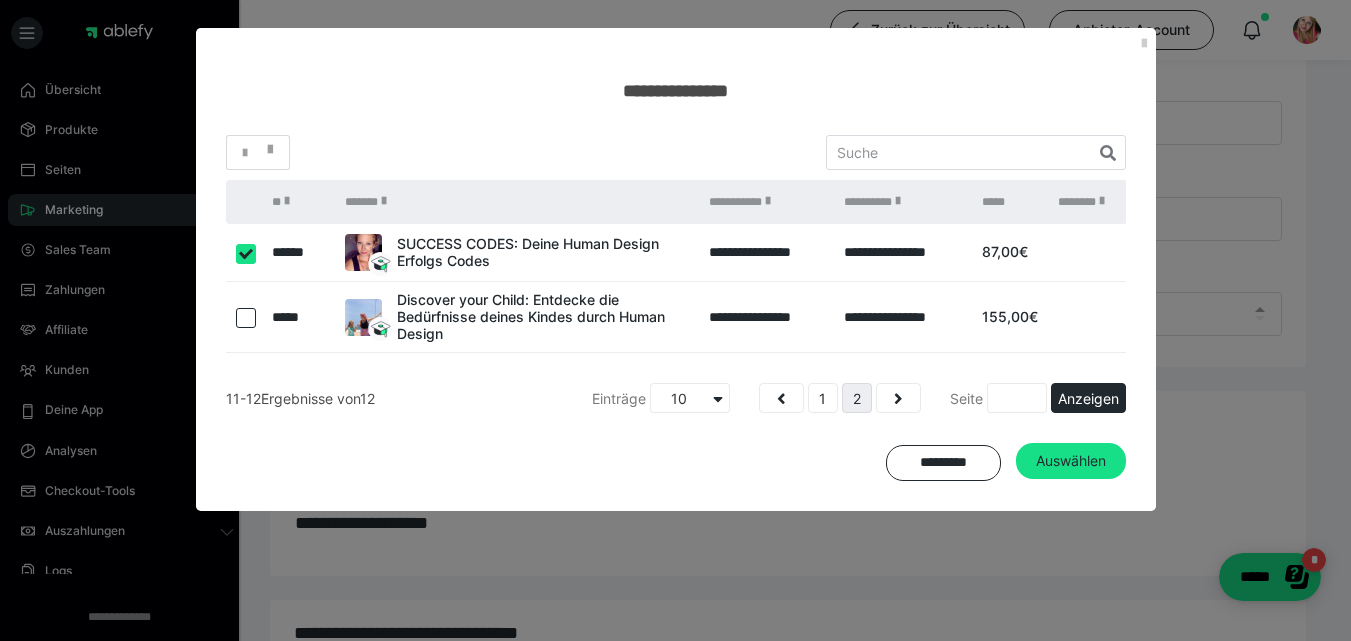 click at bounding box center (246, 318) 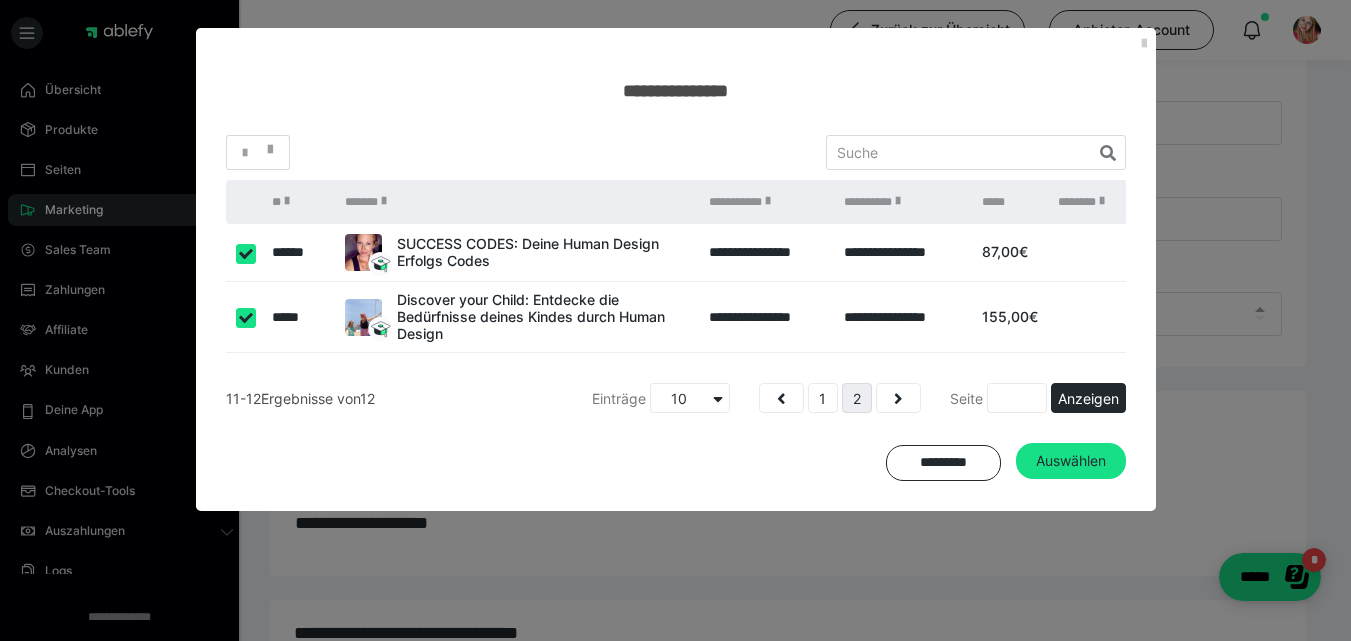 checkbox on "true" 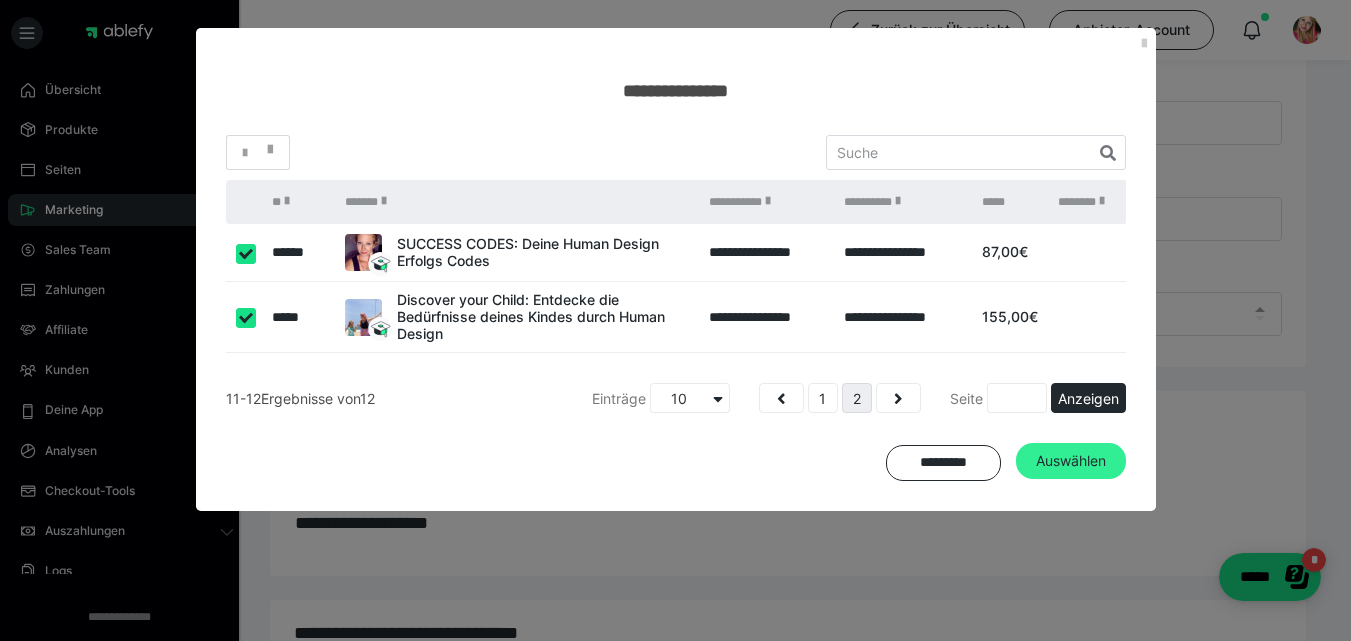click on "Auswählen" at bounding box center (1071, 461) 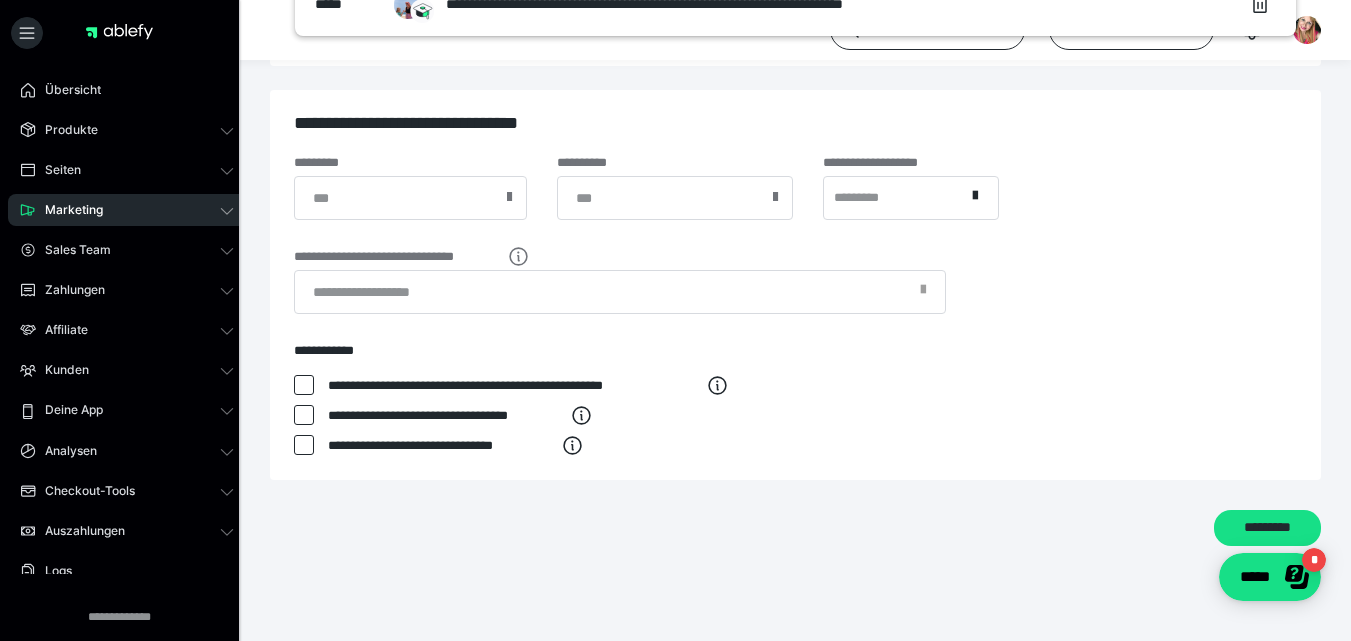 scroll, scrollTop: 1082, scrollLeft: 0, axis: vertical 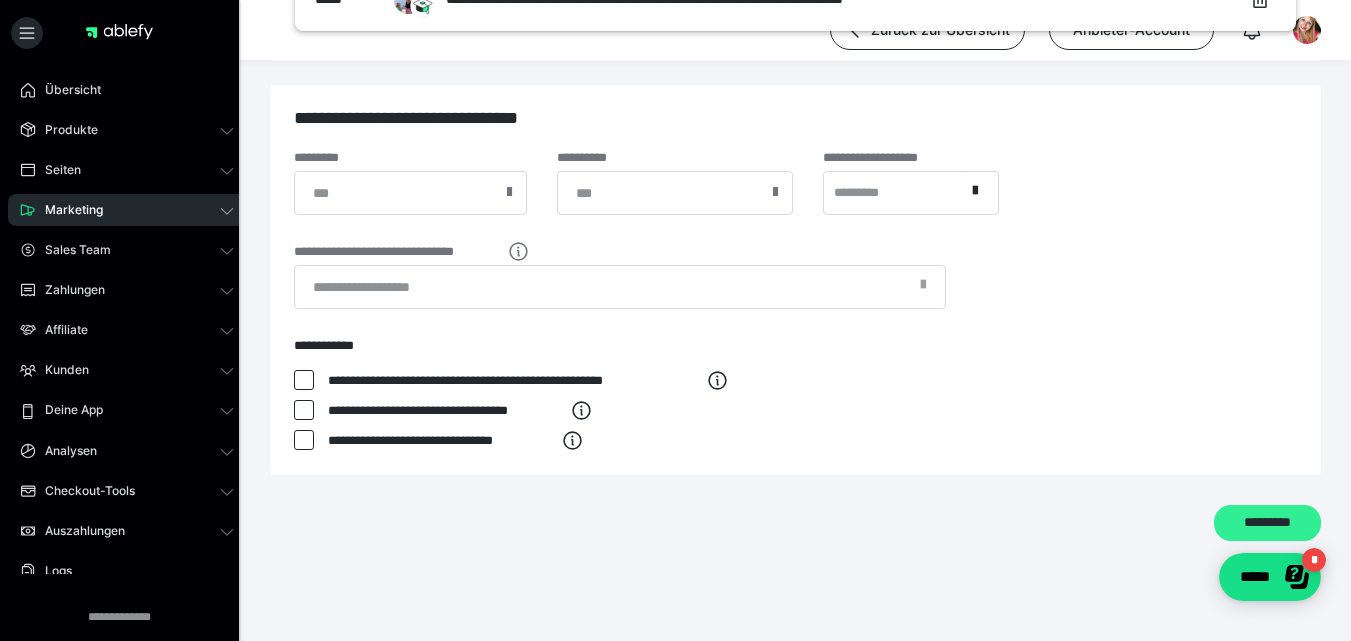 click on "*********" at bounding box center [1267, 523] 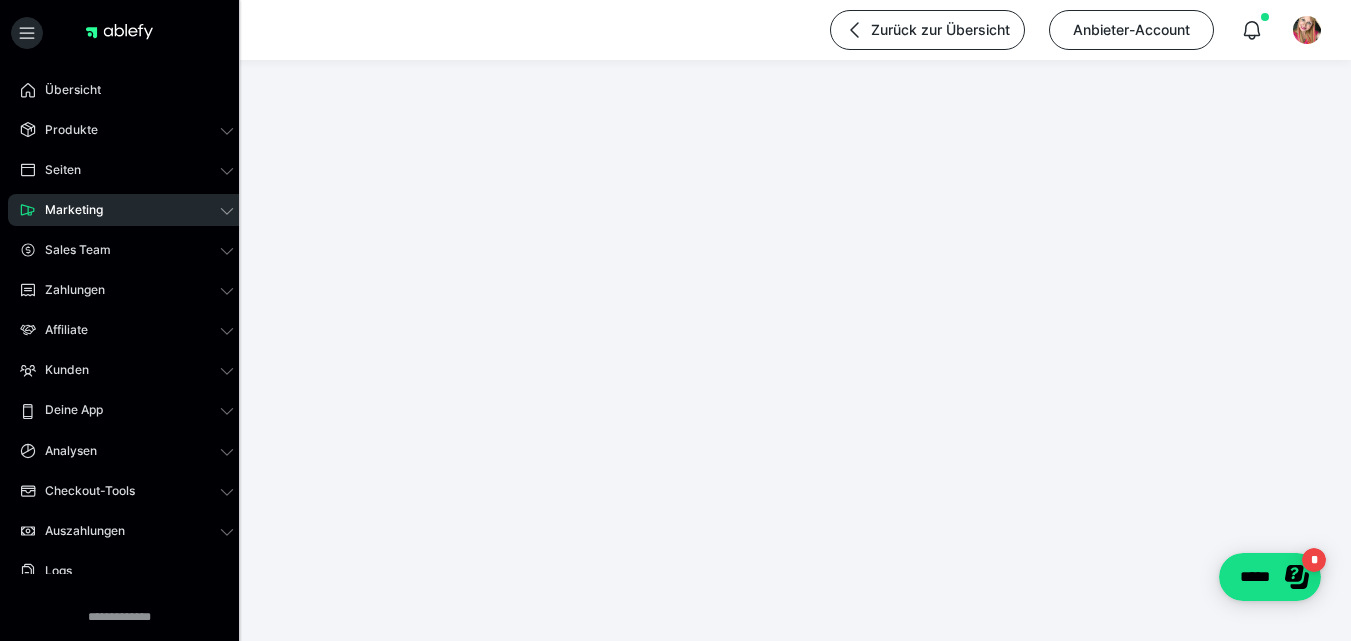 scroll, scrollTop: 190, scrollLeft: 0, axis: vertical 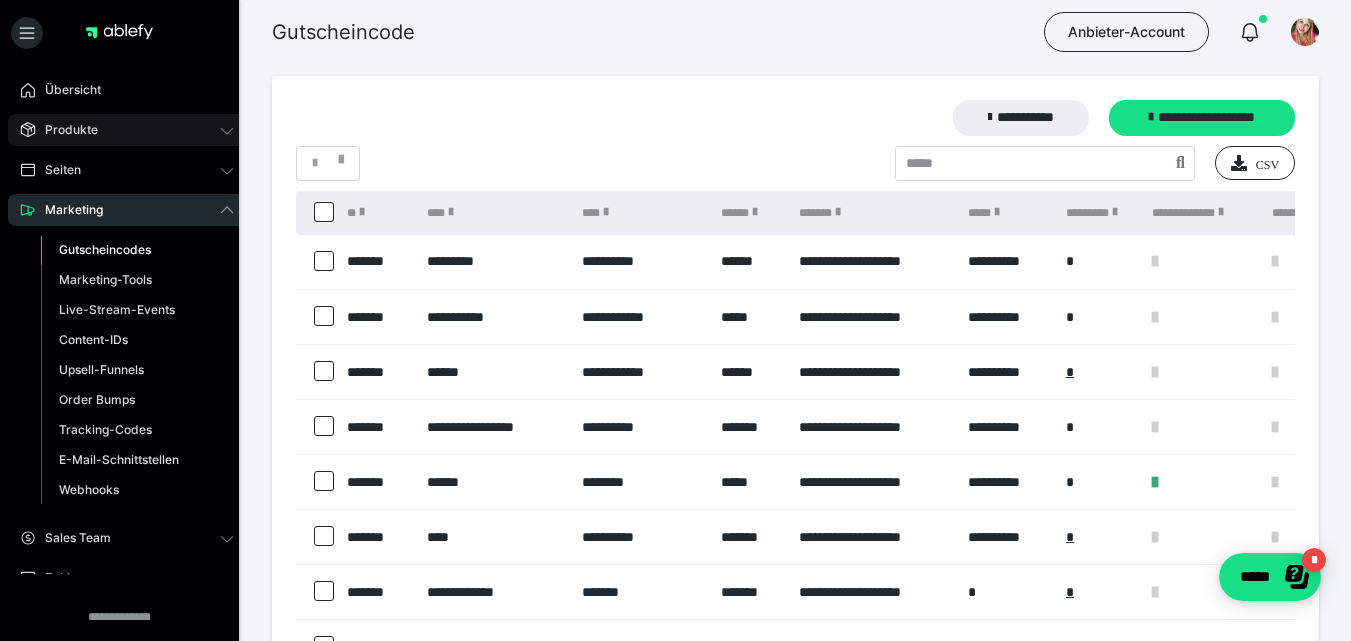 click on "Produkte" at bounding box center [127, 130] 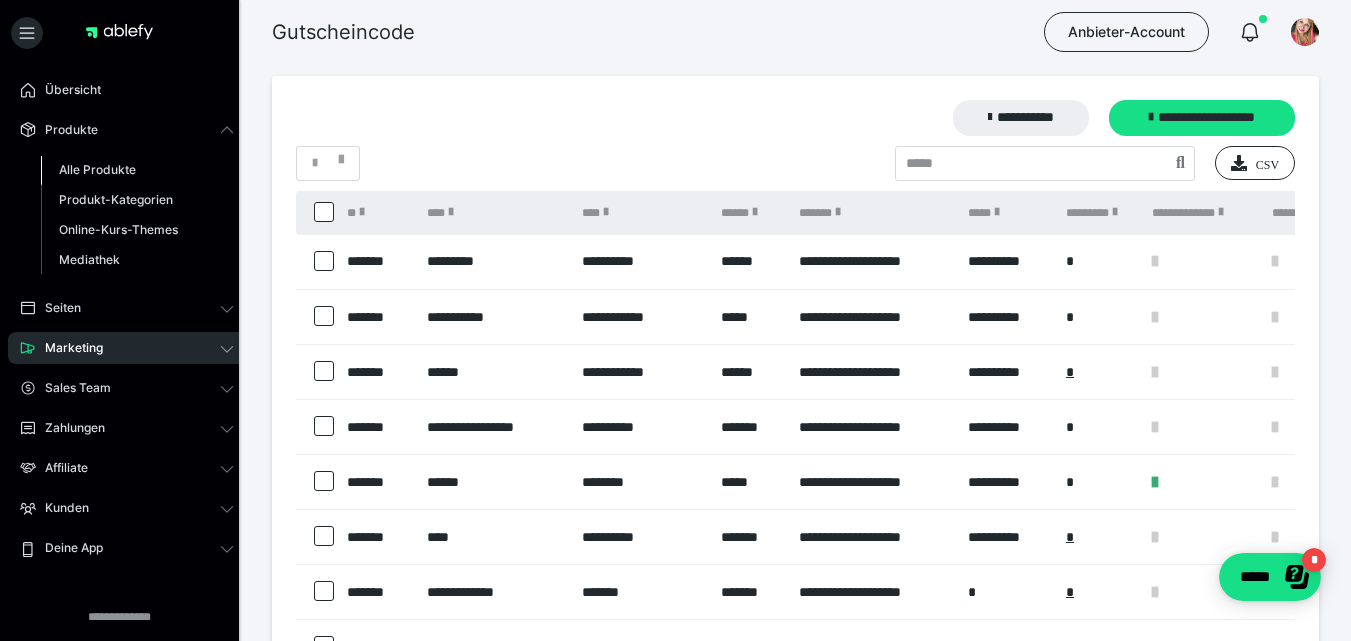 click on "Alle Produkte" at bounding box center (97, 169) 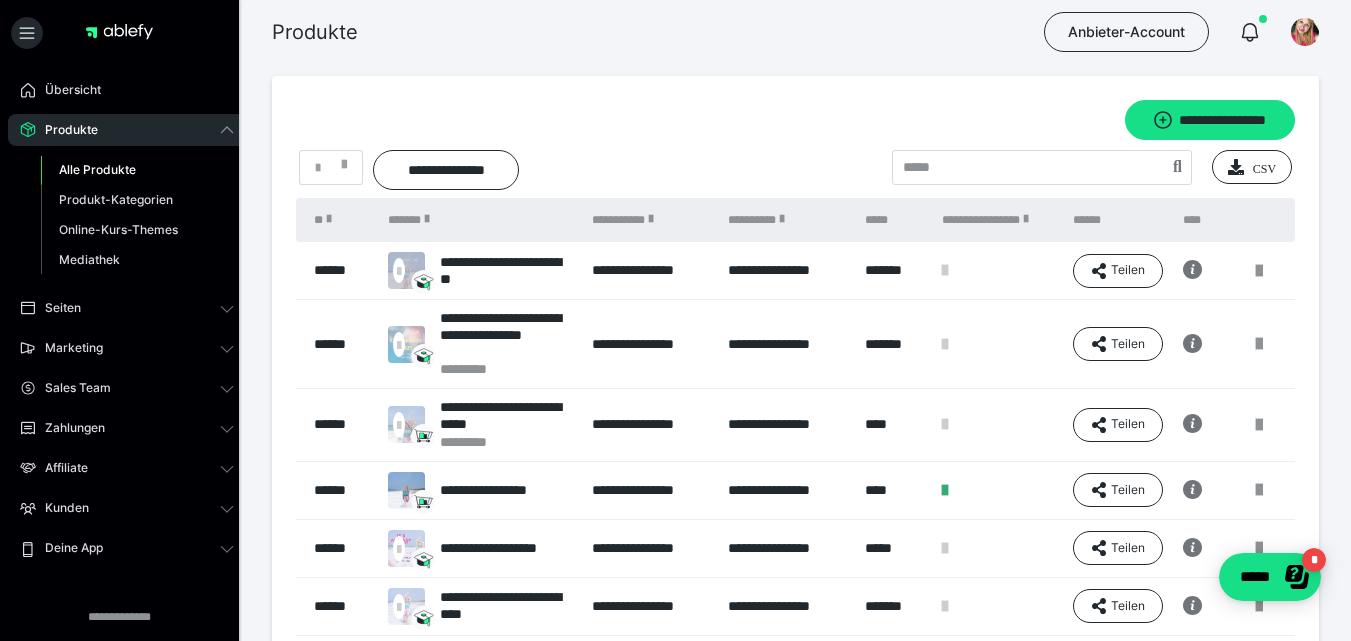 click on "**********" at bounding box center (997, 220) 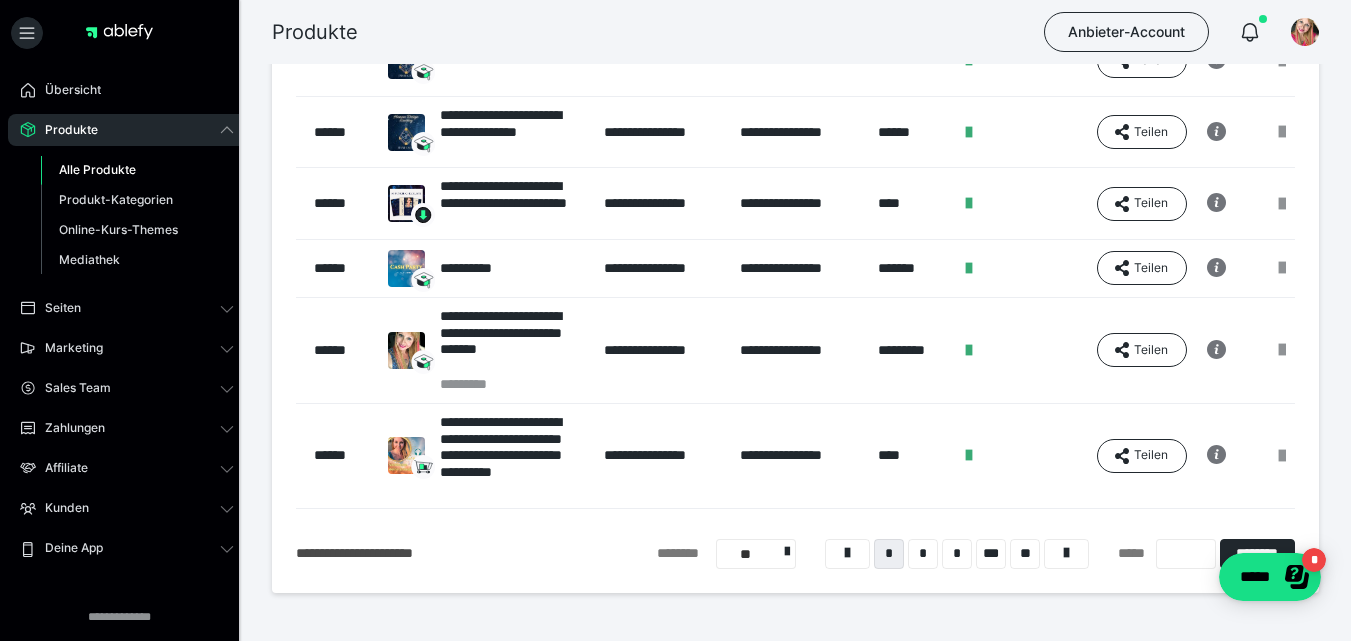 scroll, scrollTop: 587, scrollLeft: 0, axis: vertical 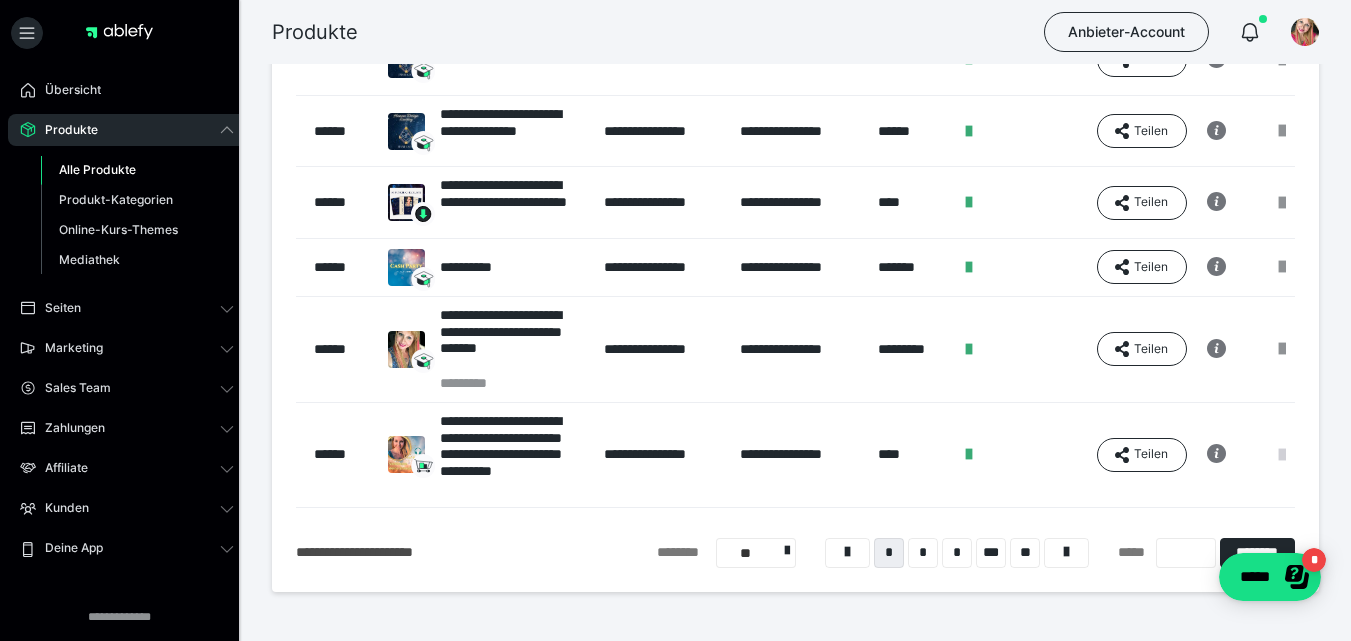 click at bounding box center (1282, 455) 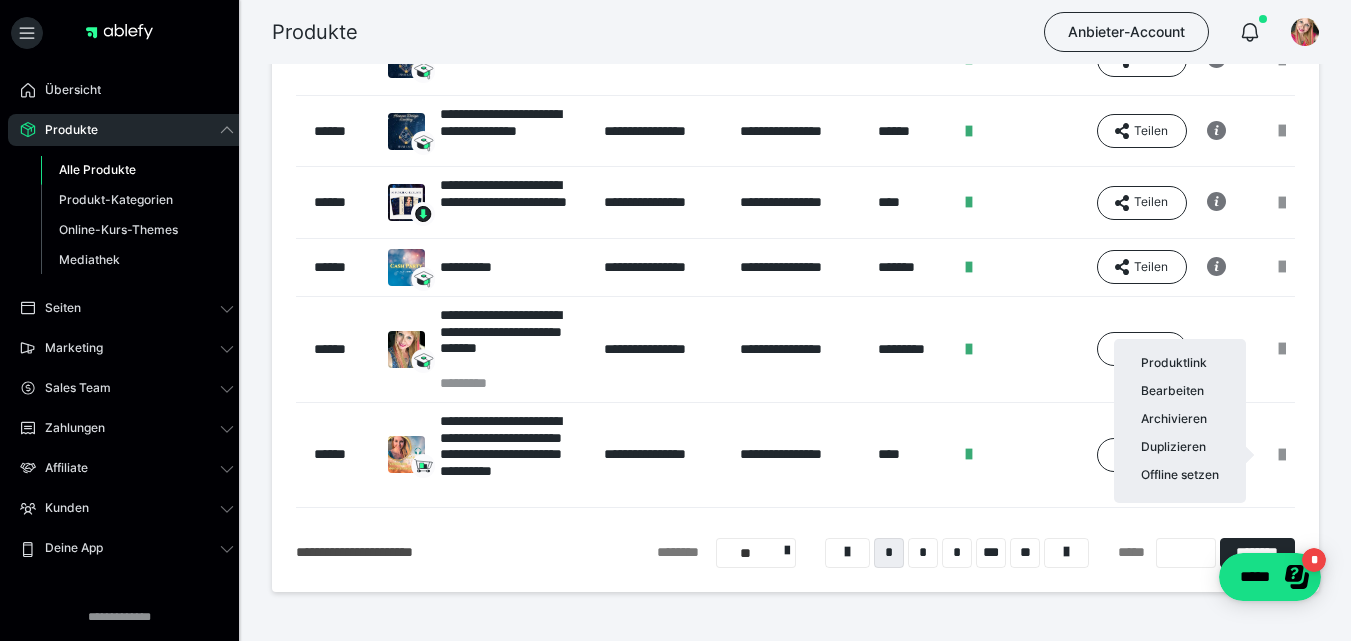 click at bounding box center [675, 320] 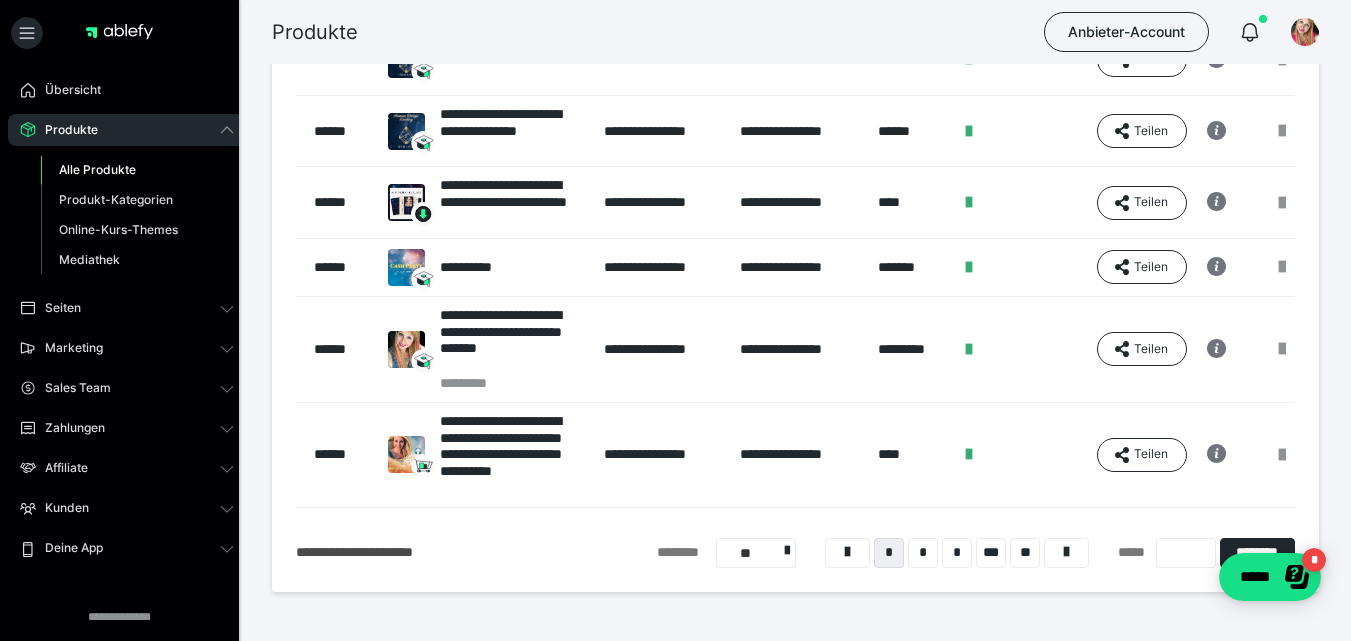 click on "*" at bounding box center (923, 553) 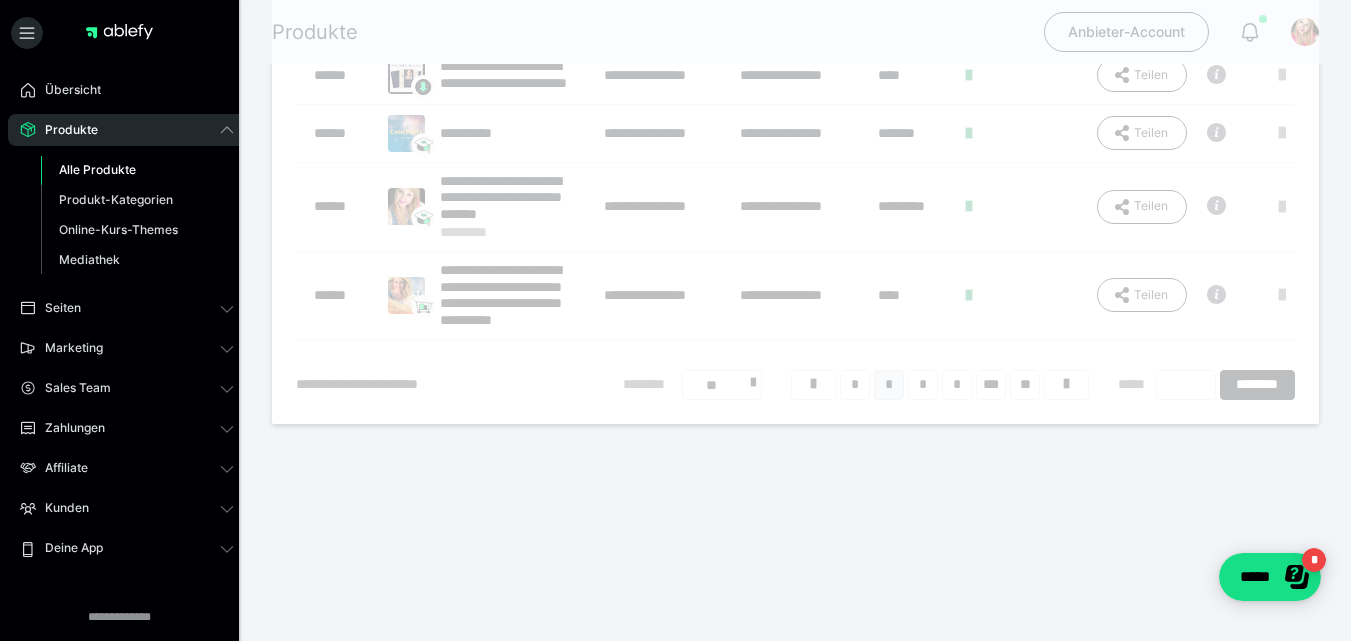 scroll, scrollTop: 16, scrollLeft: 0, axis: vertical 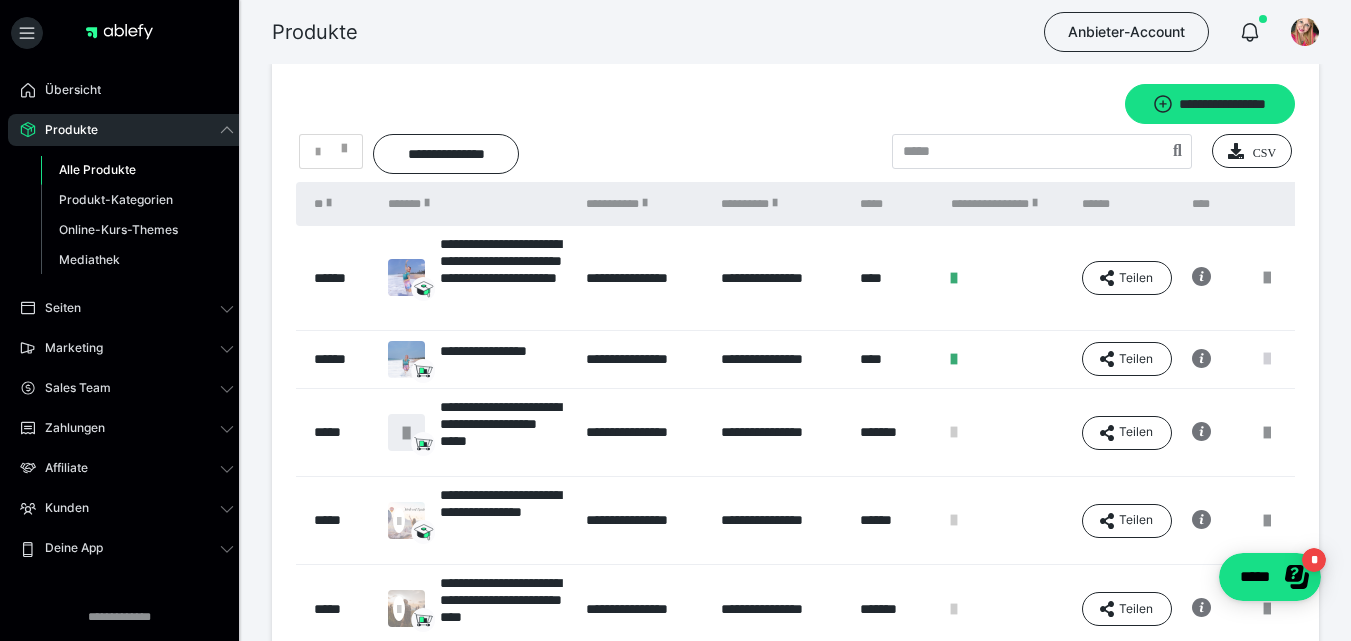 click at bounding box center (1267, 359) 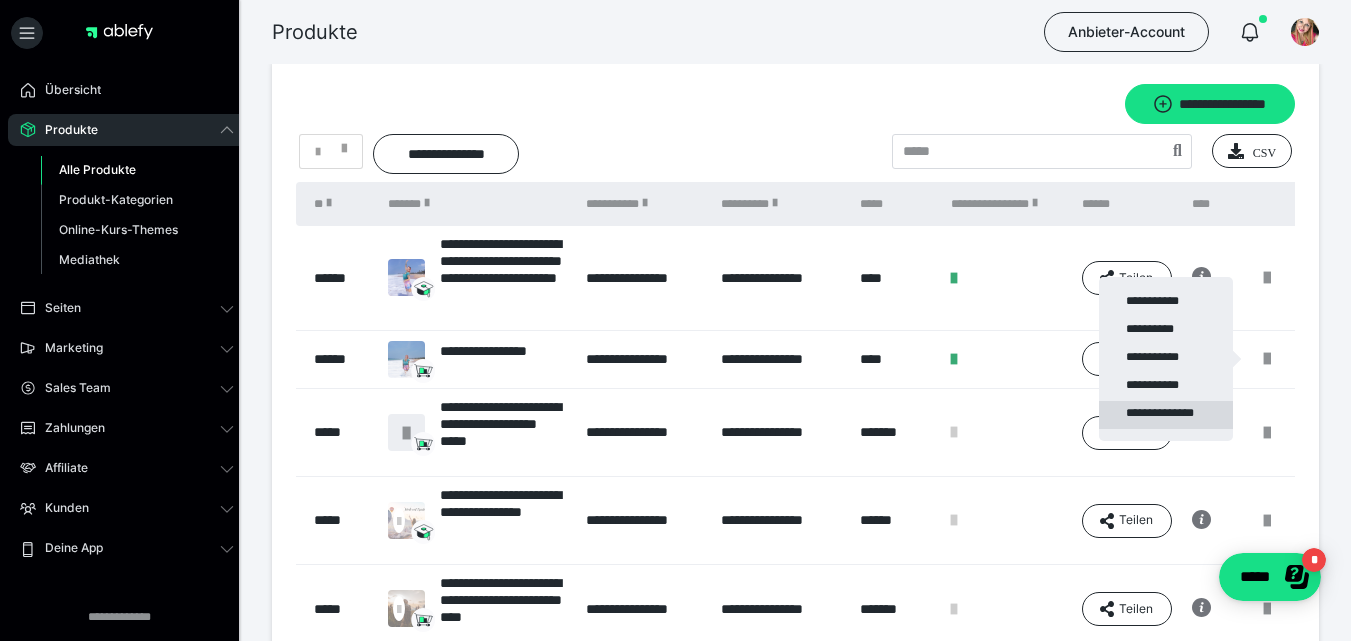 click on "**********" at bounding box center (1166, 415) 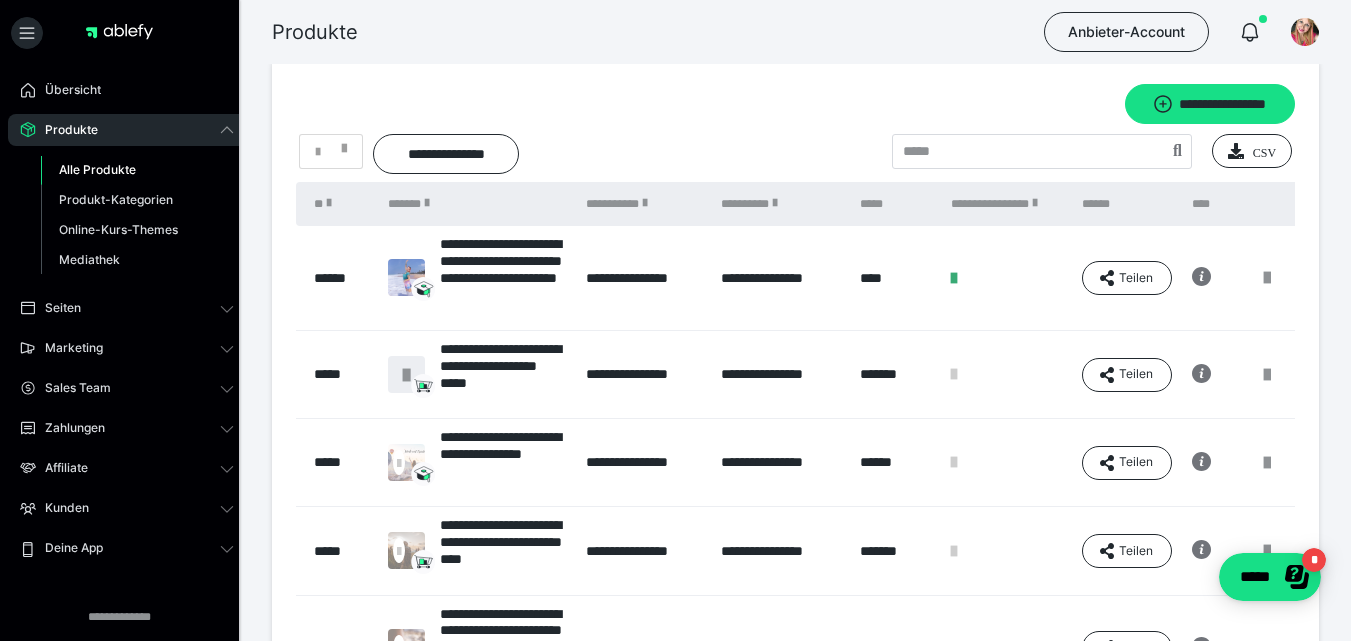 click on "Alle Produkte" at bounding box center (97, 169) 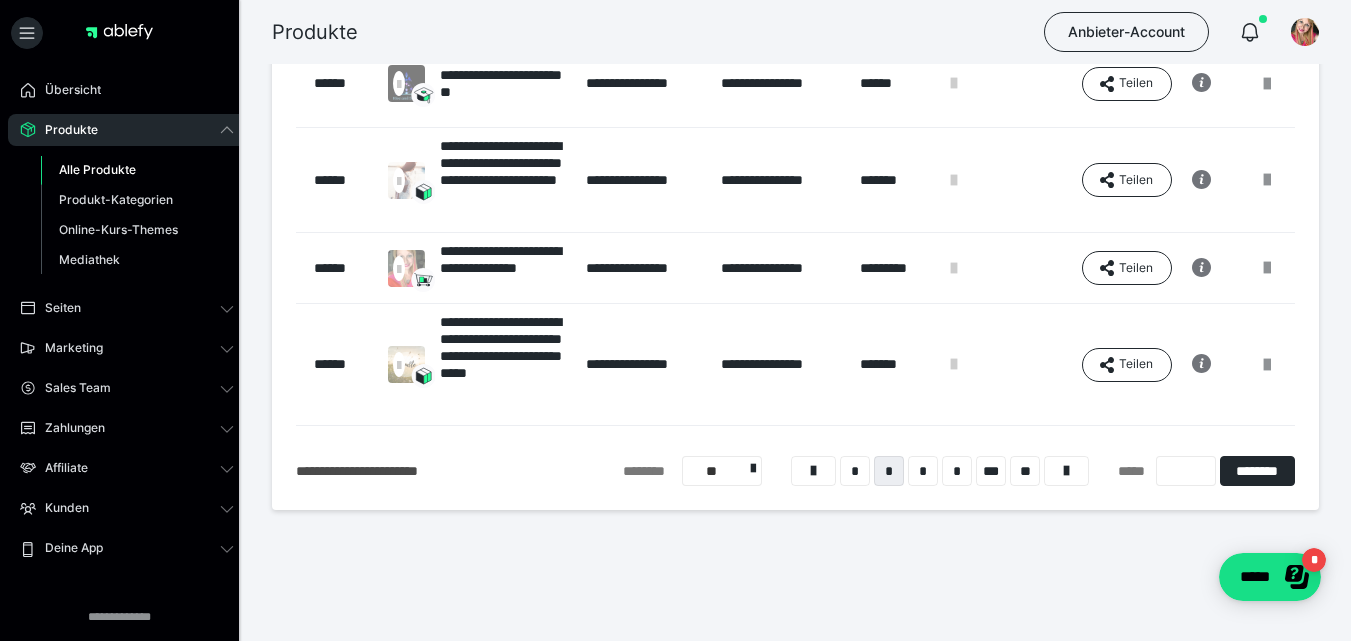 scroll, scrollTop: 735, scrollLeft: 0, axis: vertical 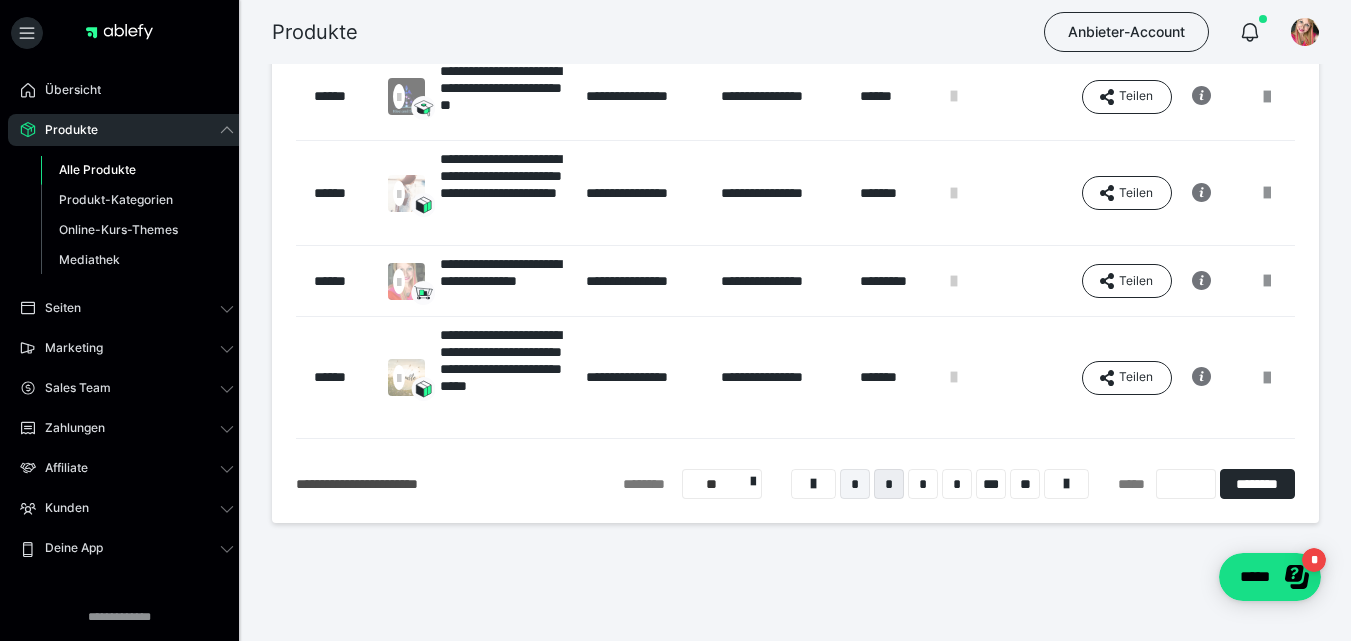 click on "*" at bounding box center [855, 484] 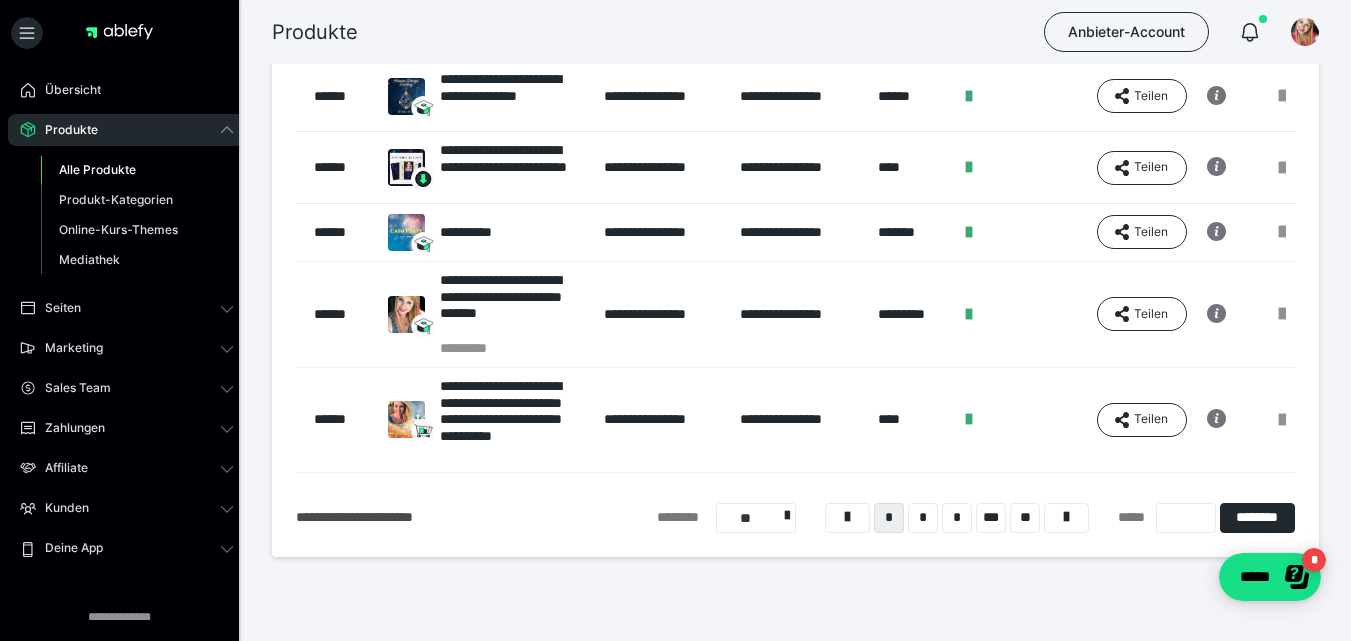 scroll, scrollTop: 629, scrollLeft: 0, axis: vertical 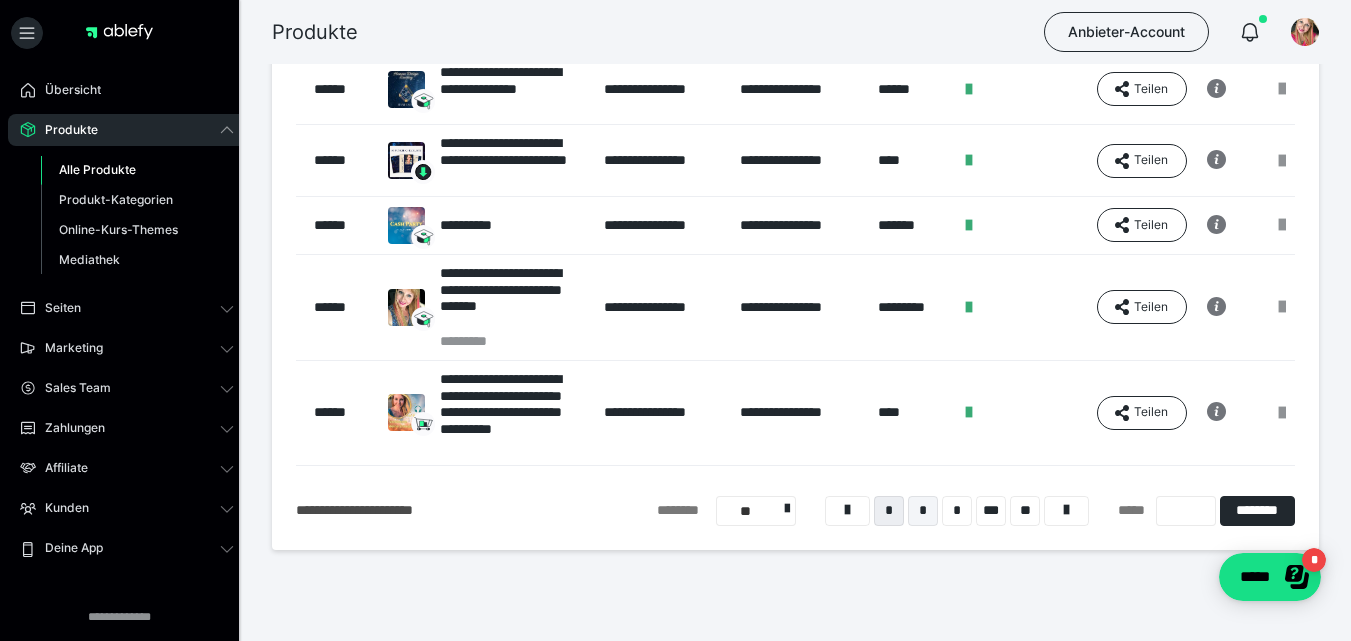 click on "*" at bounding box center (923, 511) 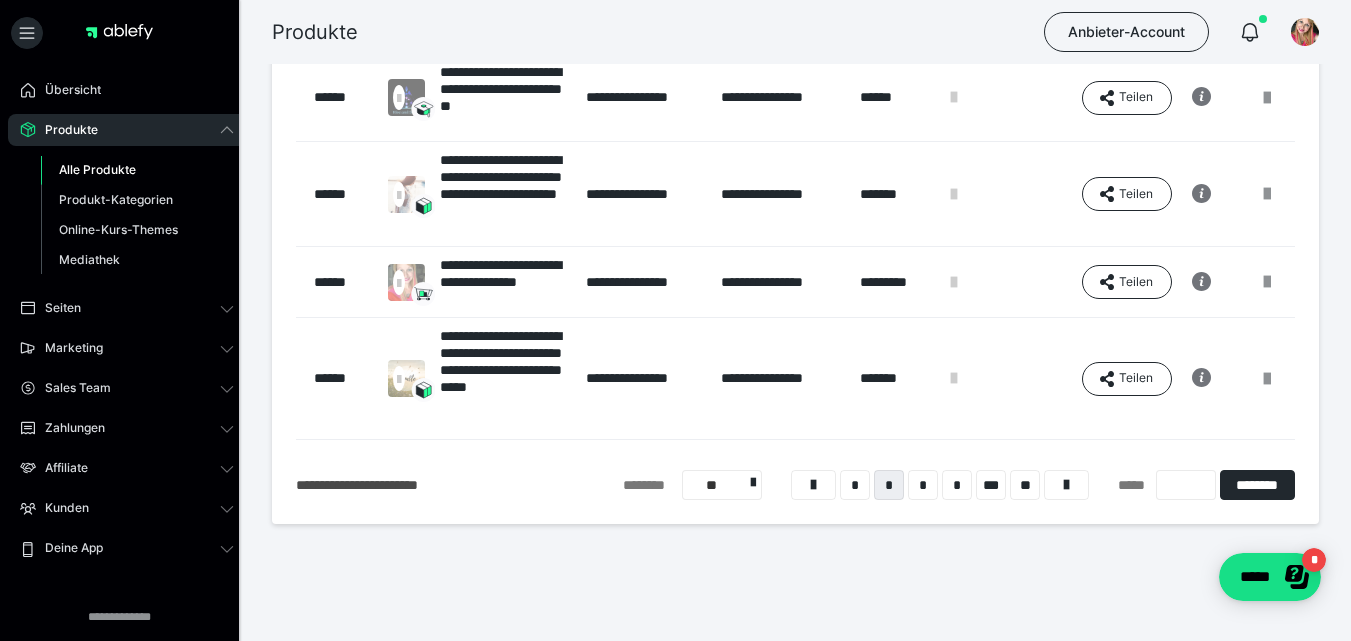 scroll, scrollTop: 748, scrollLeft: 0, axis: vertical 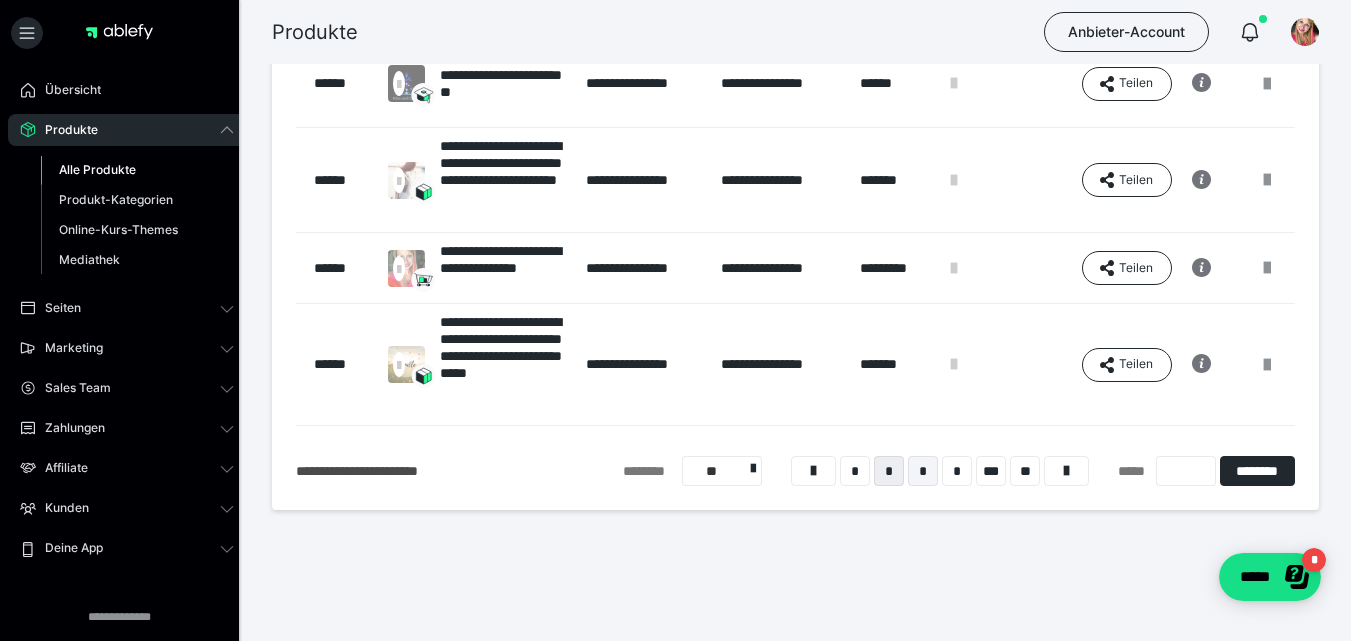click on "*" at bounding box center [923, 471] 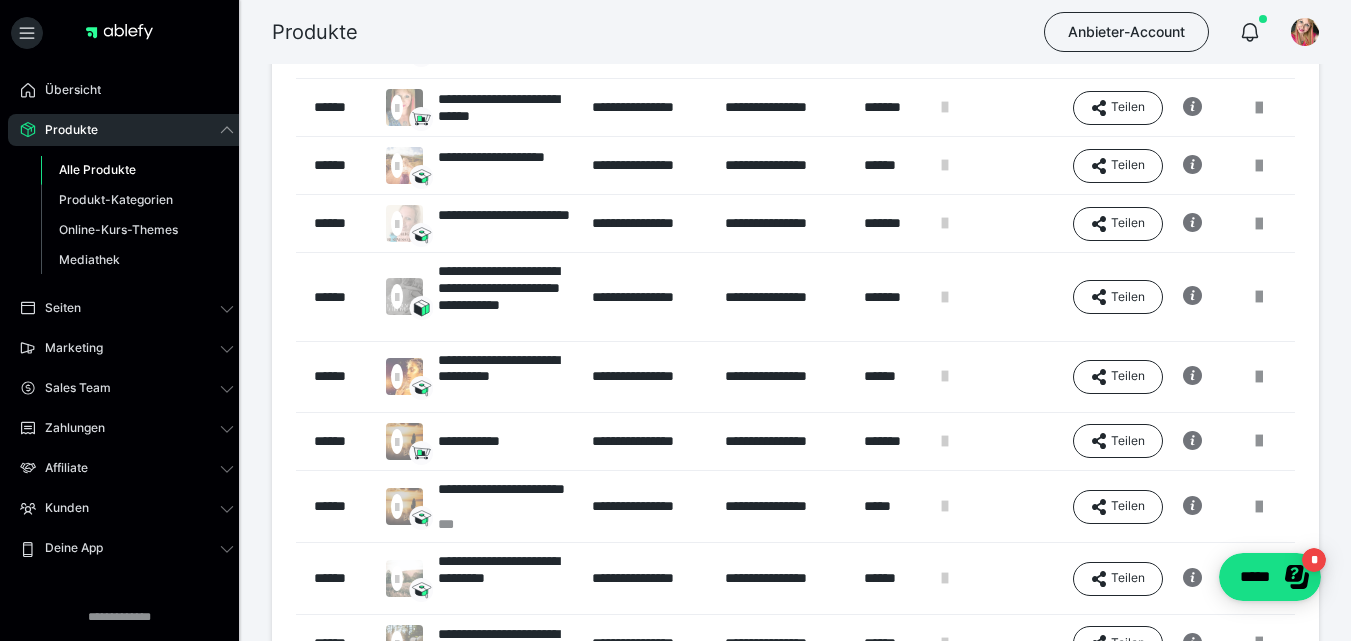 scroll, scrollTop: 243, scrollLeft: 0, axis: vertical 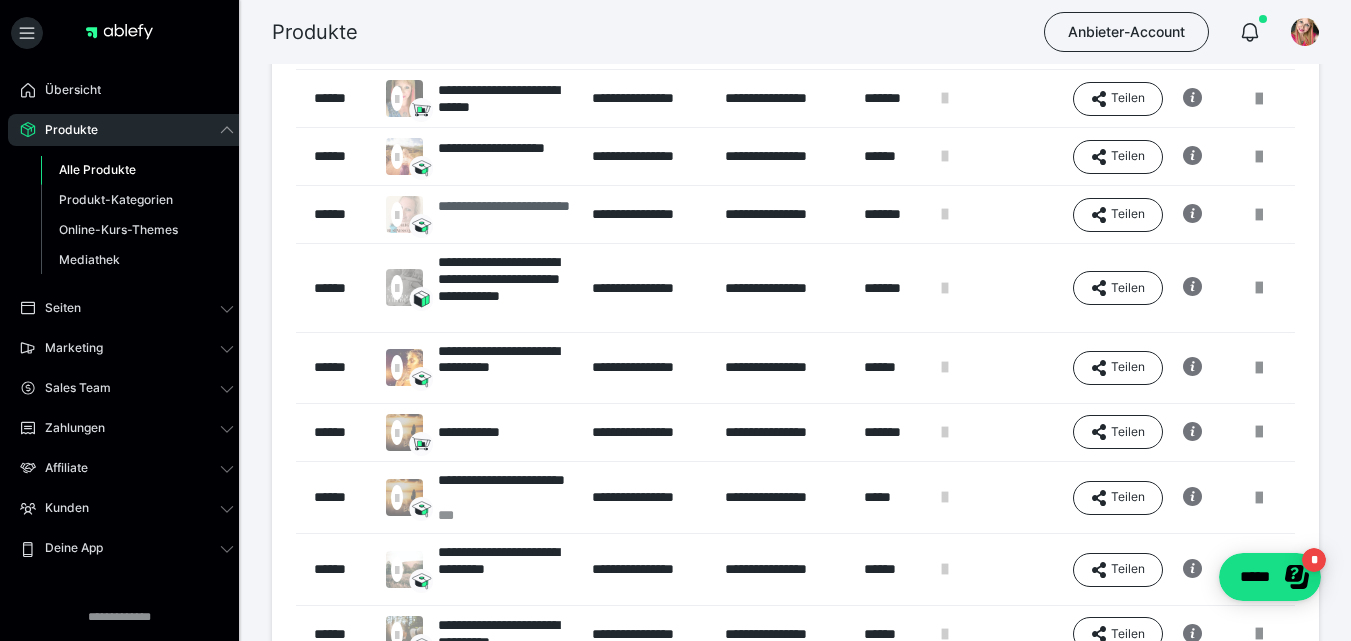 click on "**********" at bounding box center [505, 215] 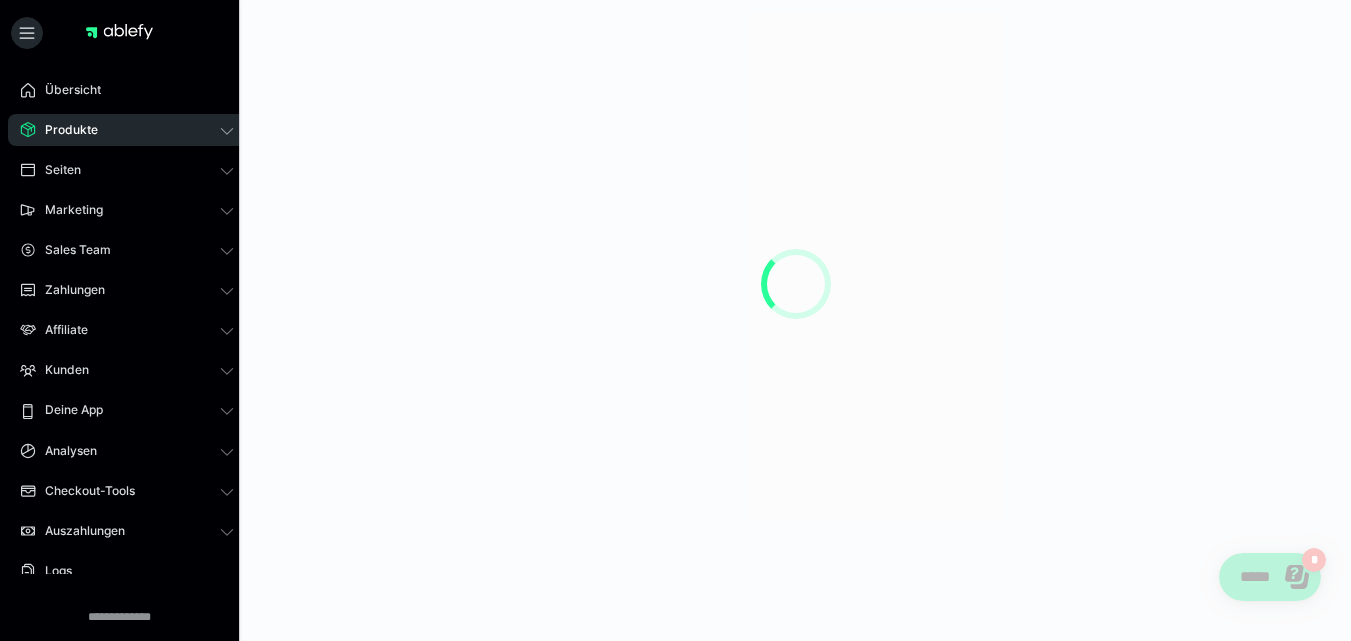 scroll, scrollTop: 0, scrollLeft: 0, axis: both 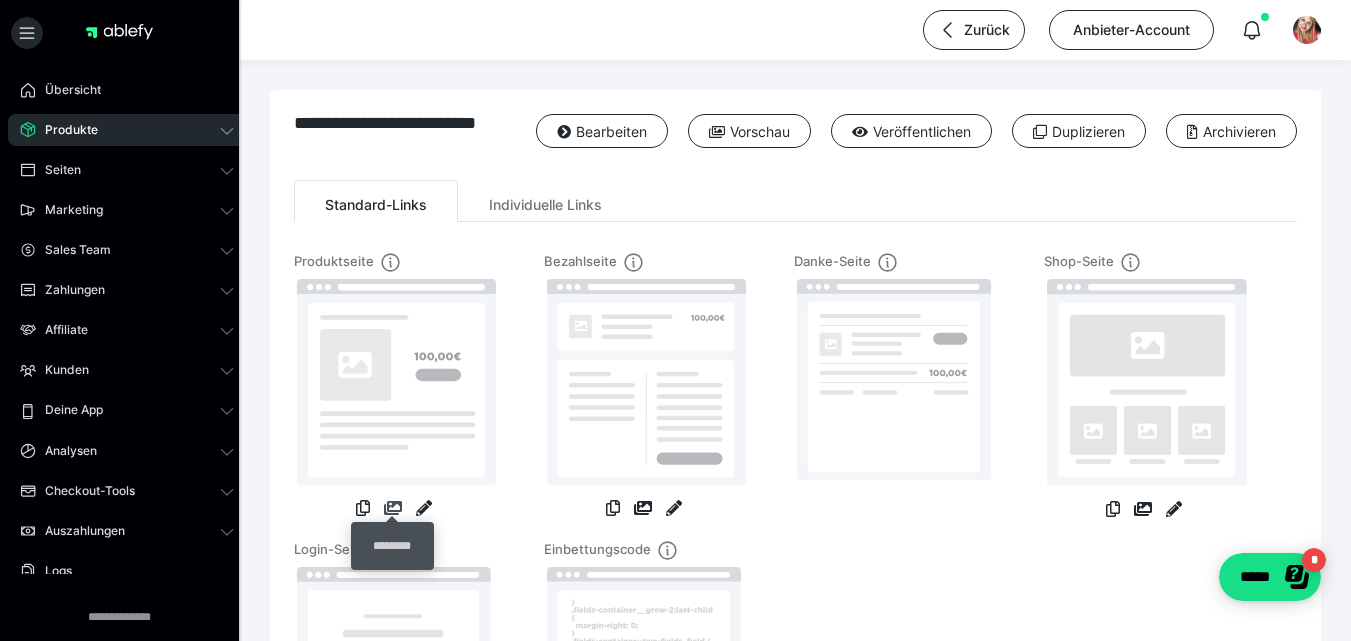 click at bounding box center (393, 508) 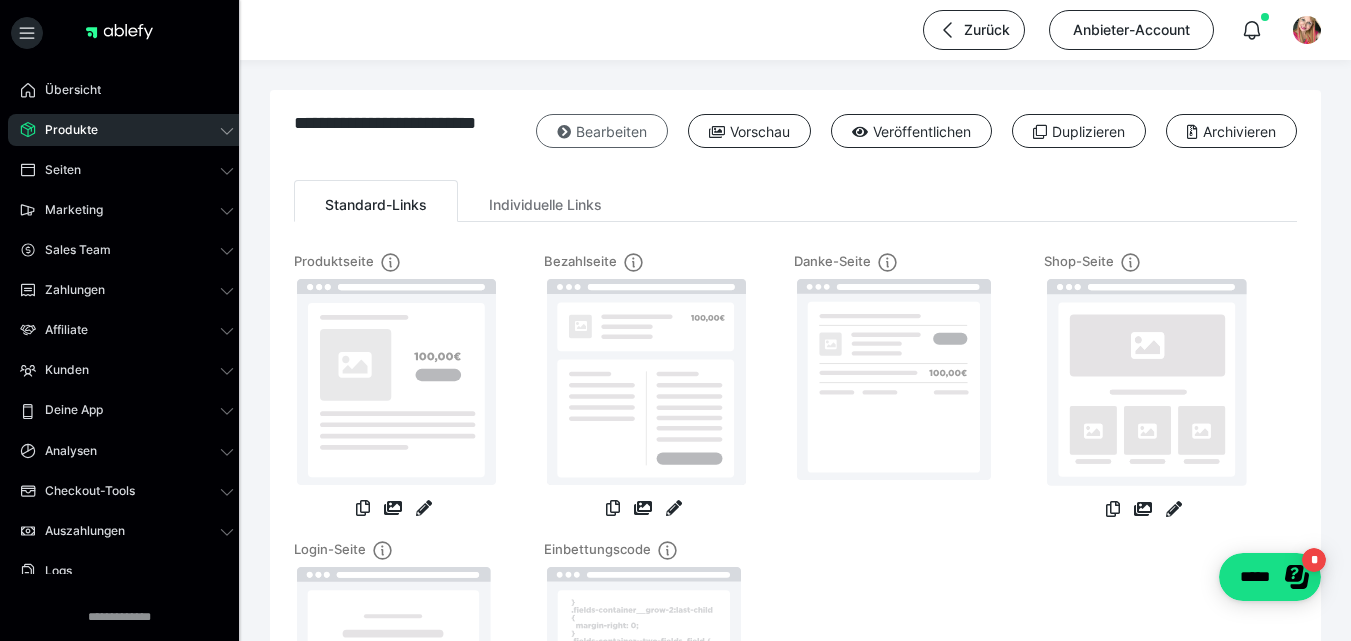 click on "Bearbeiten" at bounding box center (602, 131) 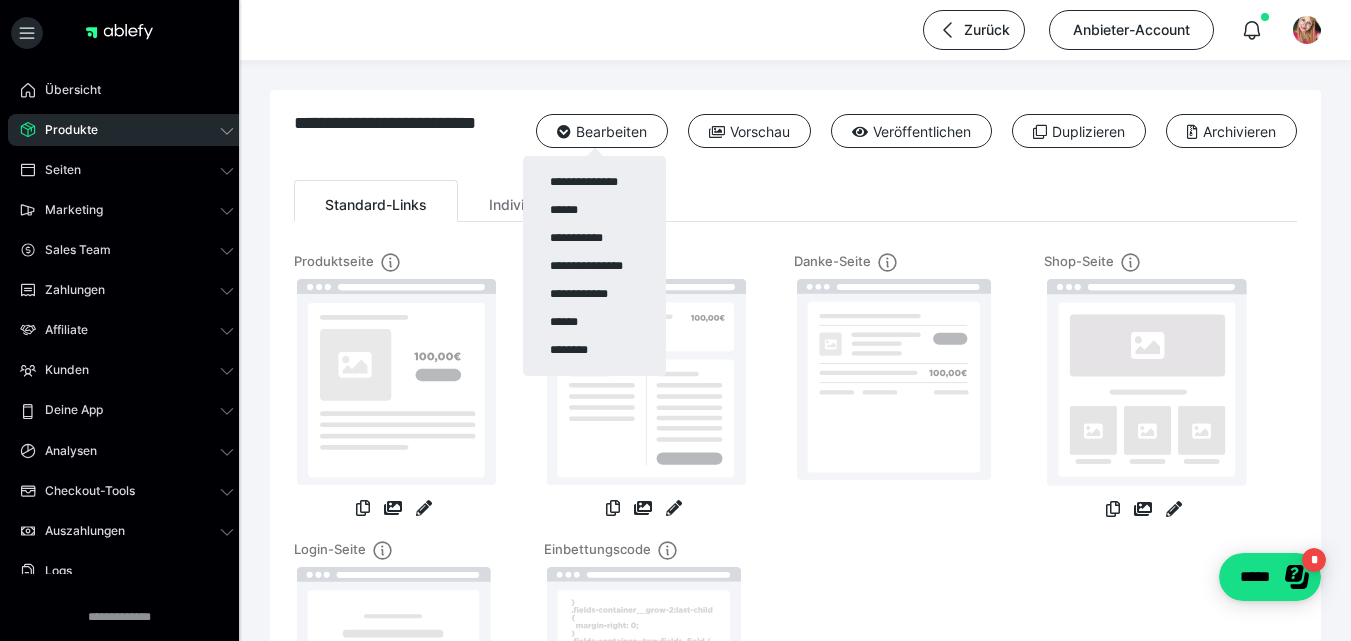click at bounding box center [675, 320] 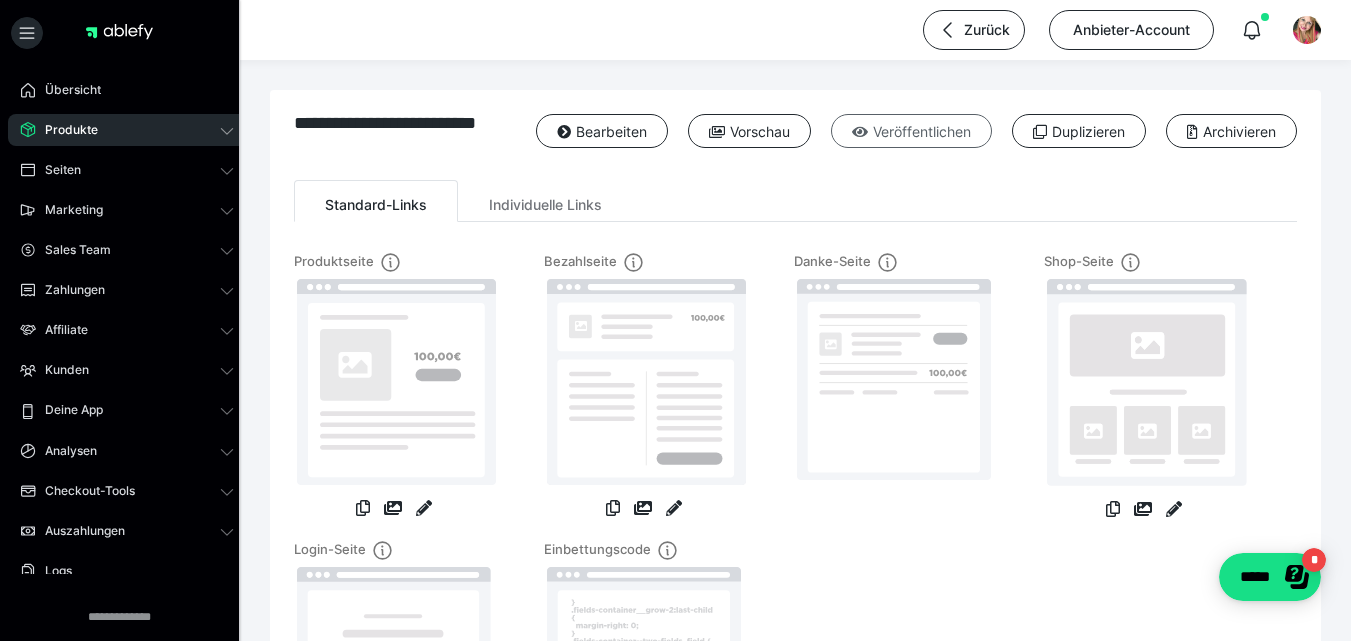 click on "Veröffentlichen" at bounding box center [911, 131] 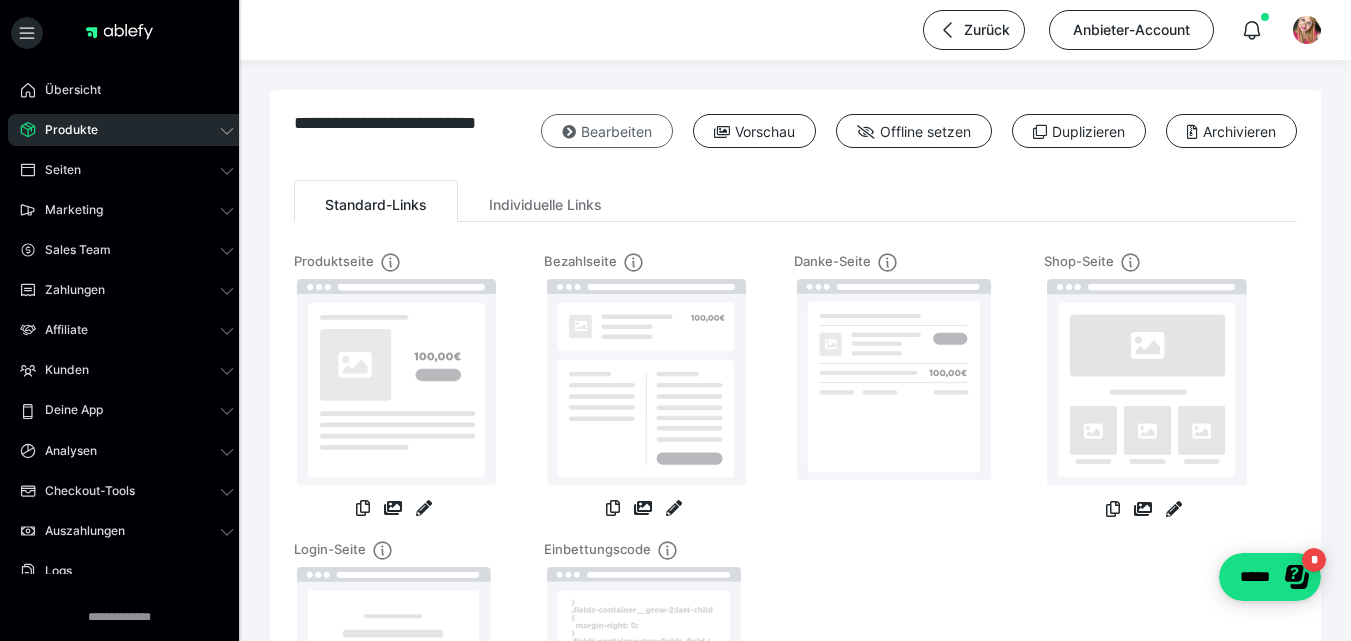 click on "Bearbeiten" at bounding box center [607, 131] 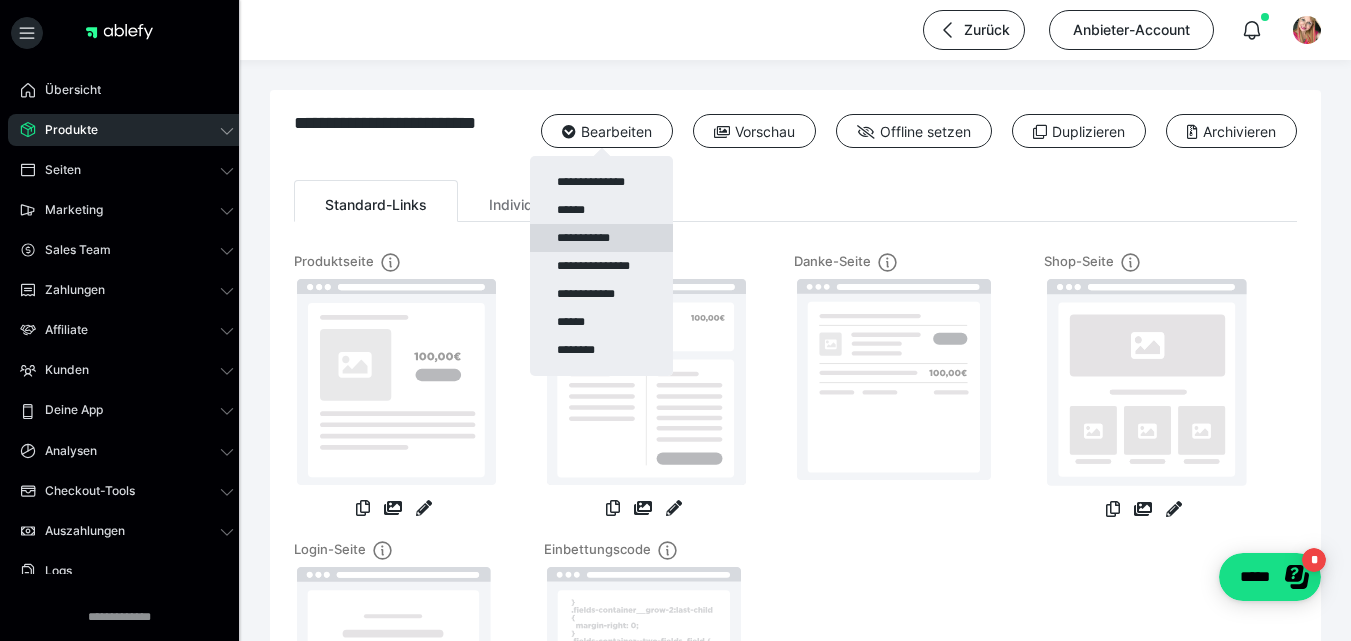 click on "**********" at bounding box center (601, 238) 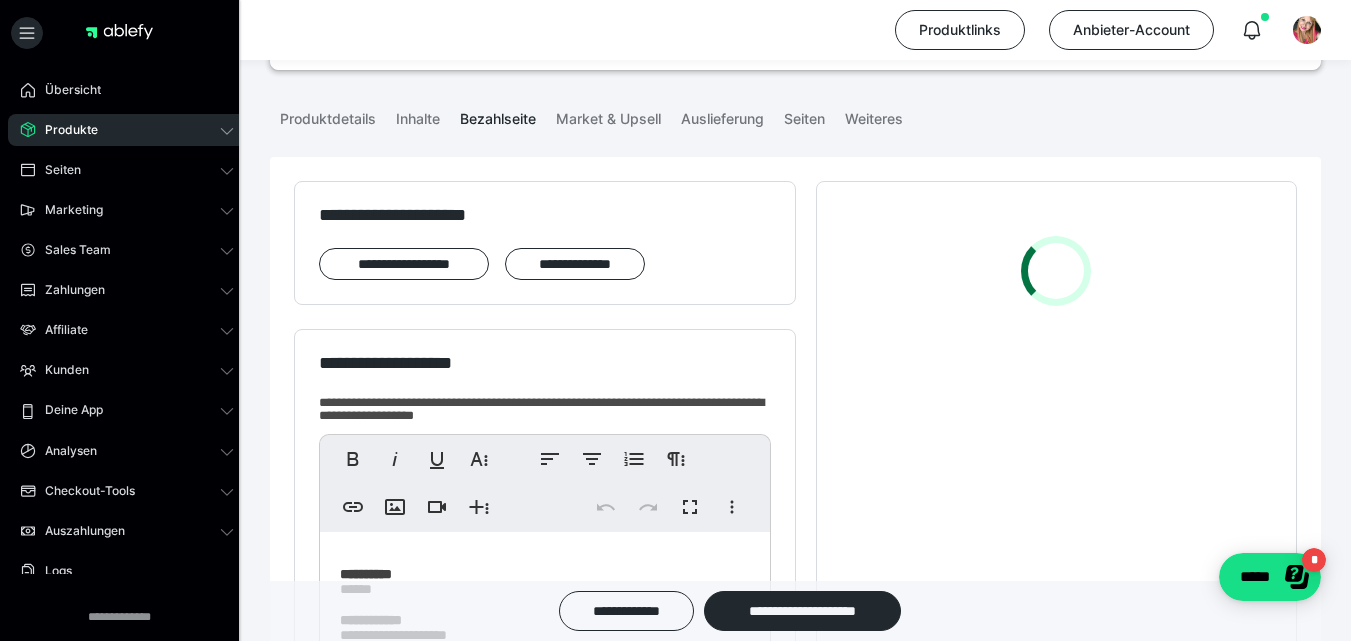 scroll, scrollTop: 353, scrollLeft: 0, axis: vertical 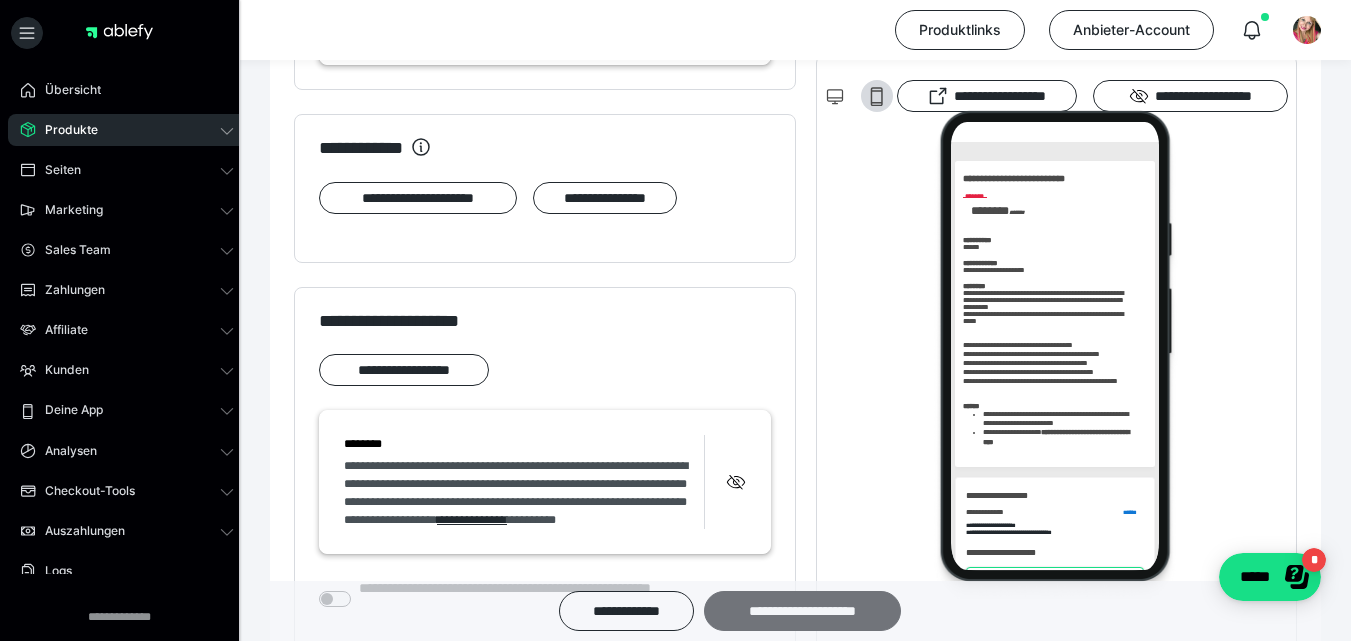 click on "**********" at bounding box center [802, 611] 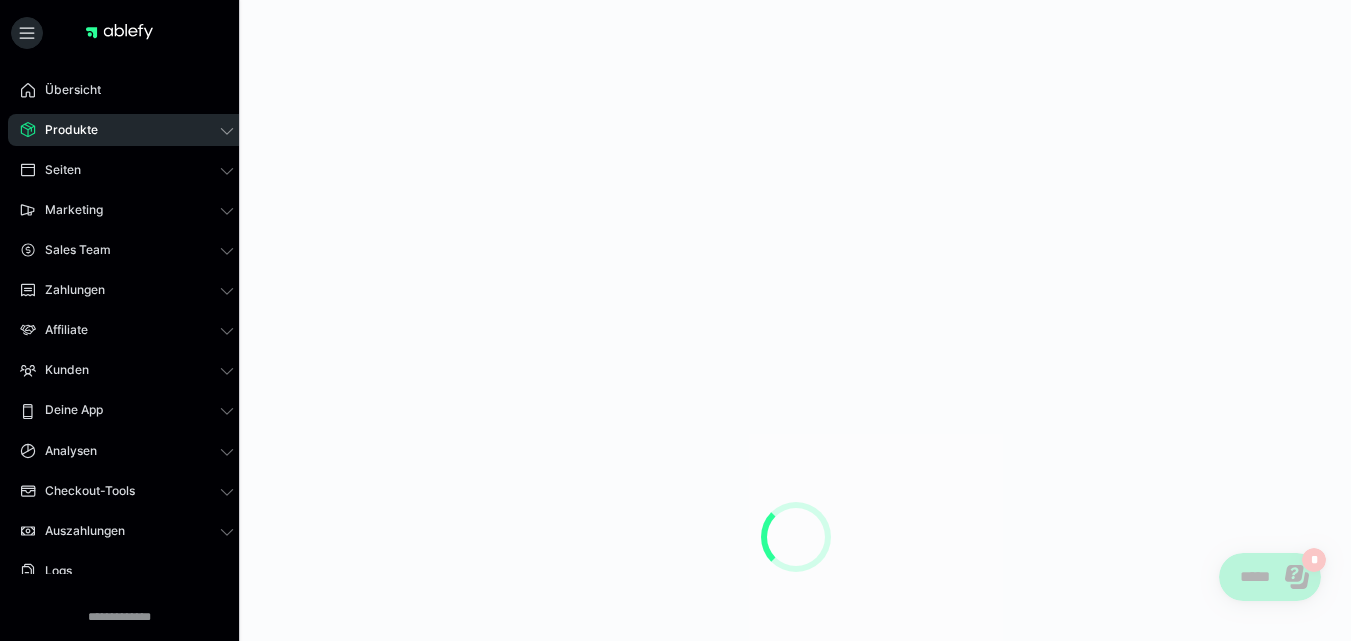 scroll, scrollTop: 0, scrollLeft: 0, axis: both 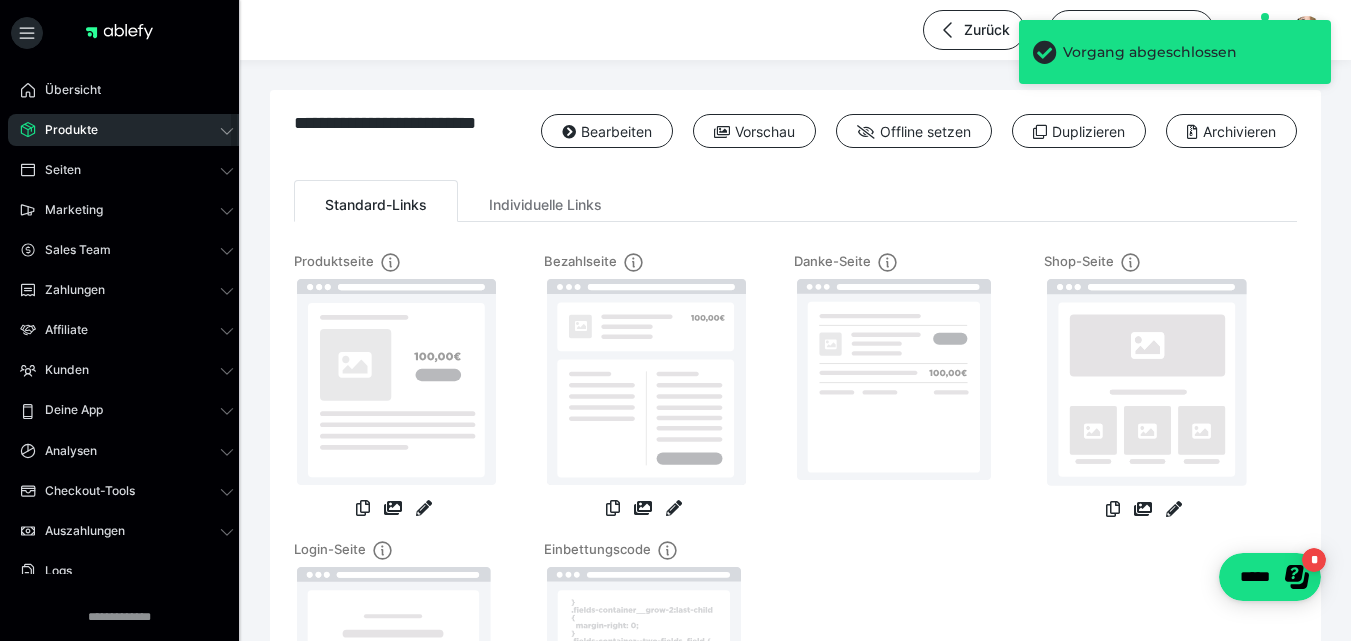 click on "Produkte" at bounding box center (127, 130) 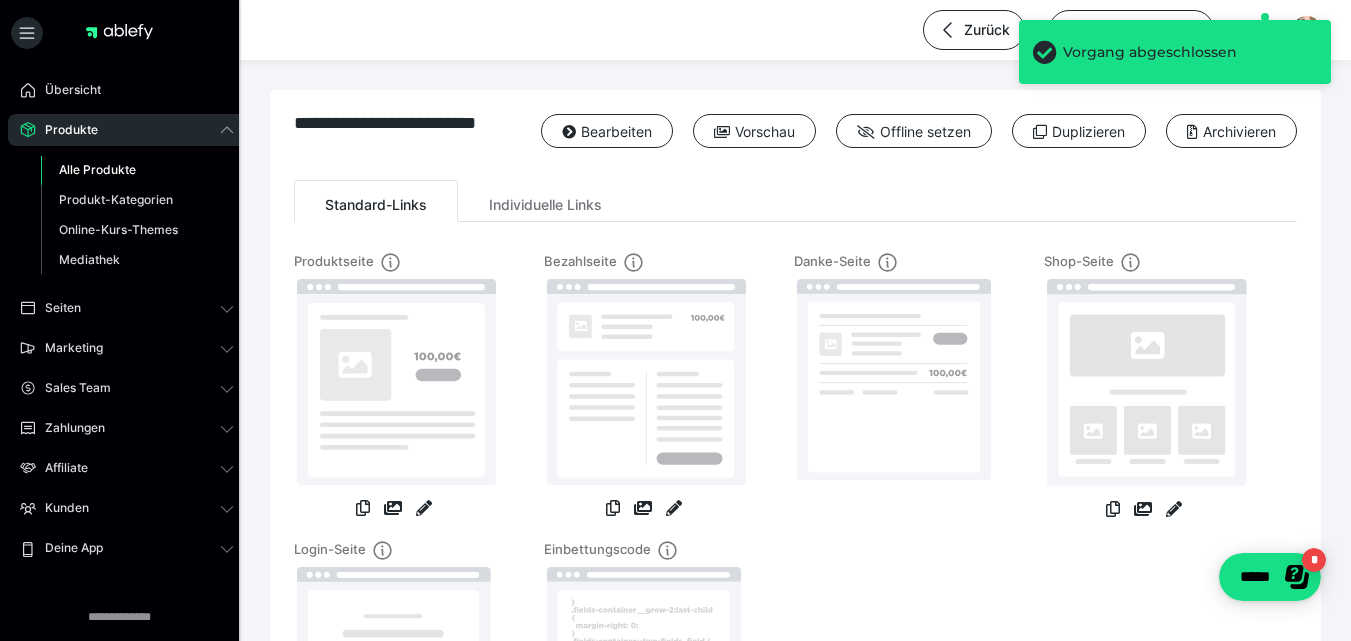 click on "Alle Produkte" at bounding box center [97, 169] 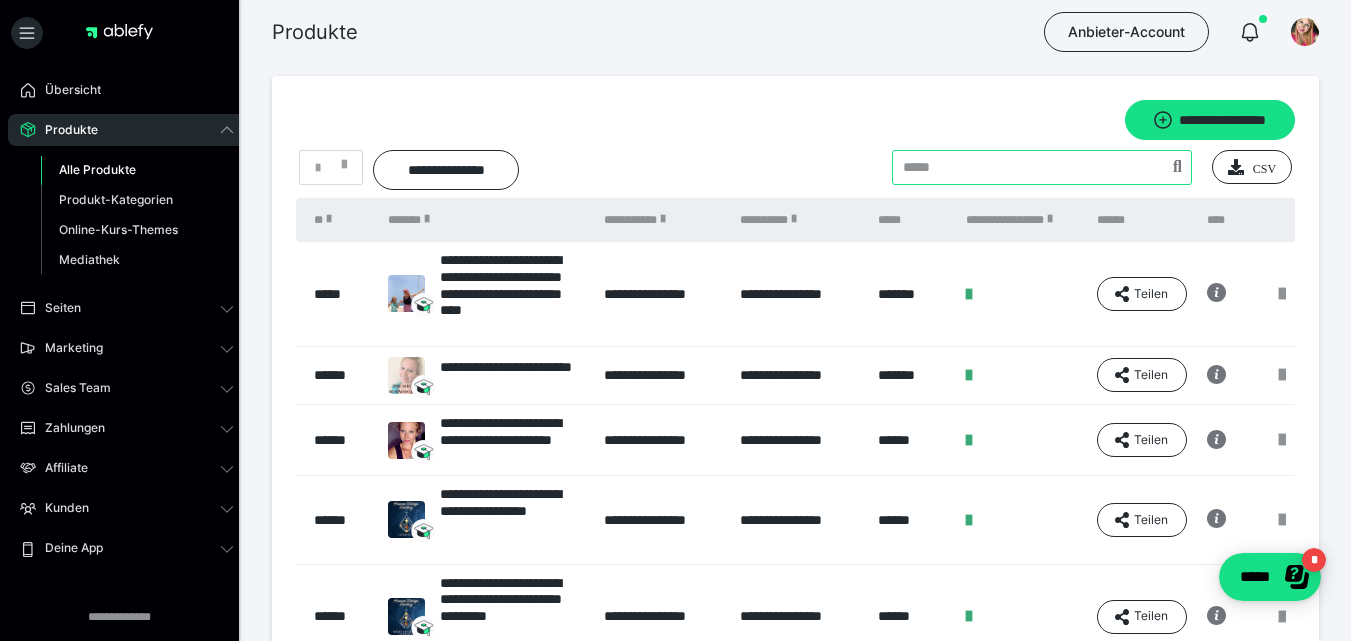 click at bounding box center [1042, 167] 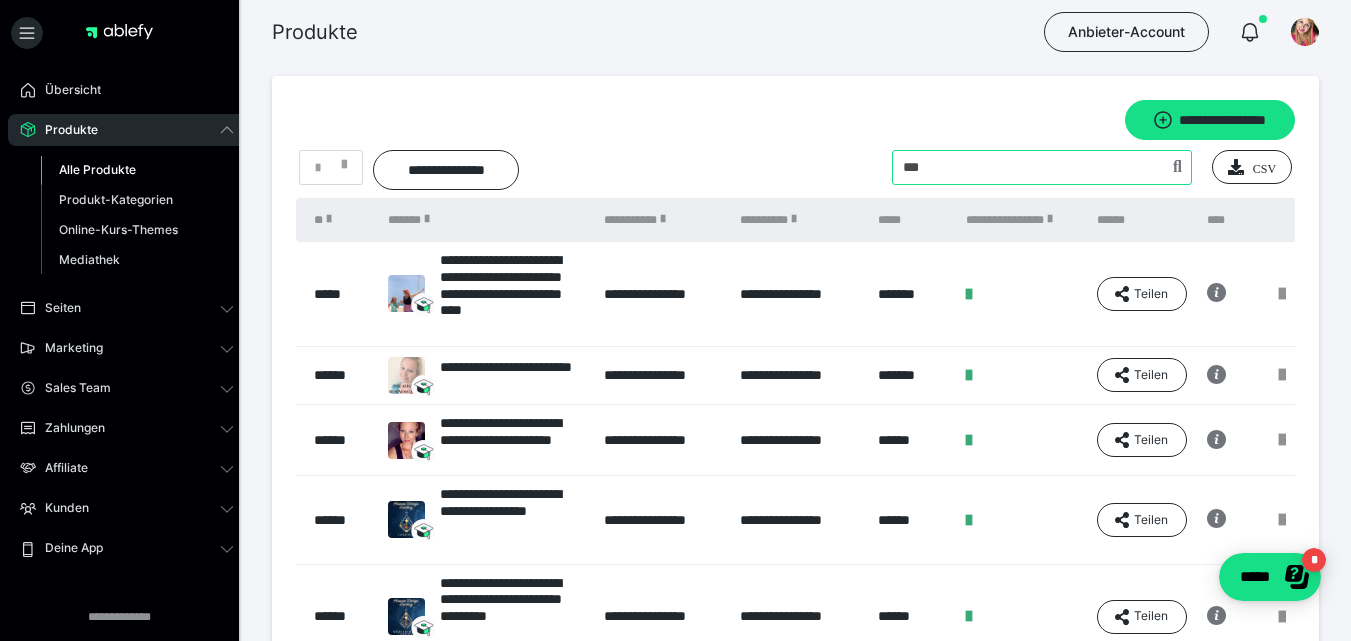 type on "***" 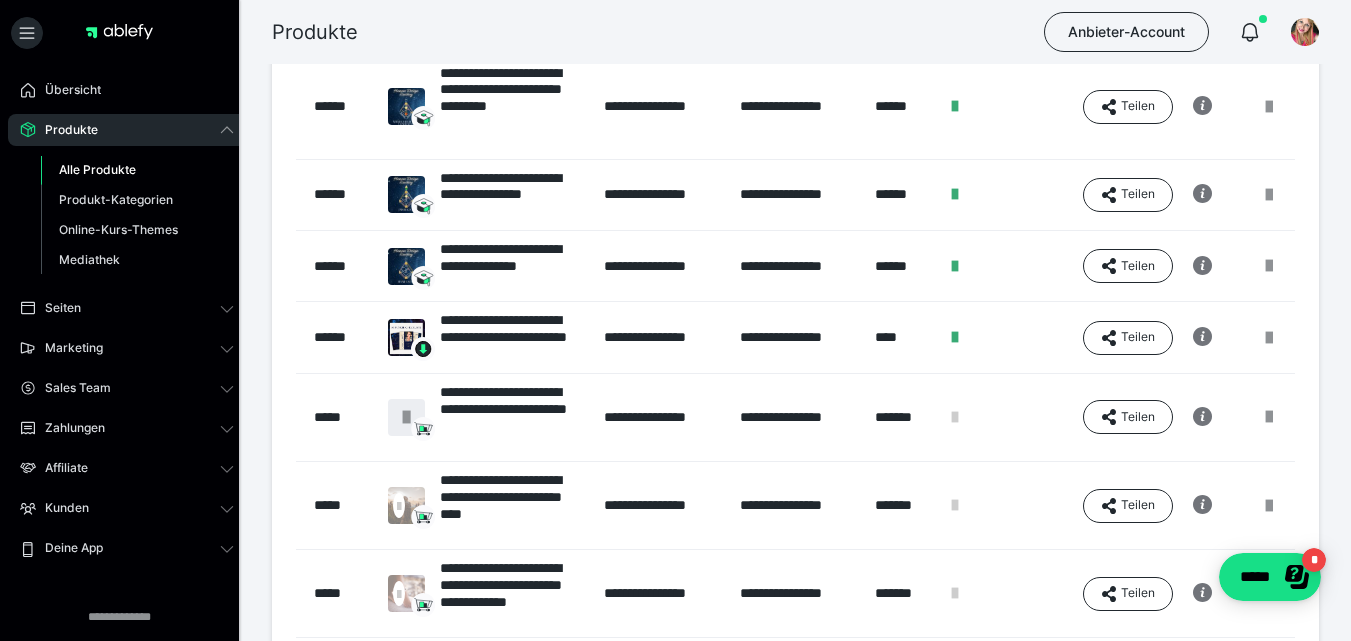 scroll, scrollTop: 664, scrollLeft: 0, axis: vertical 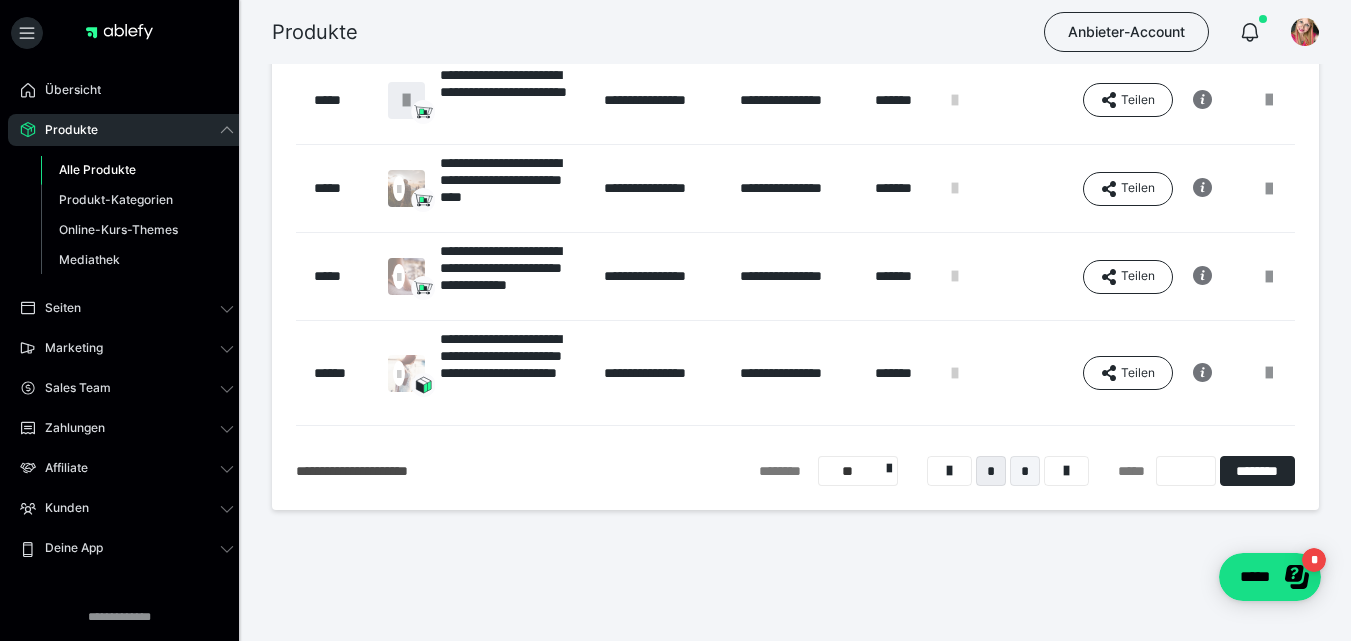 click on "*" at bounding box center [1025, 471] 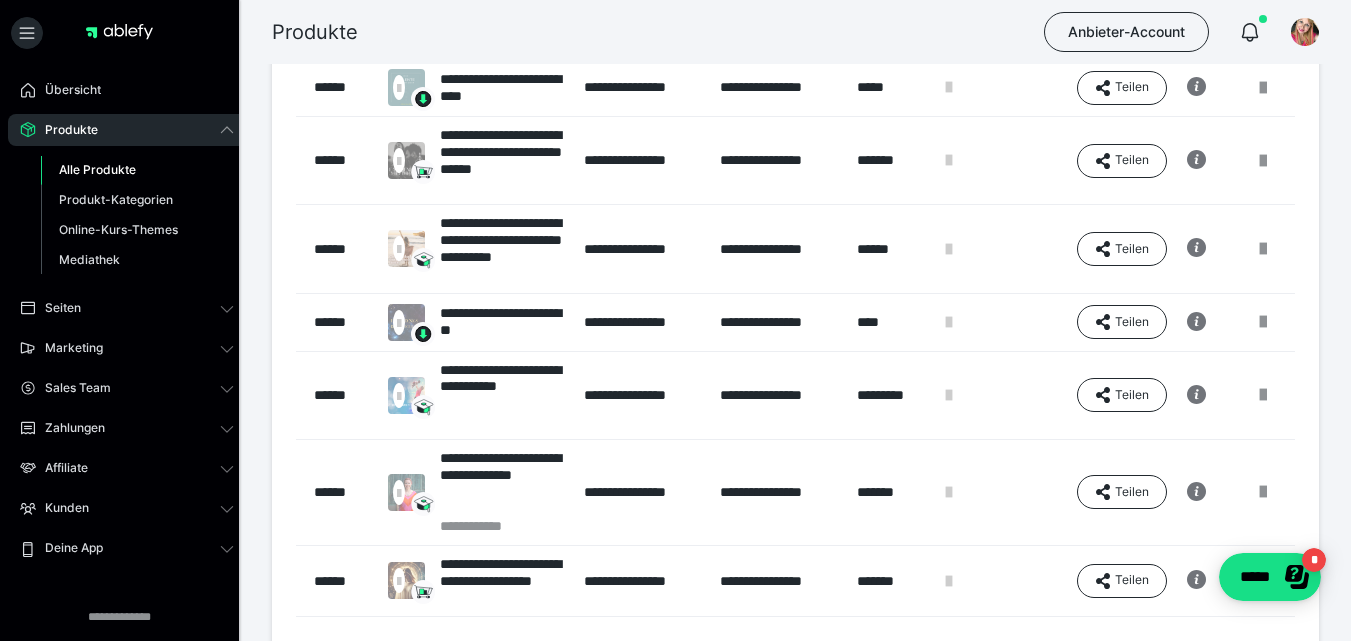 scroll, scrollTop: 523, scrollLeft: 0, axis: vertical 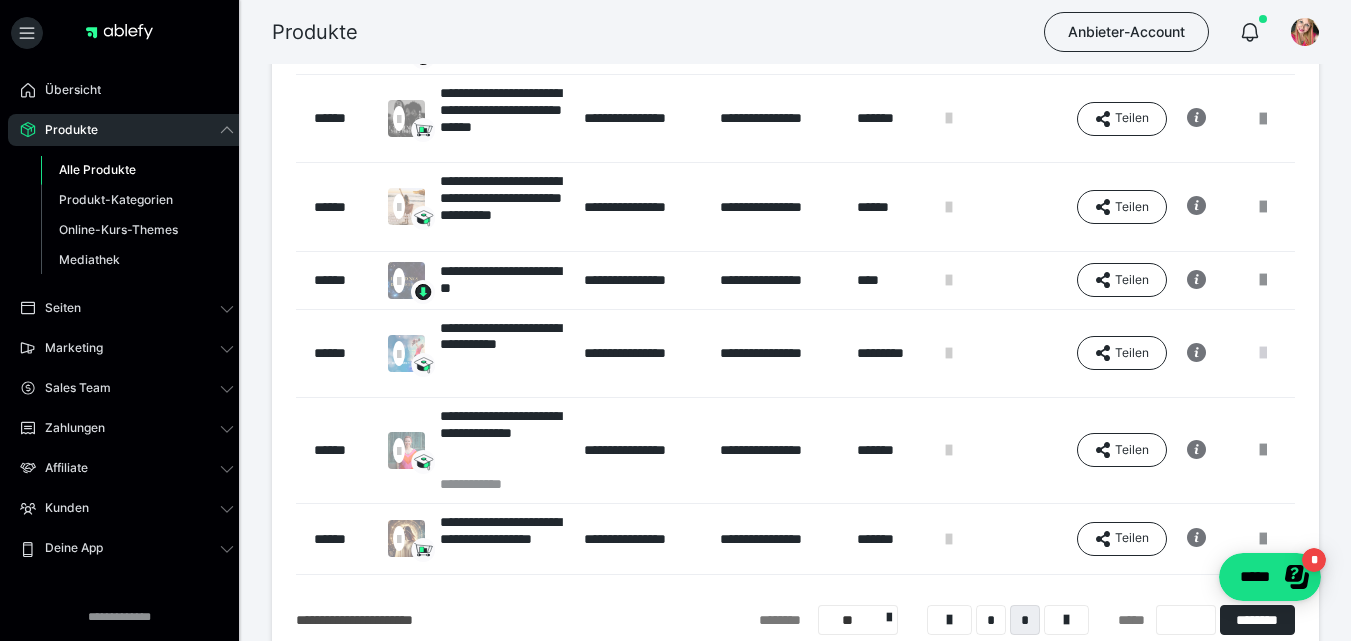 click at bounding box center [1263, 353] 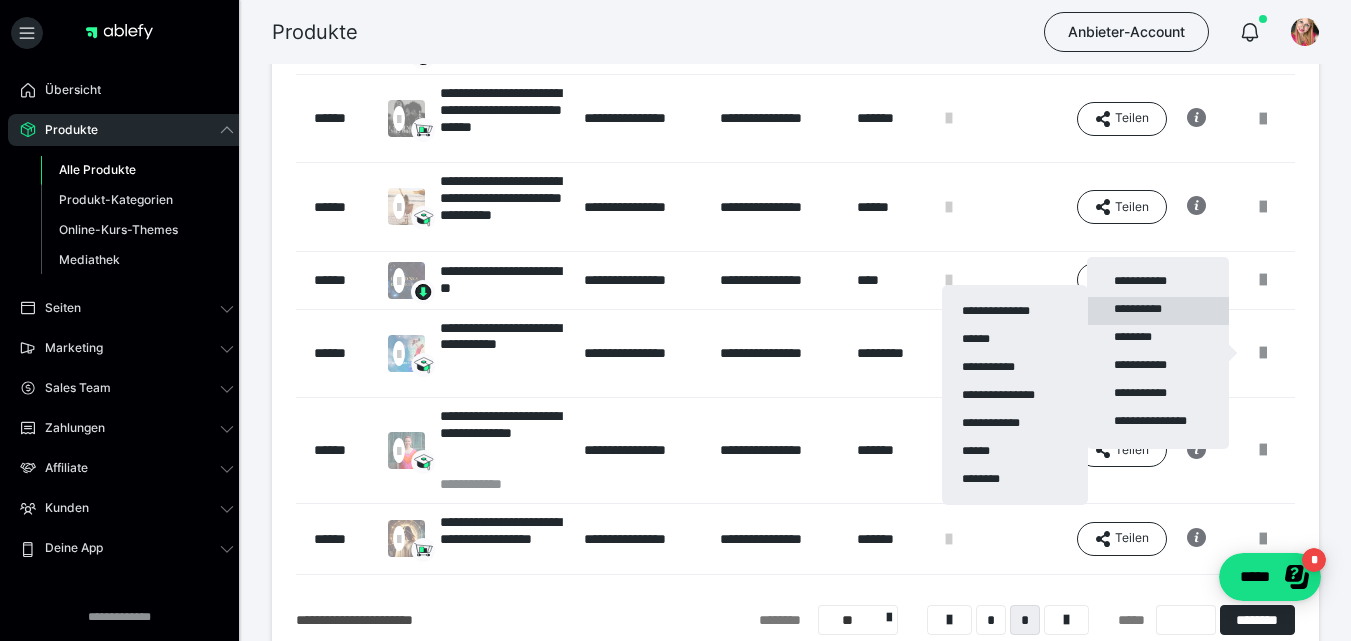 click on "**********" at bounding box center (1158, 311) 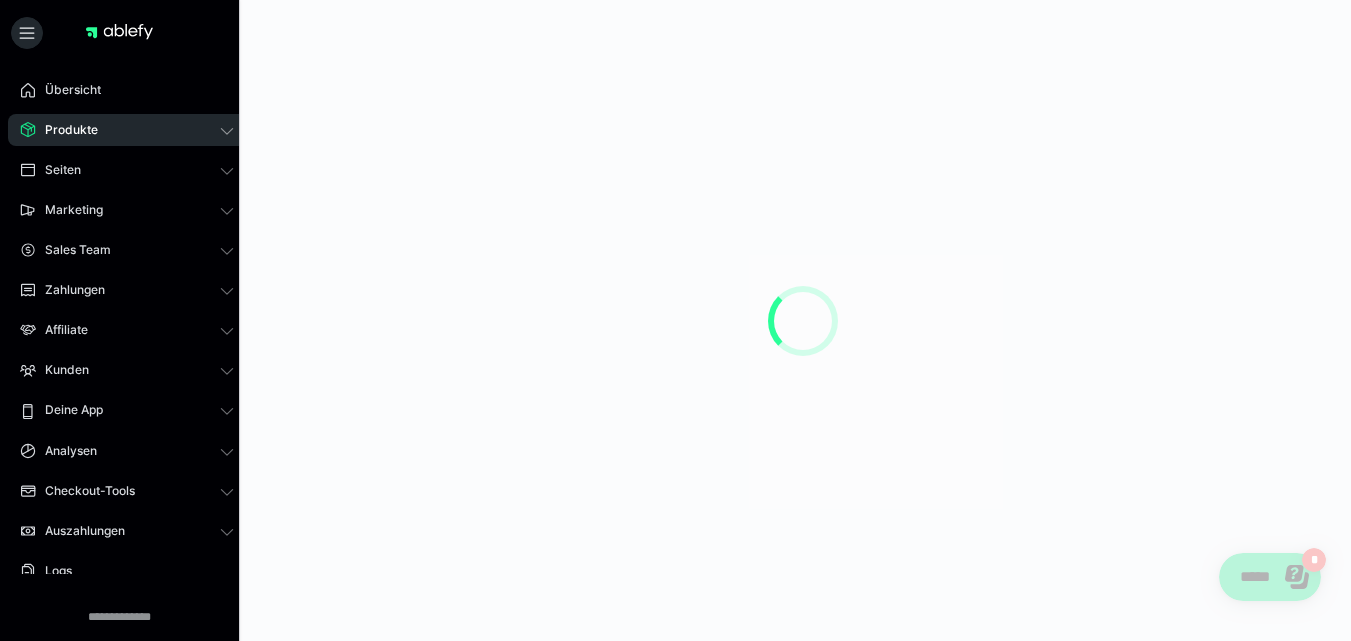 scroll, scrollTop: 0, scrollLeft: 0, axis: both 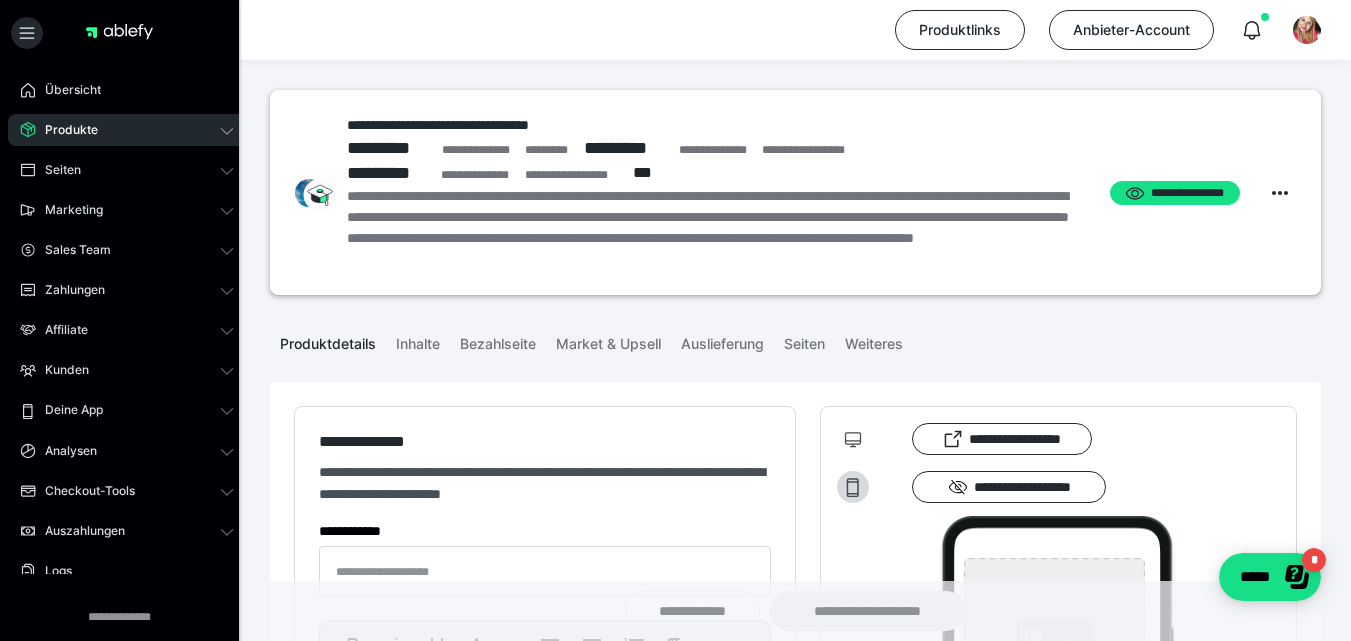type on "**********" 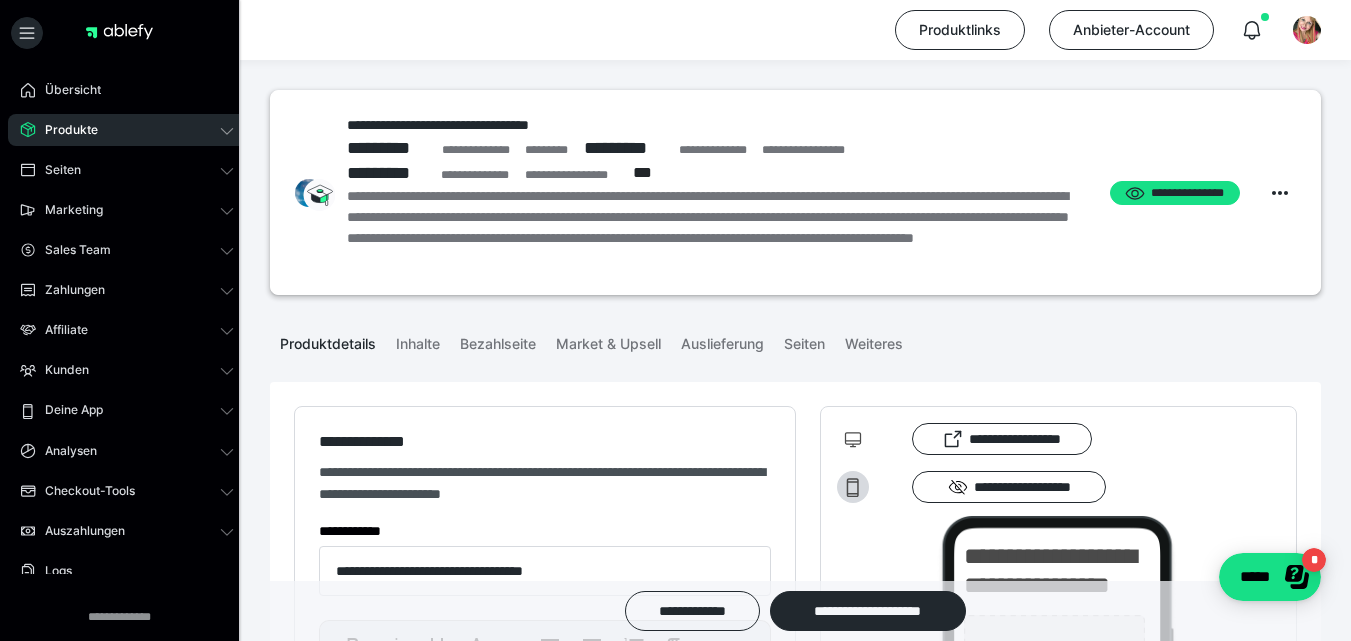 type on "**********" 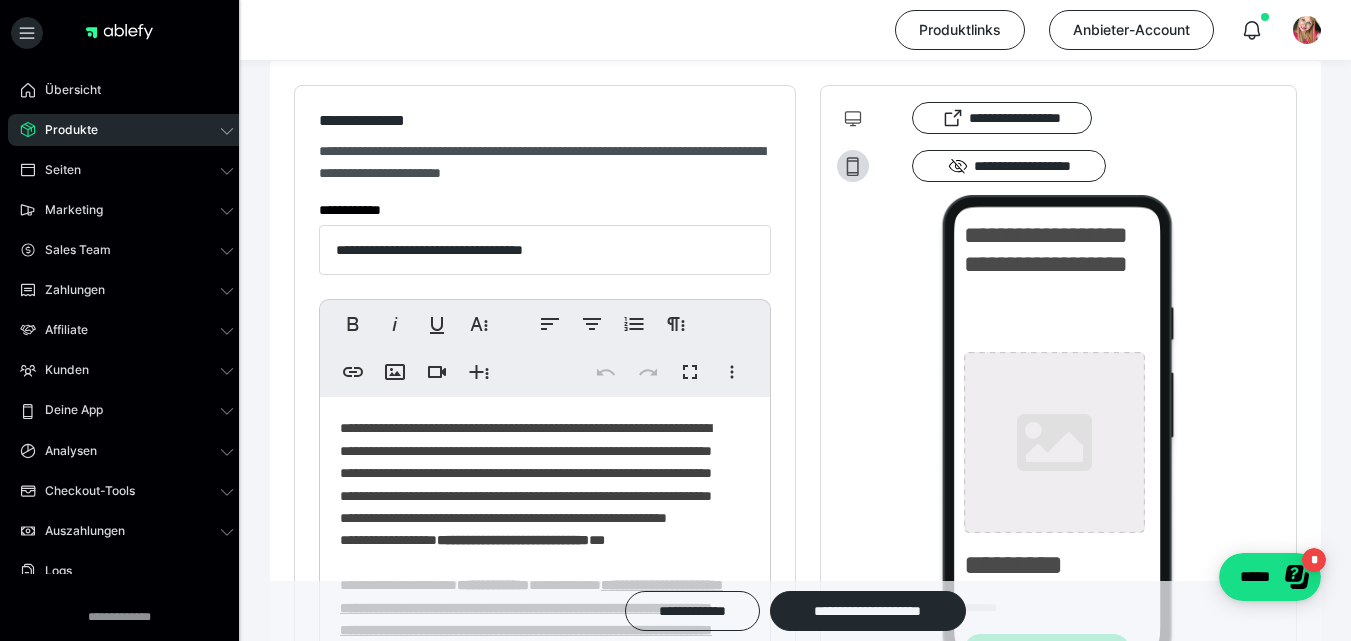 scroll, scrollTop: 440, scrollLeft: 0, axis: vertical 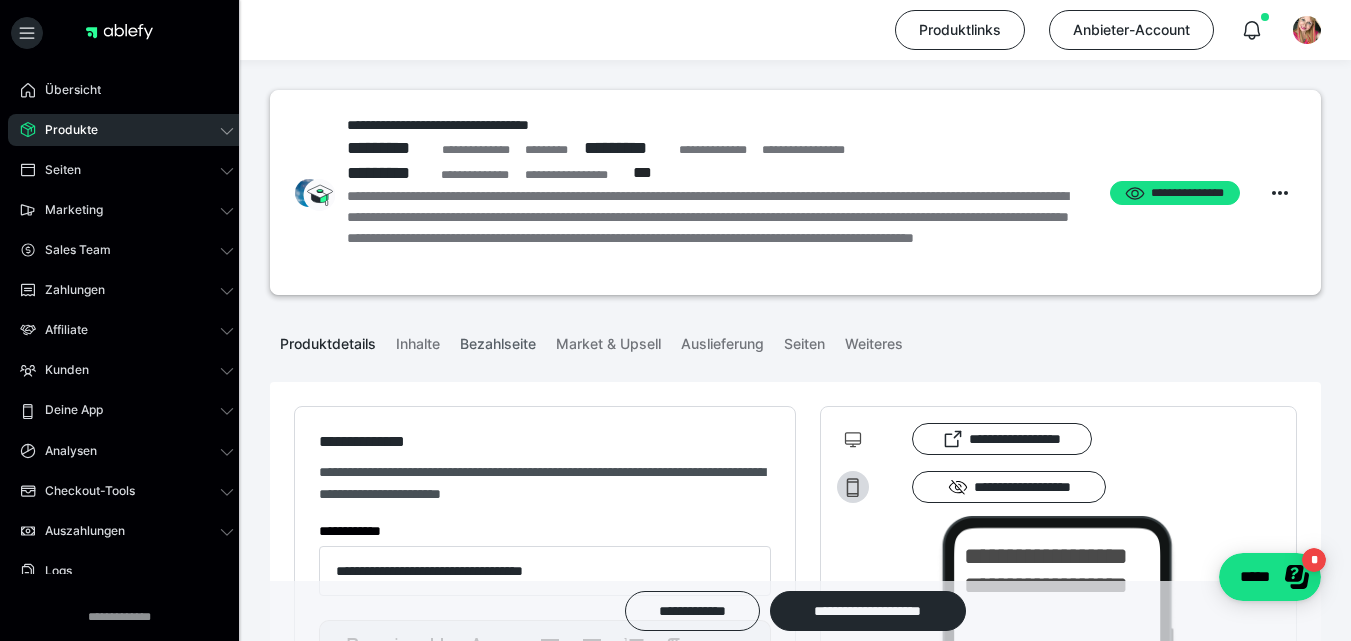 click on "Bezahlseite" at bounding box center (498, 340) 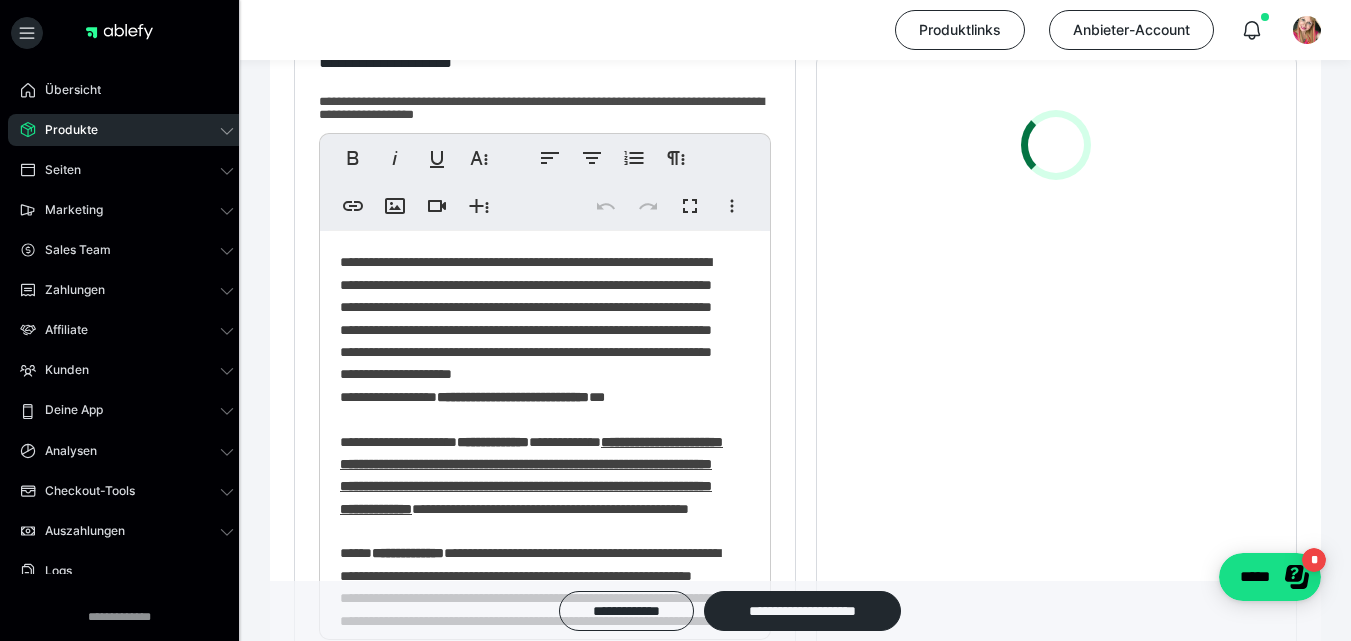 scroll, scrollTop: 607, scrollLeft: 0, axis: vertical 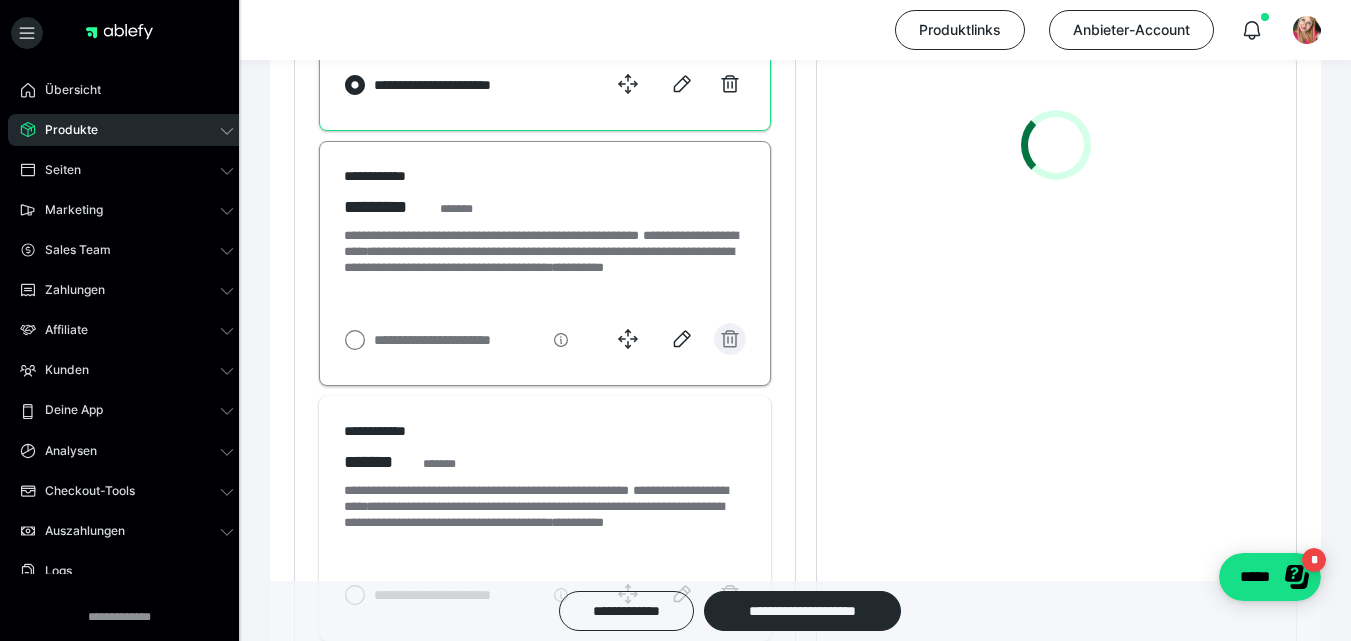 click 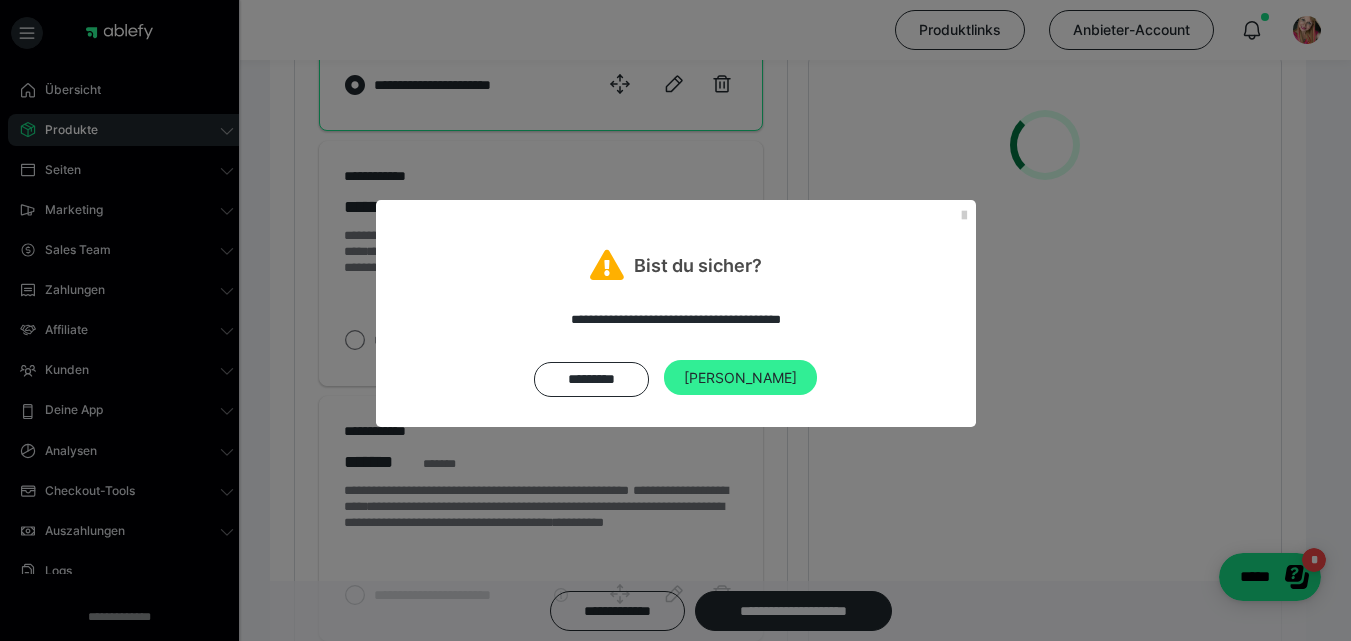 click on "[PERSON_NAME]" at bounding box center [740, 378] 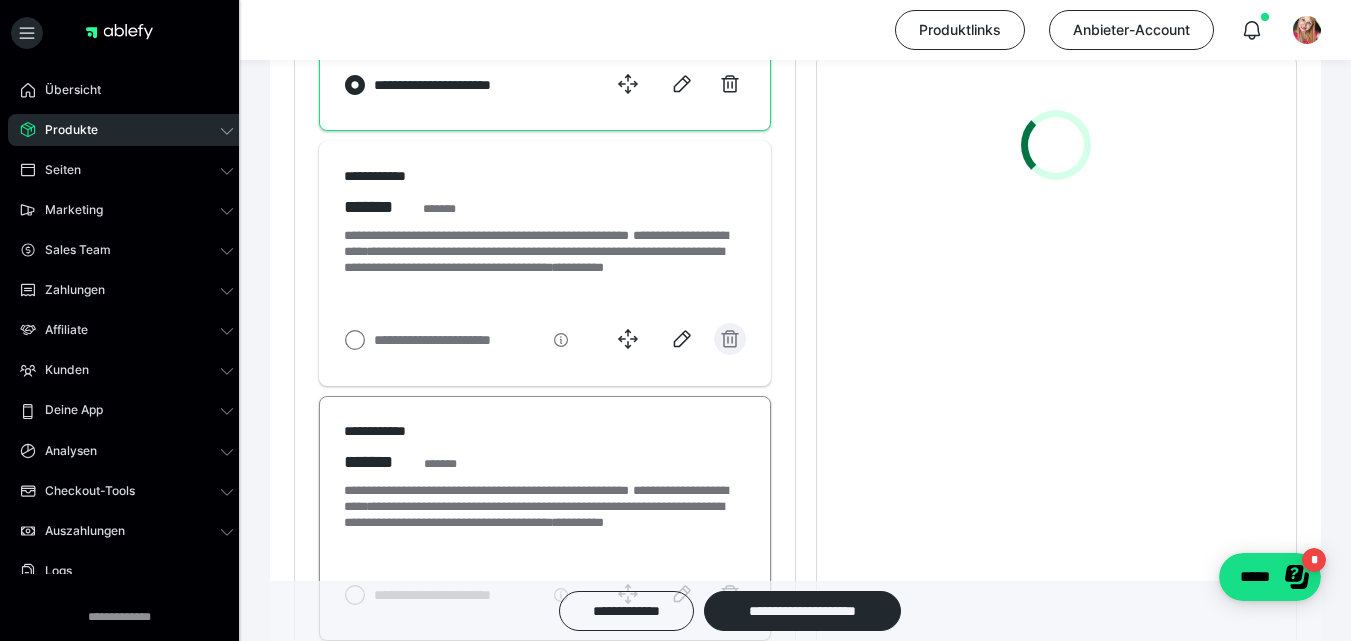 scroll, scrollTop: 2280, scrollLeft: 0, axis: vertical 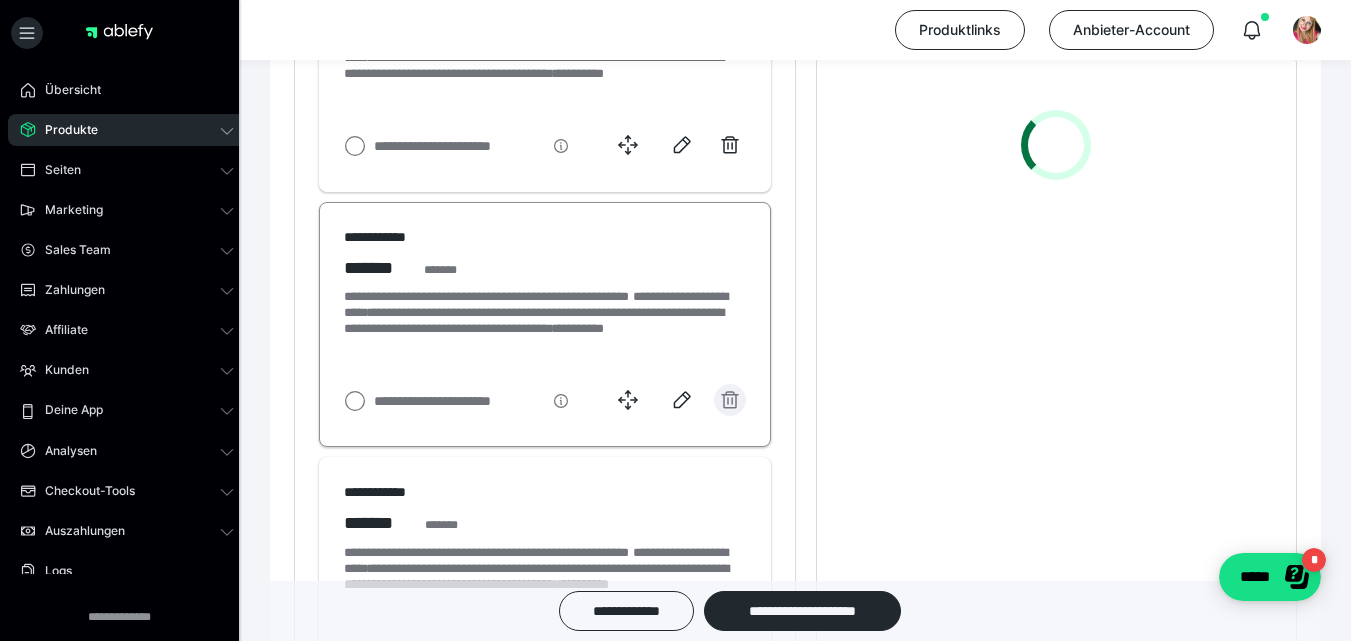 click at bounding box center (730, 400) 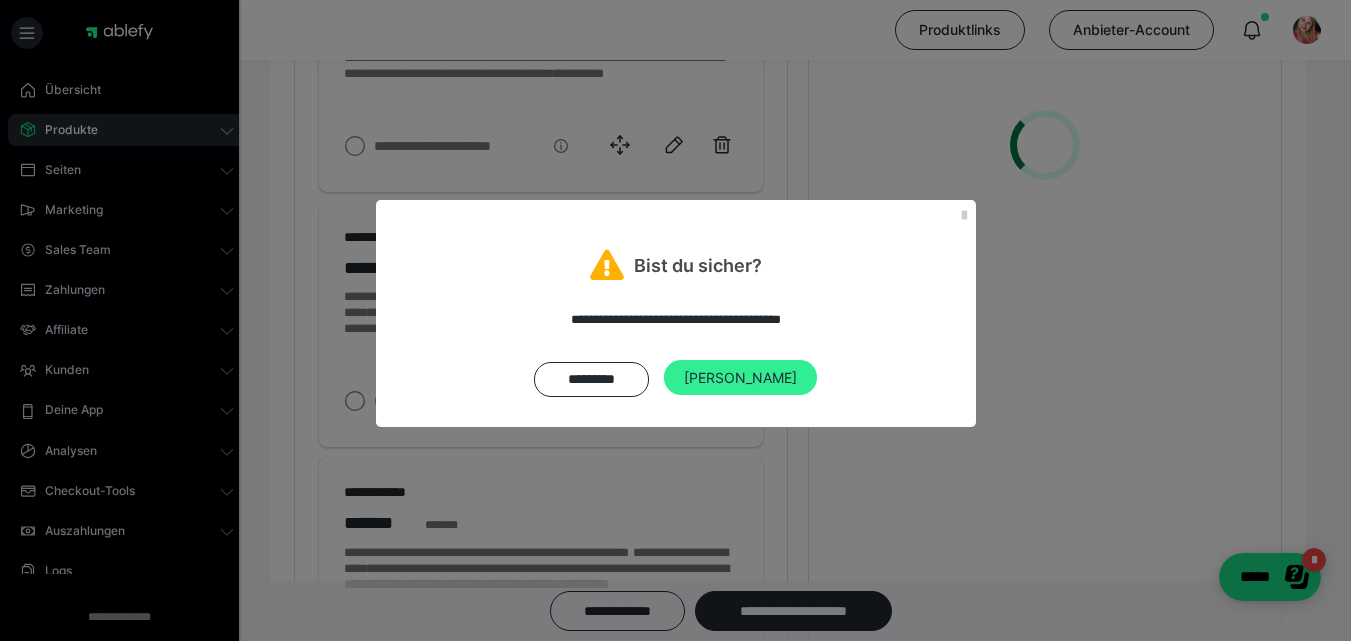 click on "[PERSON_NAME]" at bounding box center [740, 378] 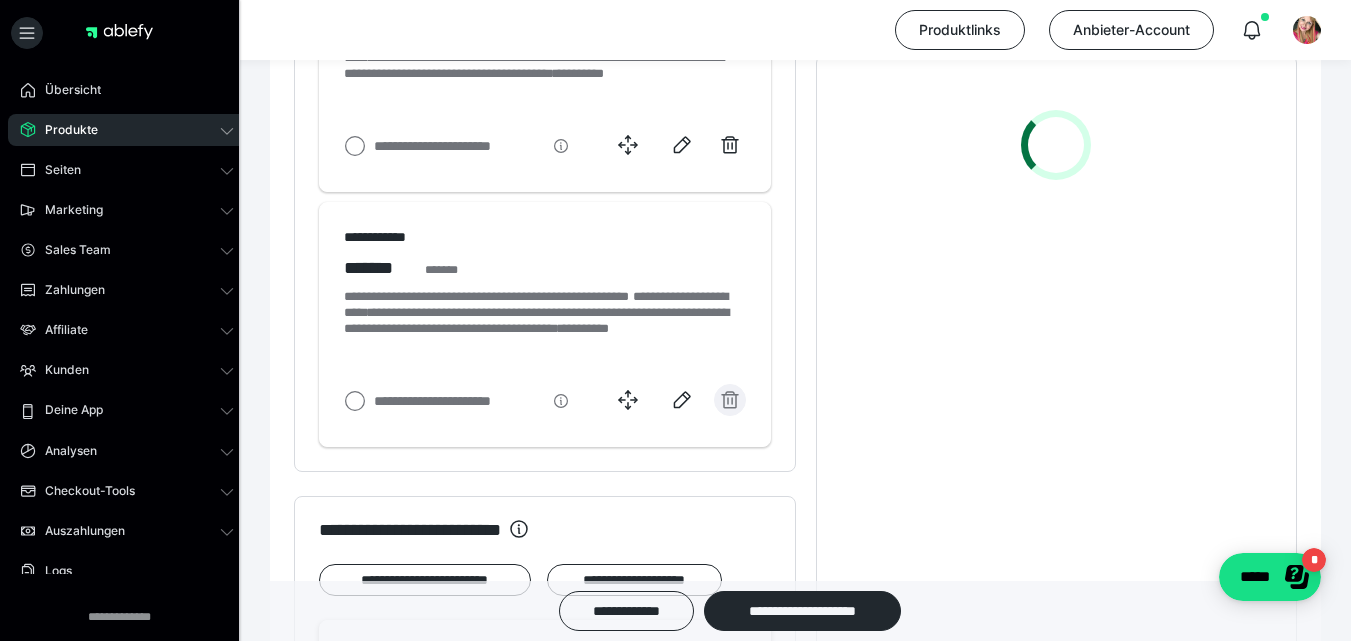 scroll, scrollTop: 2280, scrollLeft: 0, axis: vertical 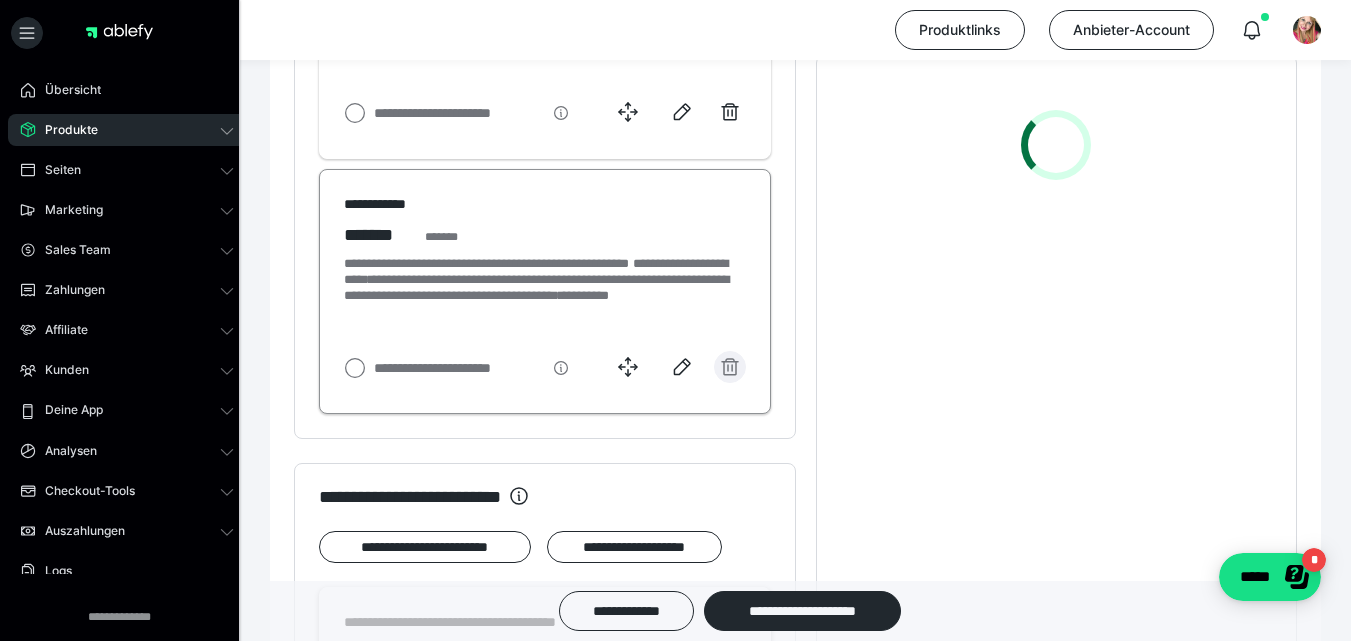 click 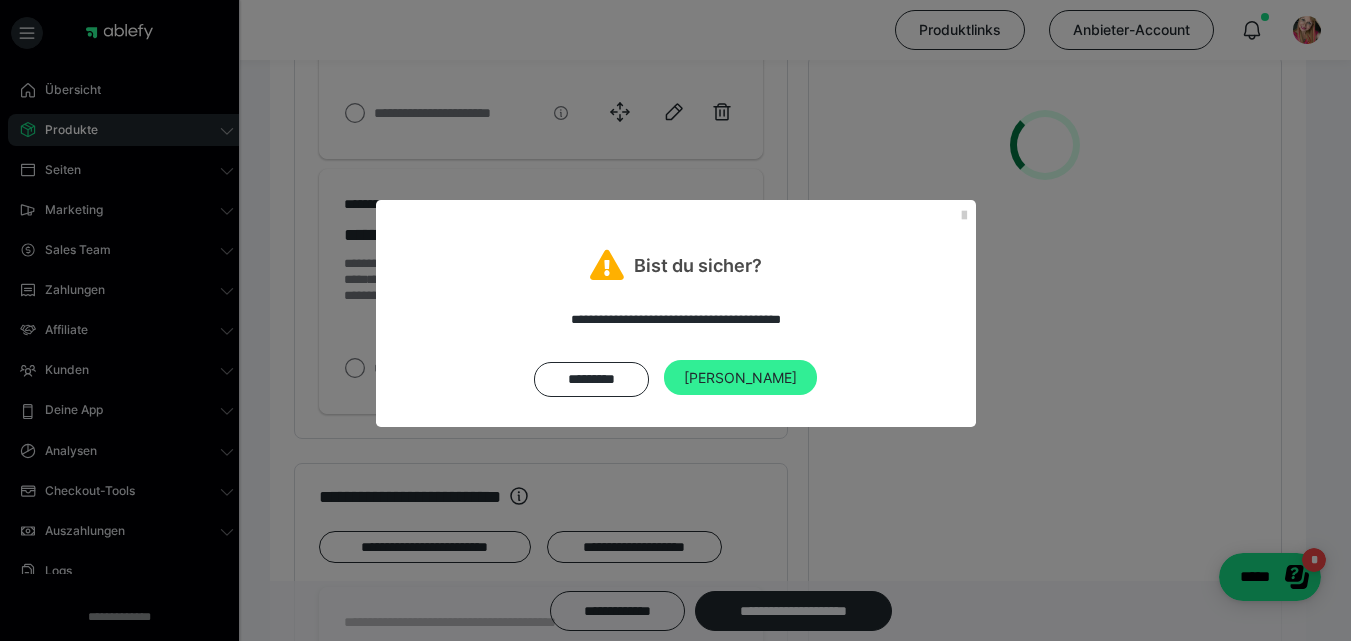 click on "[PERSON_NAME]" at bounding box center (740, 378) 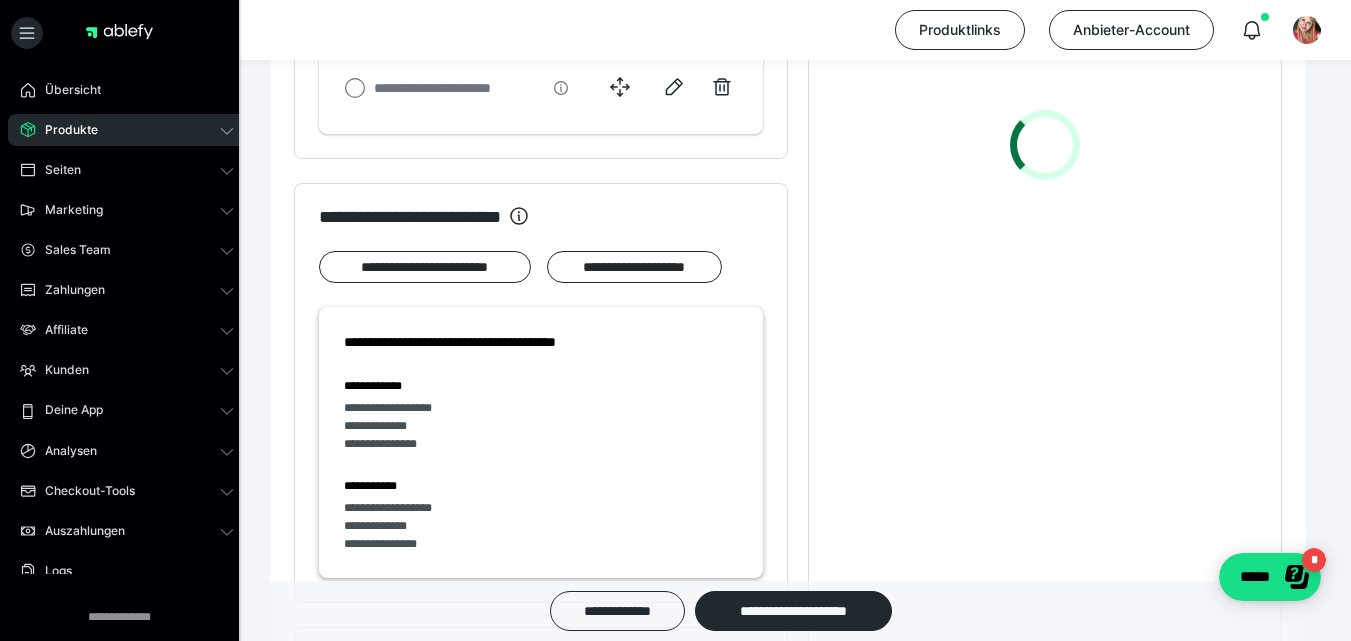 scroll, scrollTop: 2280, scrollLeft: 0, axis: vertical 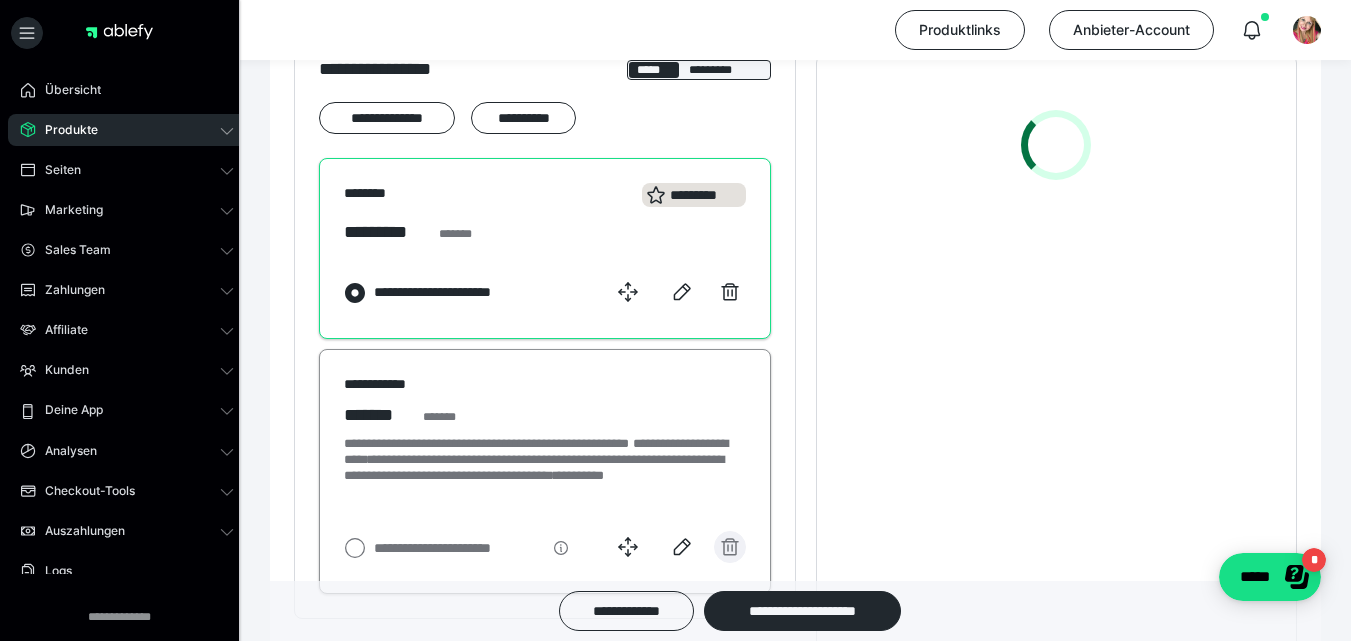 click 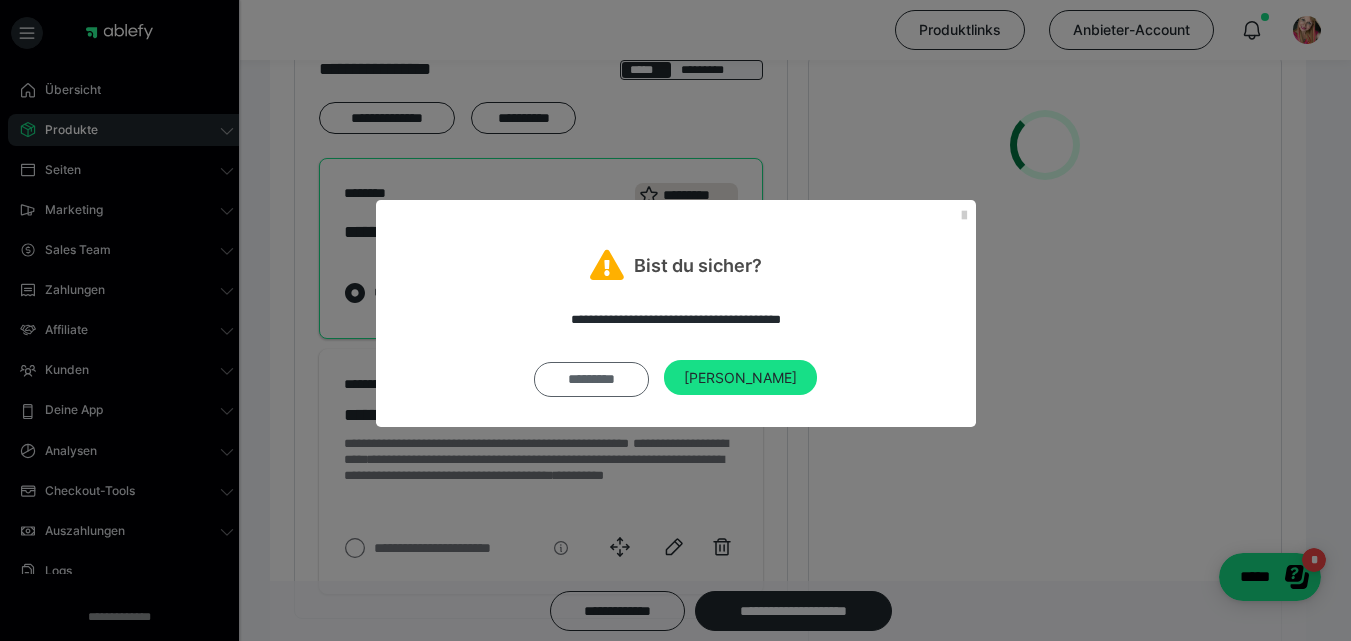 click on "*********" at bounding box center [591, 380] 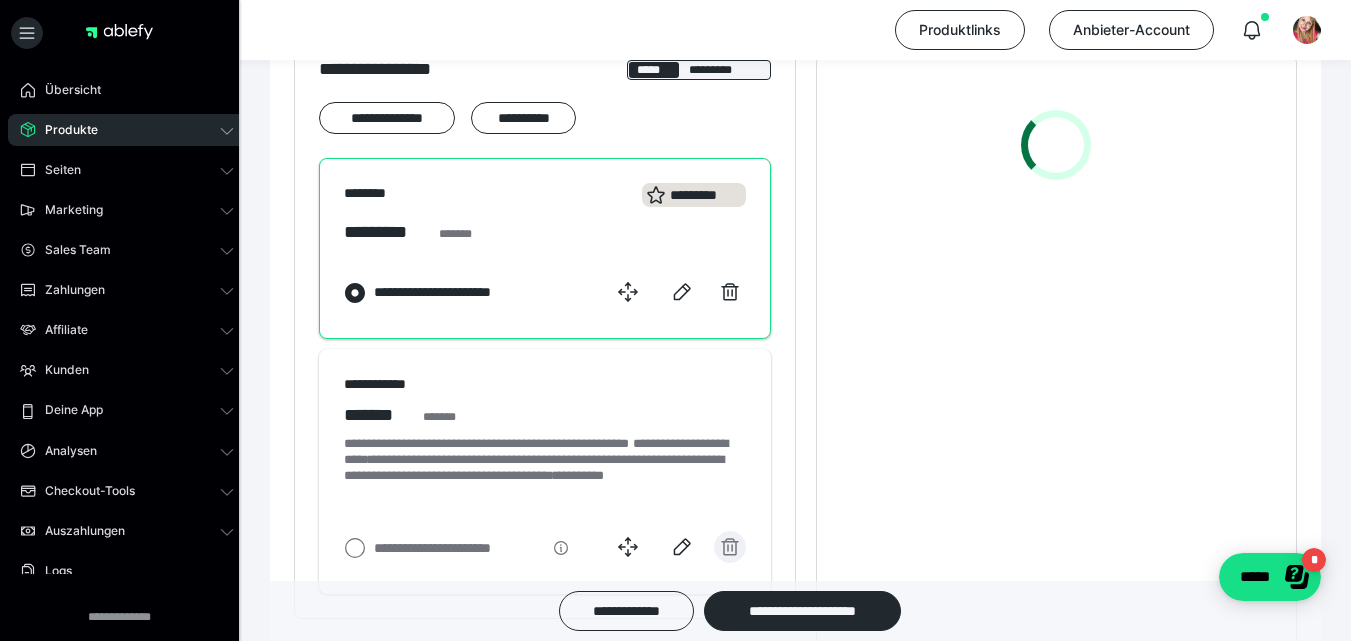 scroll, scrollTop: 2280, scrollLeft: 0, axis: vertical 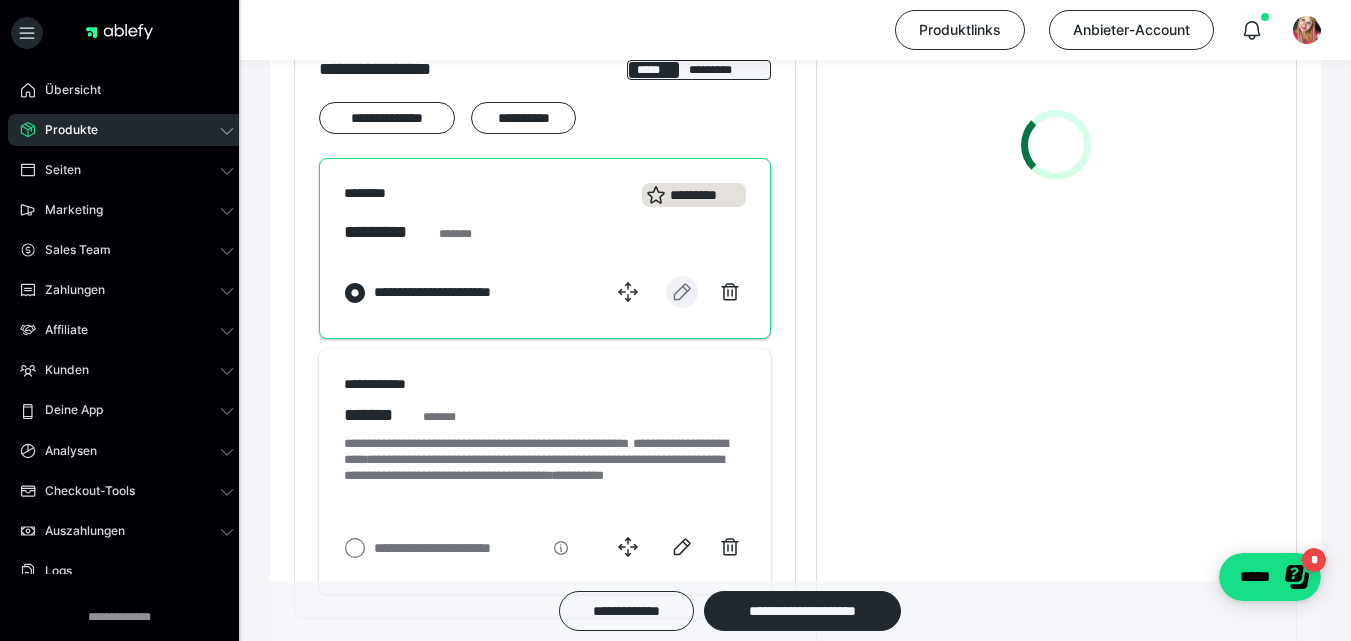 click 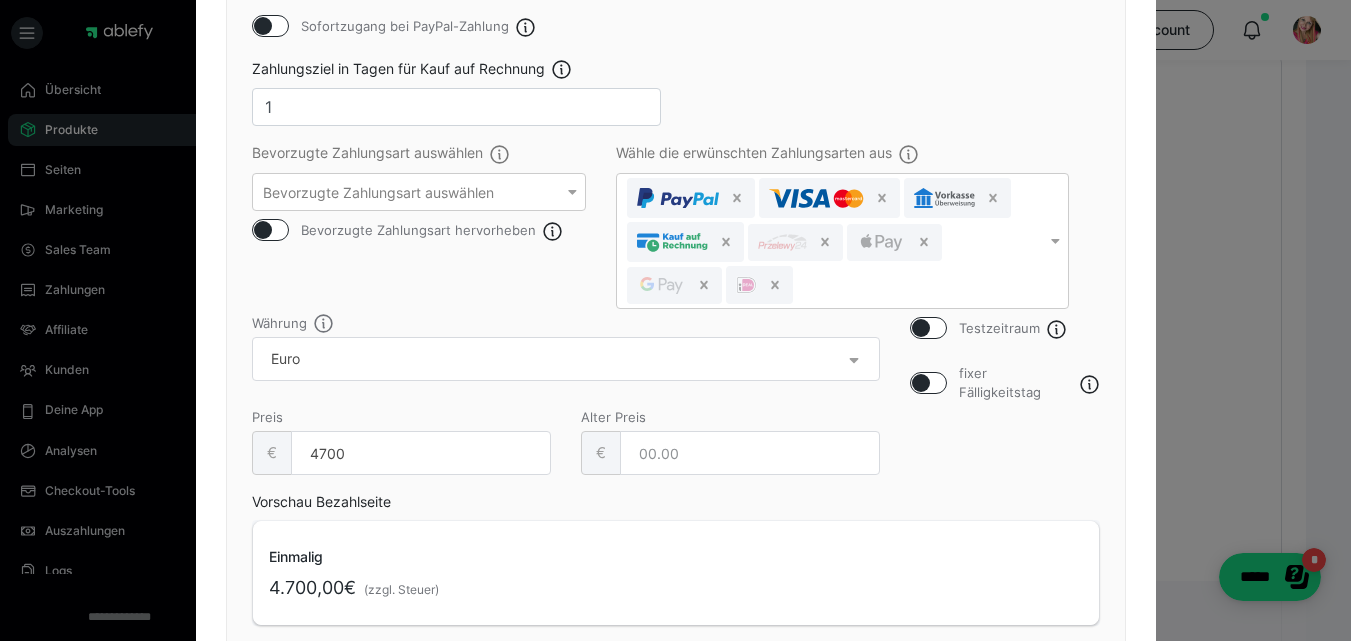 scroll, scrollTop: 564, scrollLeft: 0, axis: vertical 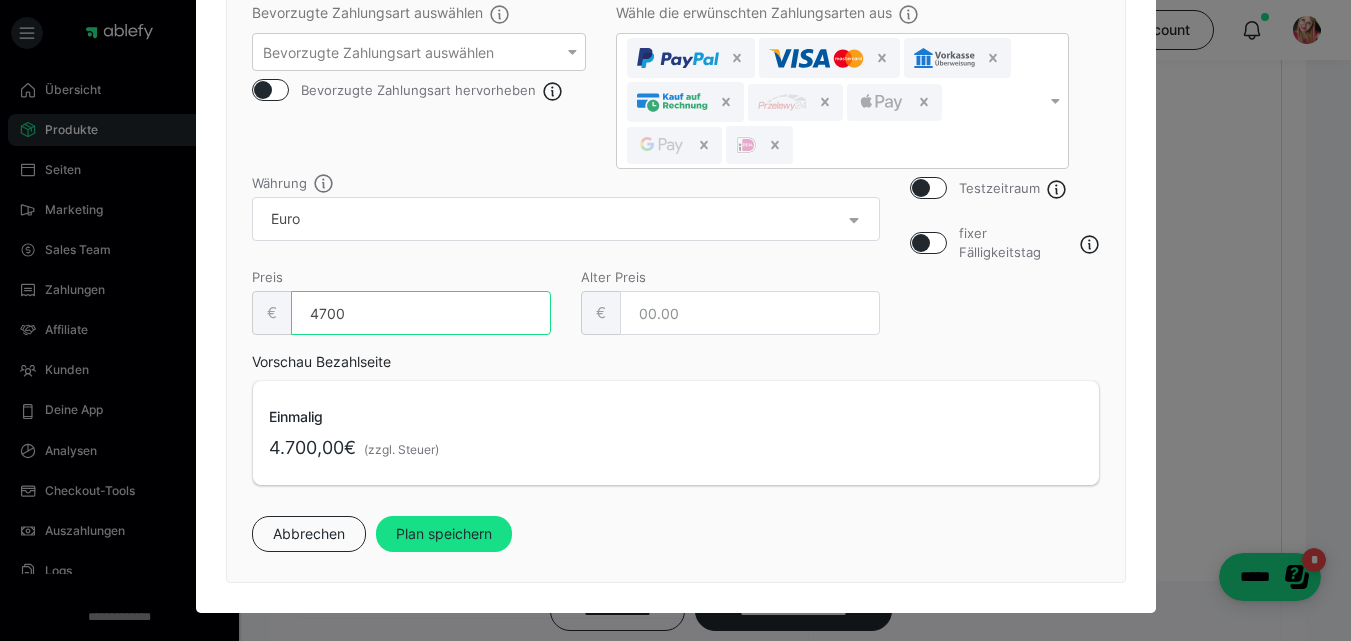 drag, startPoint x: 349, startPoint y: 313, endPoint x: 248, endPoint y: 328, distance: 102.10779 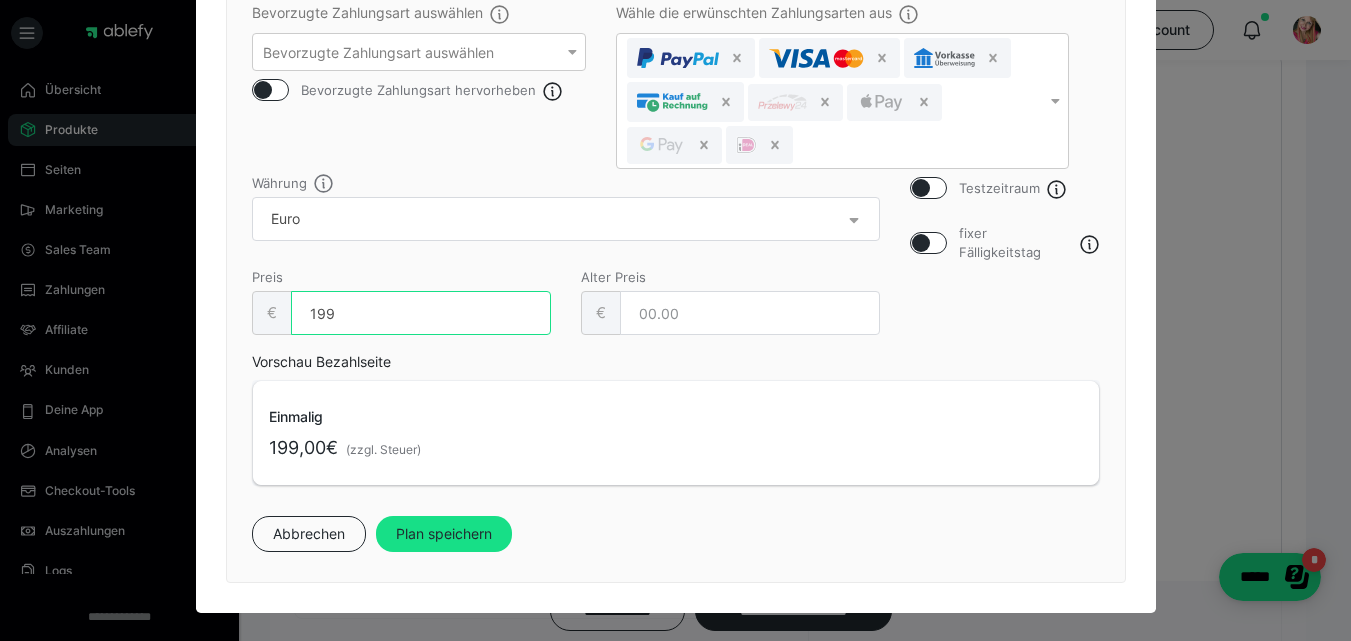 type on "1997" 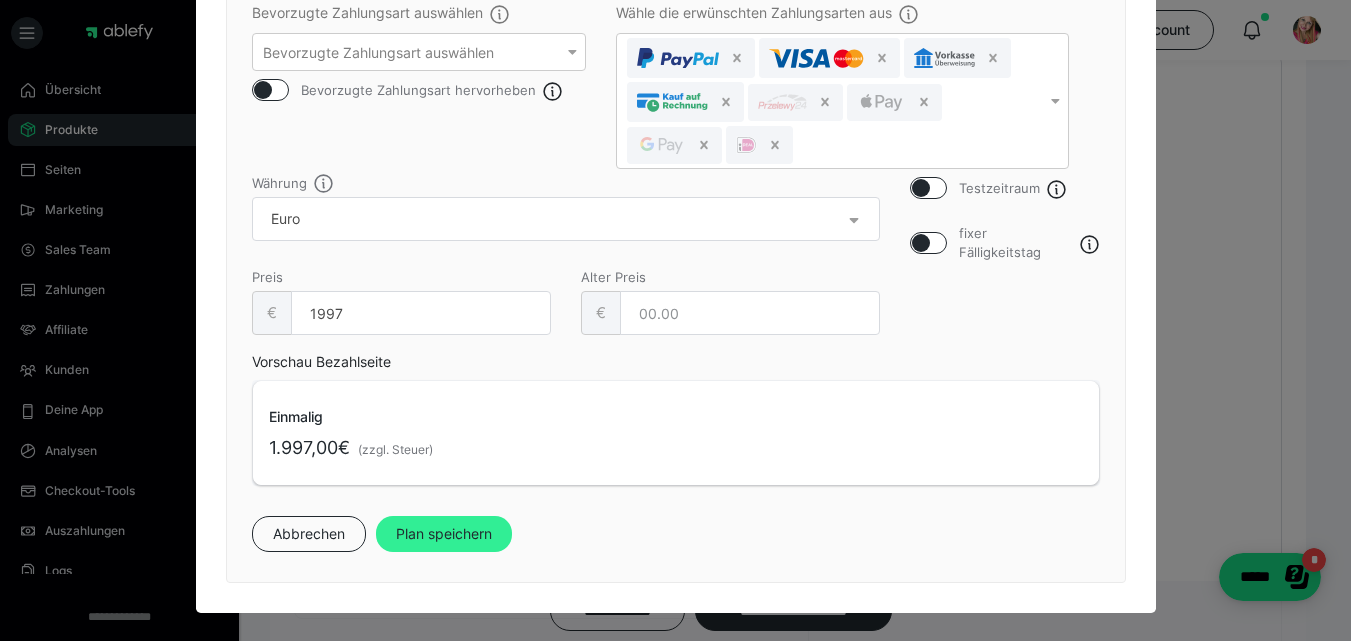 click on "Plan speichern" at bounding box center (444, 534) 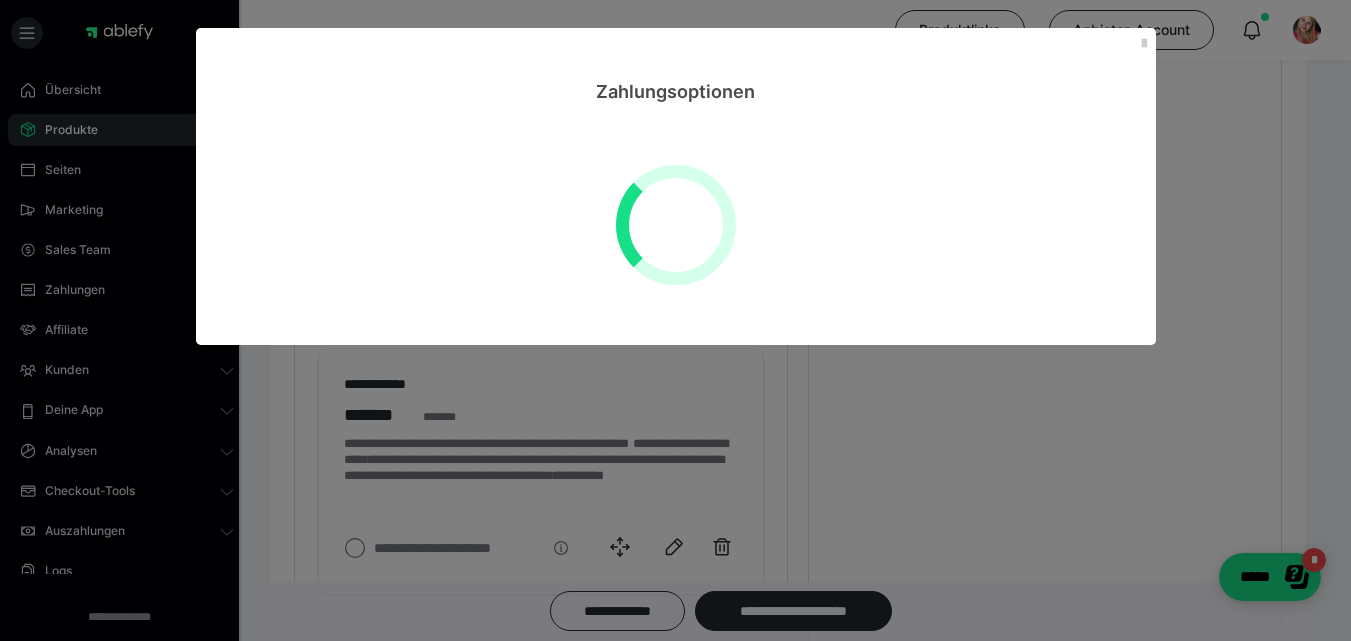 scroll, scrollTop: 0, scrollLeft: 0, axis: both 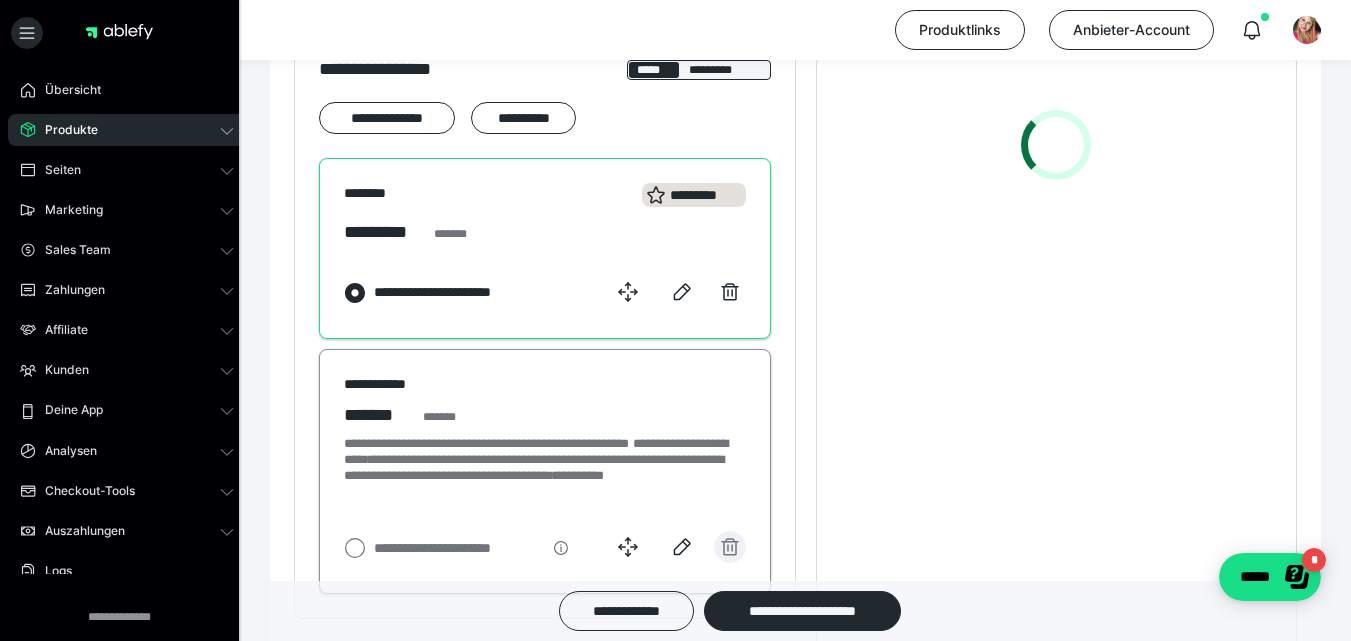 click 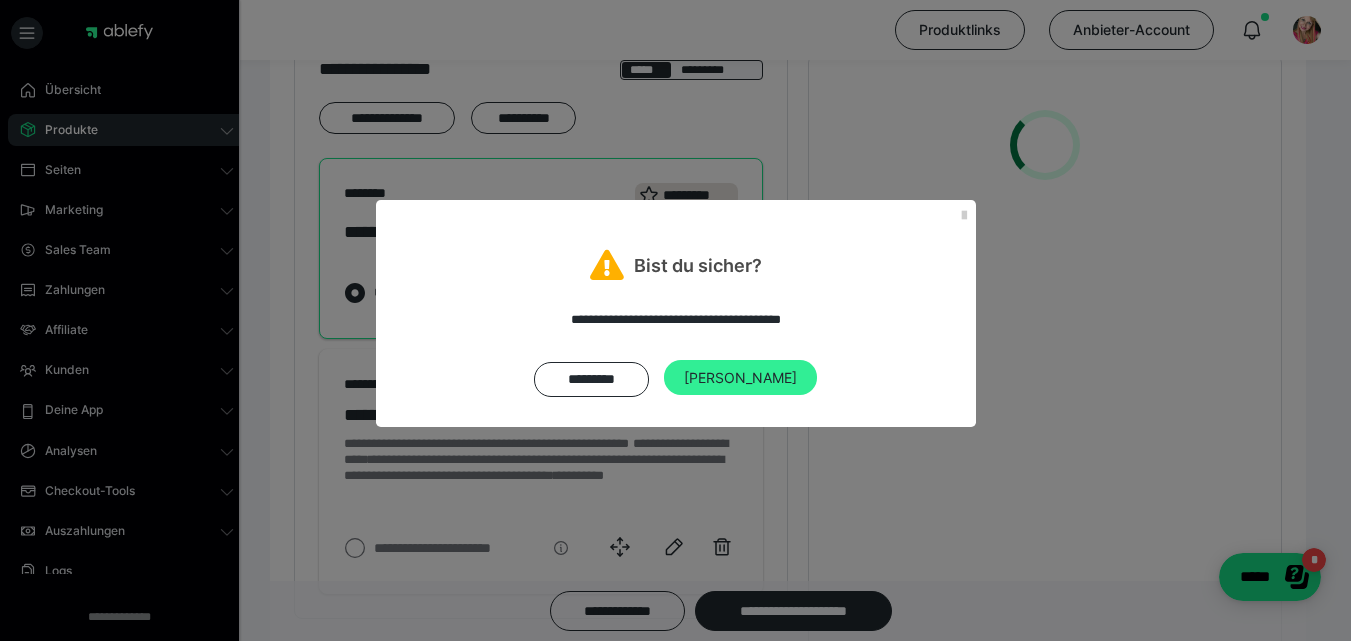 click on "[PERSON_NAME]" at bounding box center [740, 378] 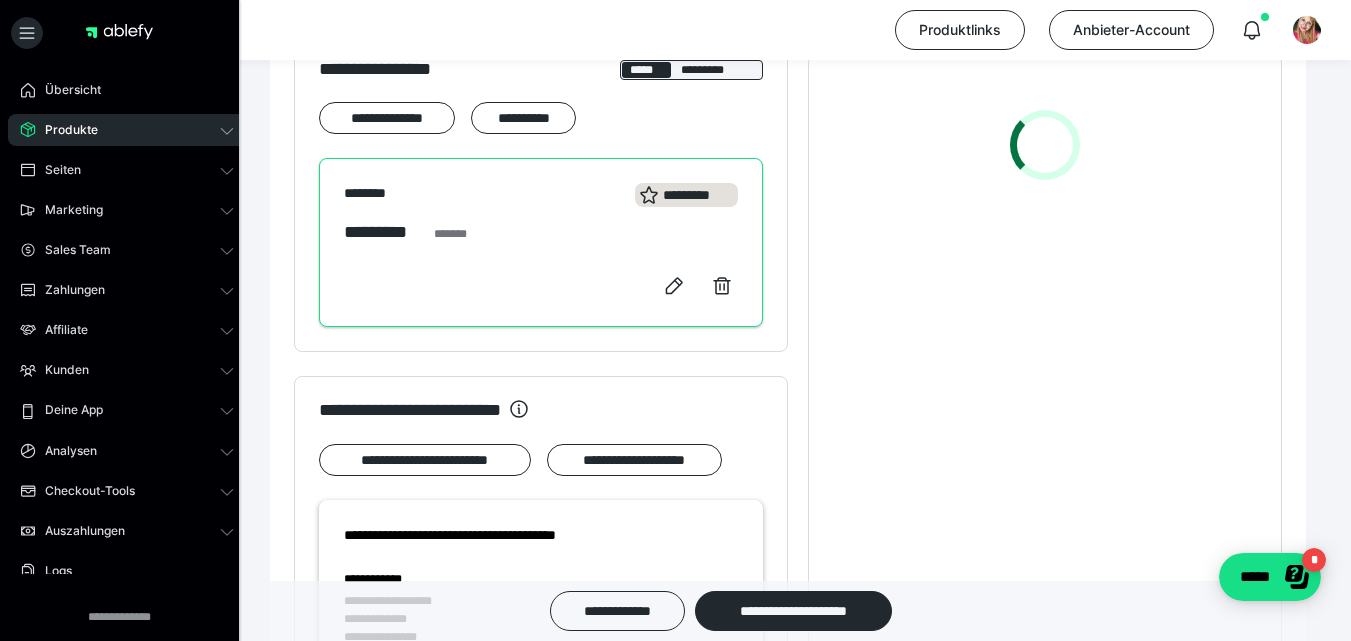 scroll, scrollTop: 2280, scrollLeft: 0, axis: vertical 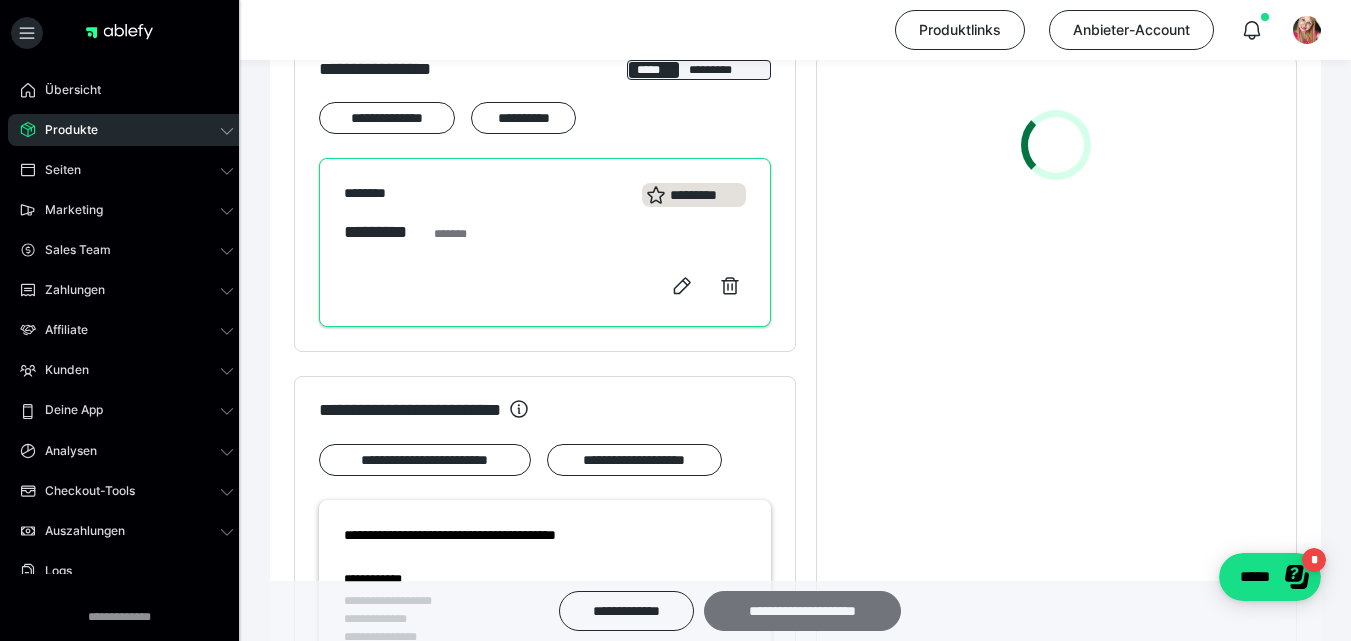 click on "**********" at bounding box center [802, 611] 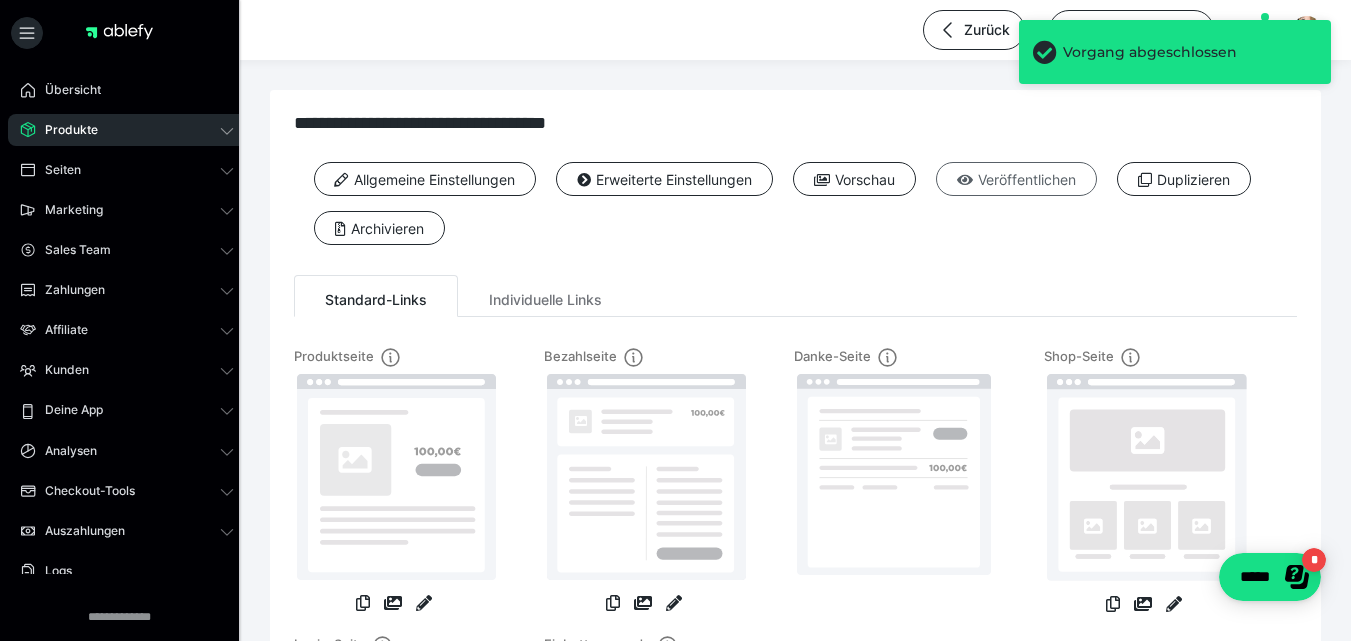 click on "Veröffentlichen" at bounding box center (1016, 179) 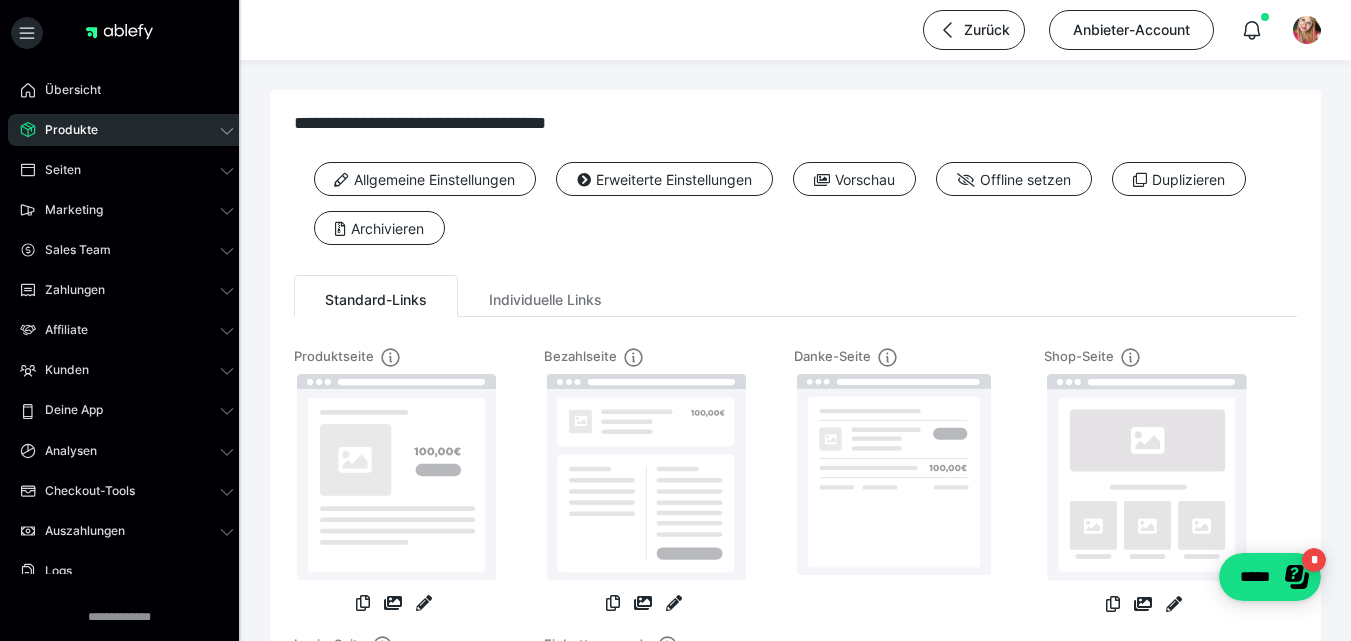 click on "Produkte" at bounding box center [127, 130] 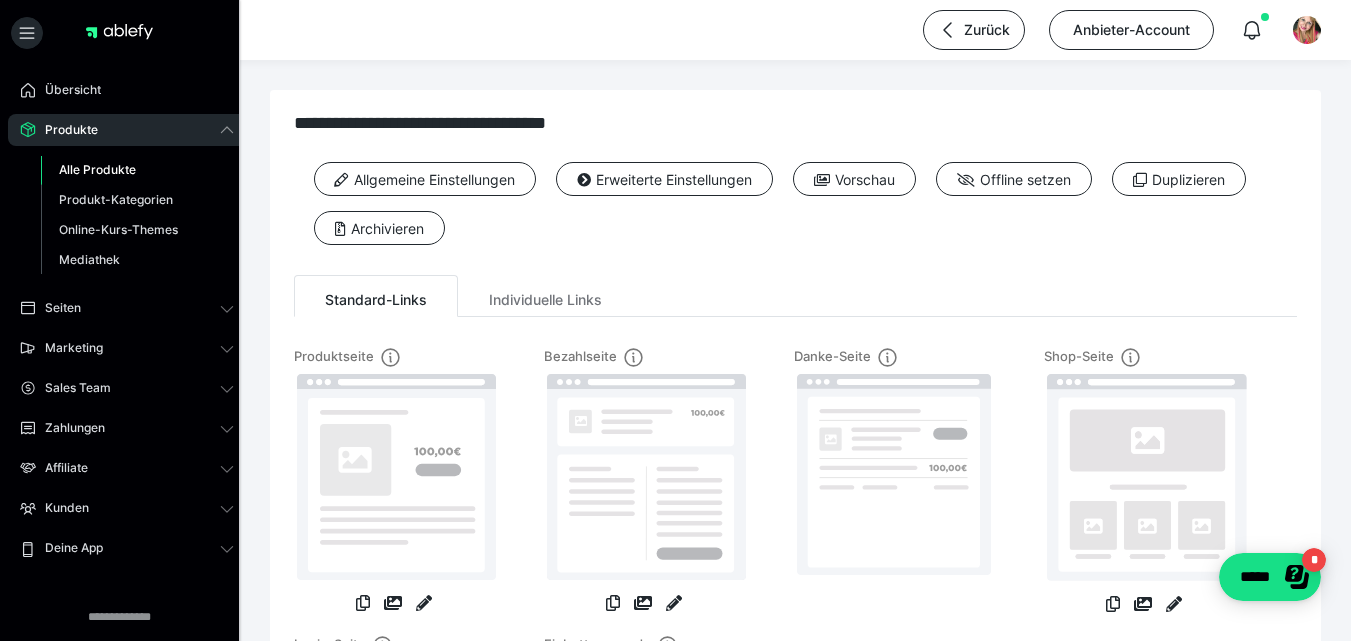click on "Alle Produkte" at bounding box center (97, 169) 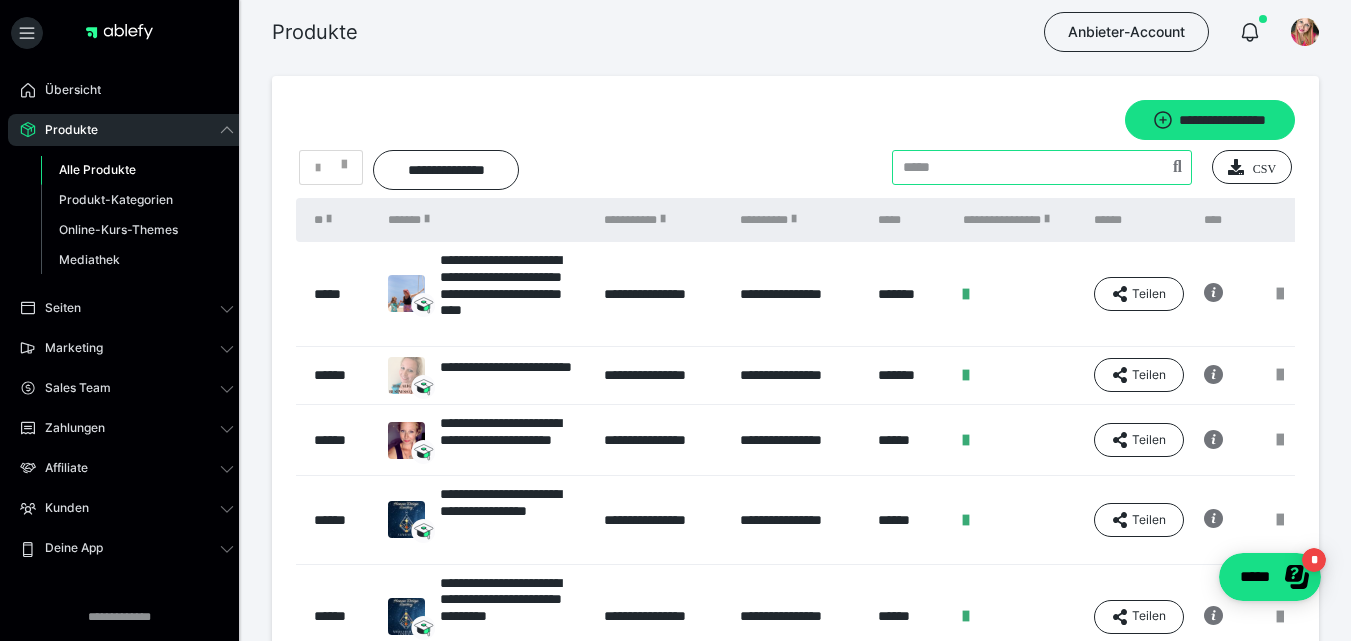 click at bounding box center (1042, 167) 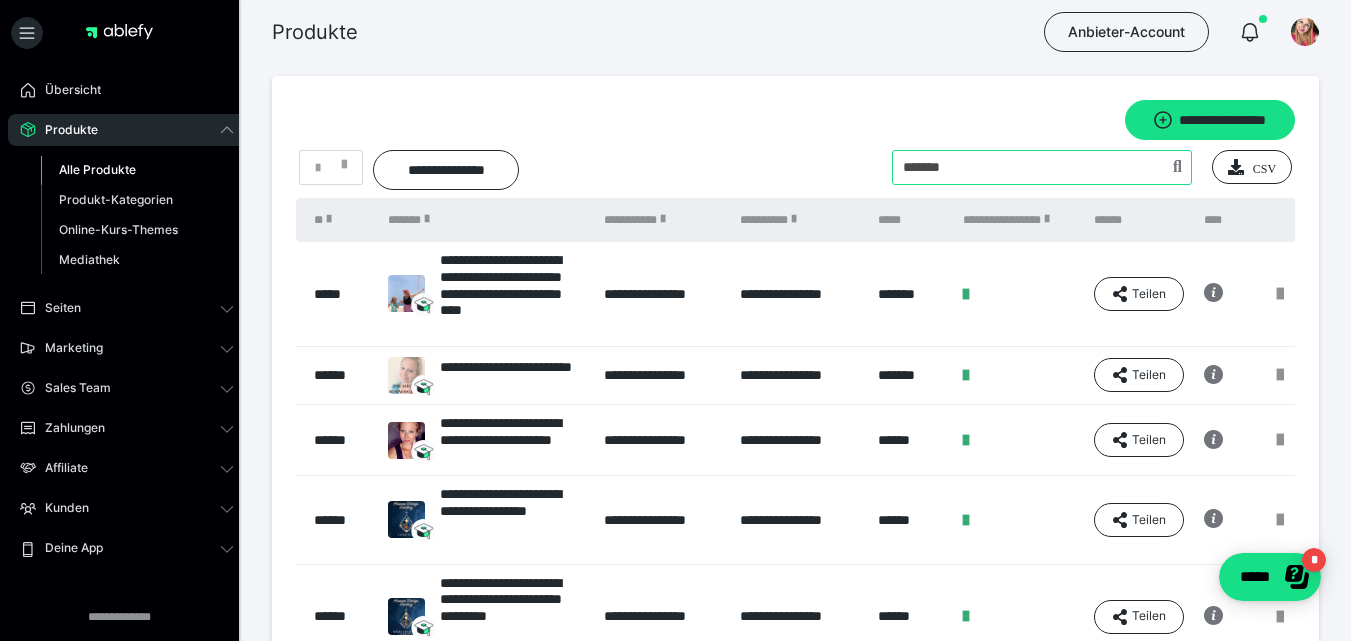 type on "*******" 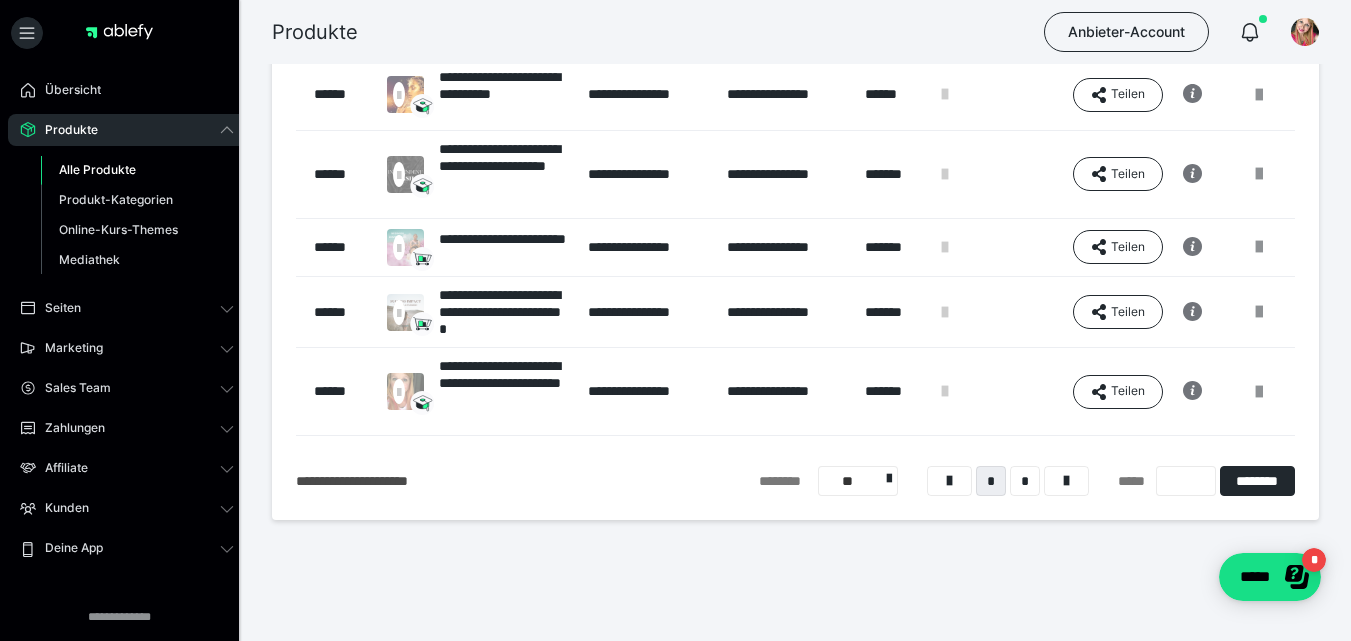 scroll, scrollTop: 677, scrollLeft: 0, axis: vertical 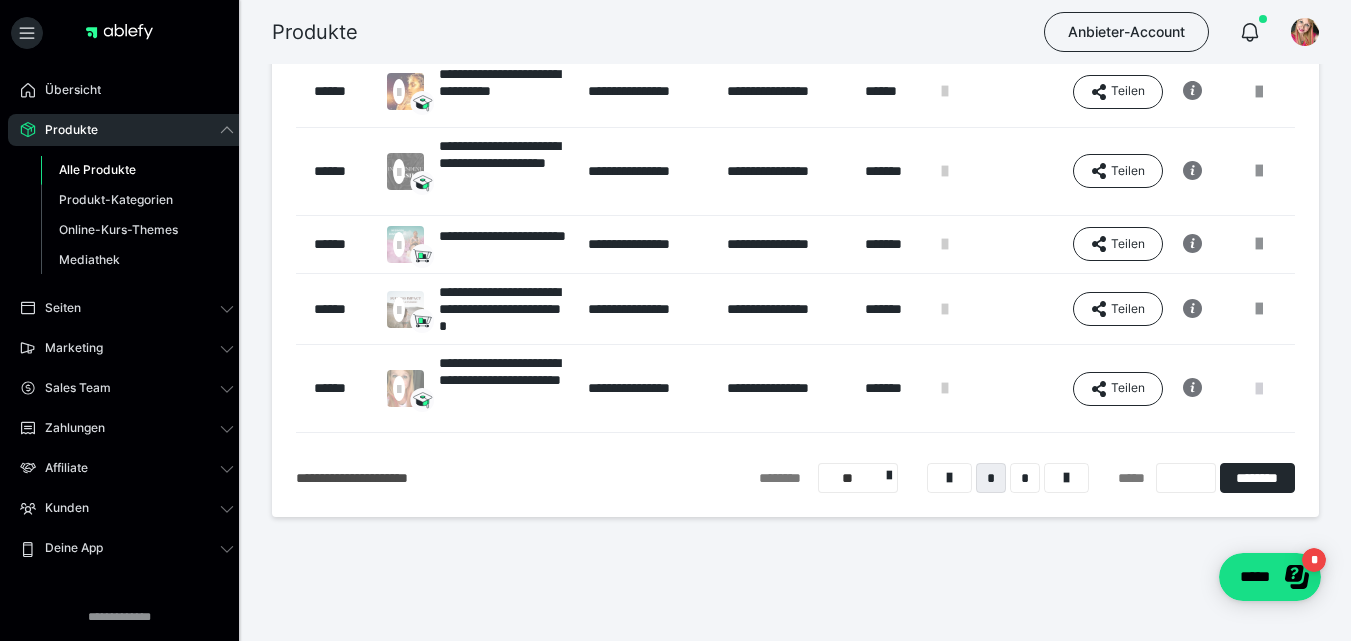 click at bounding box center [1259, 389] 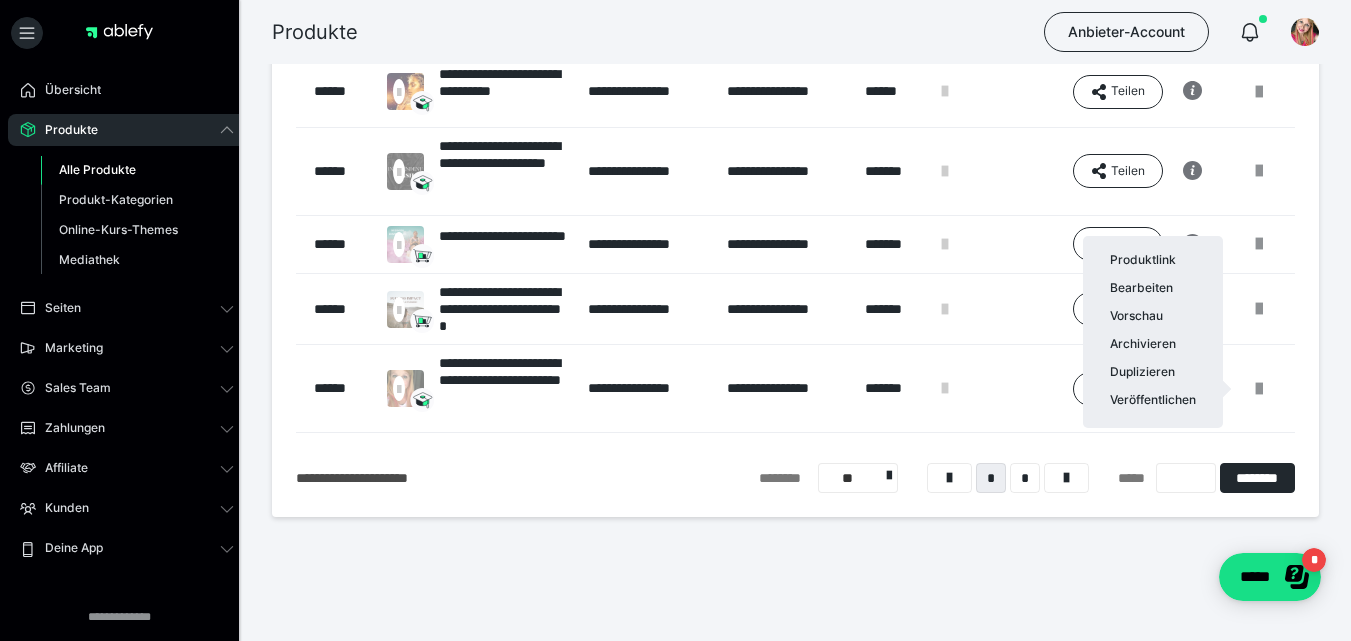 click at bounding box center (675, 320) 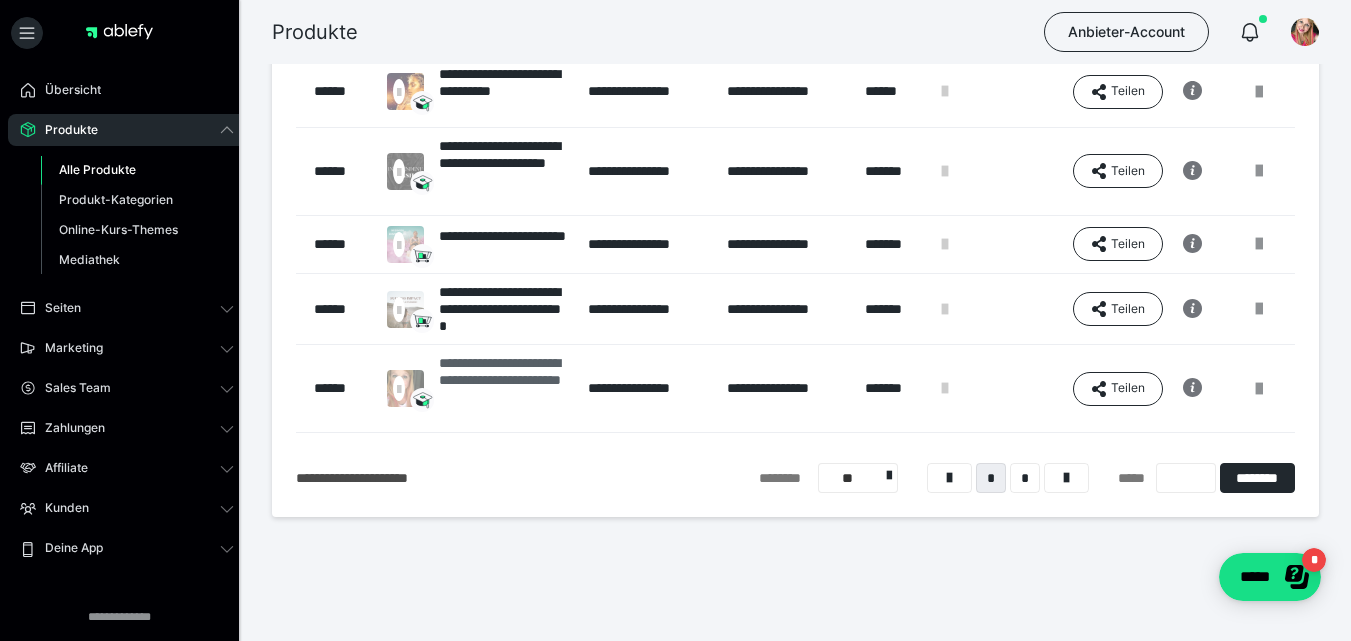 click on "**********" at bounding box center (503, 388) 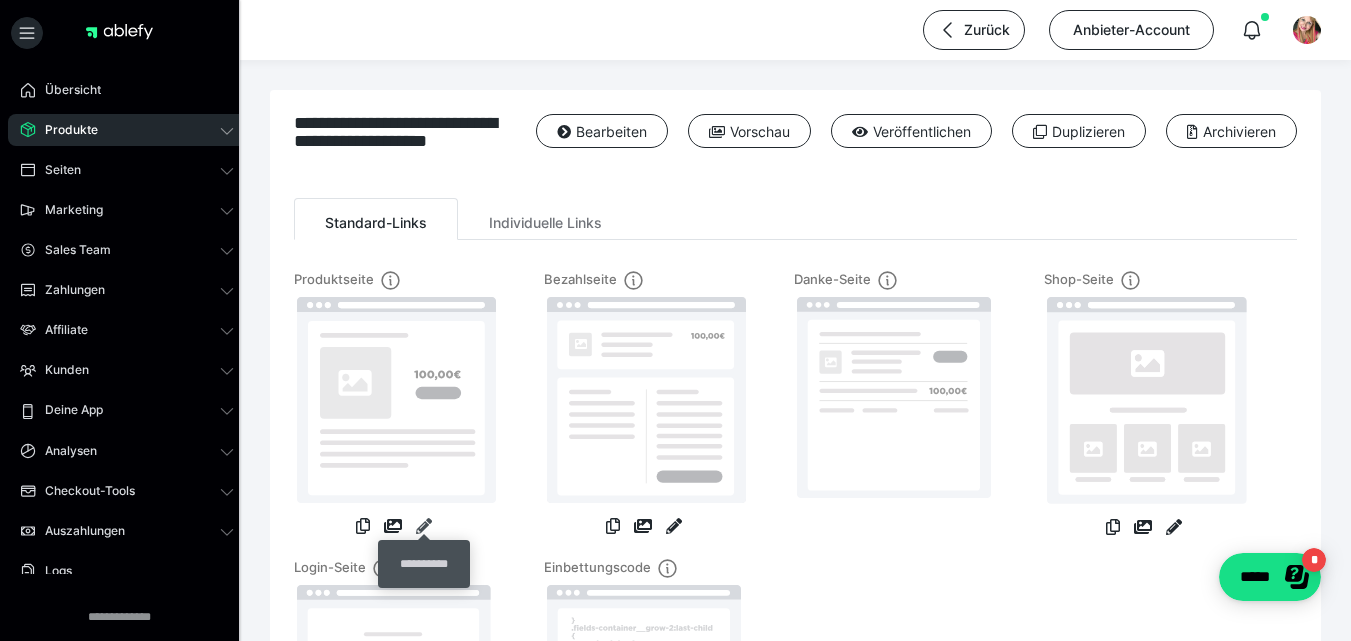 click at bounding box center (424, 526) 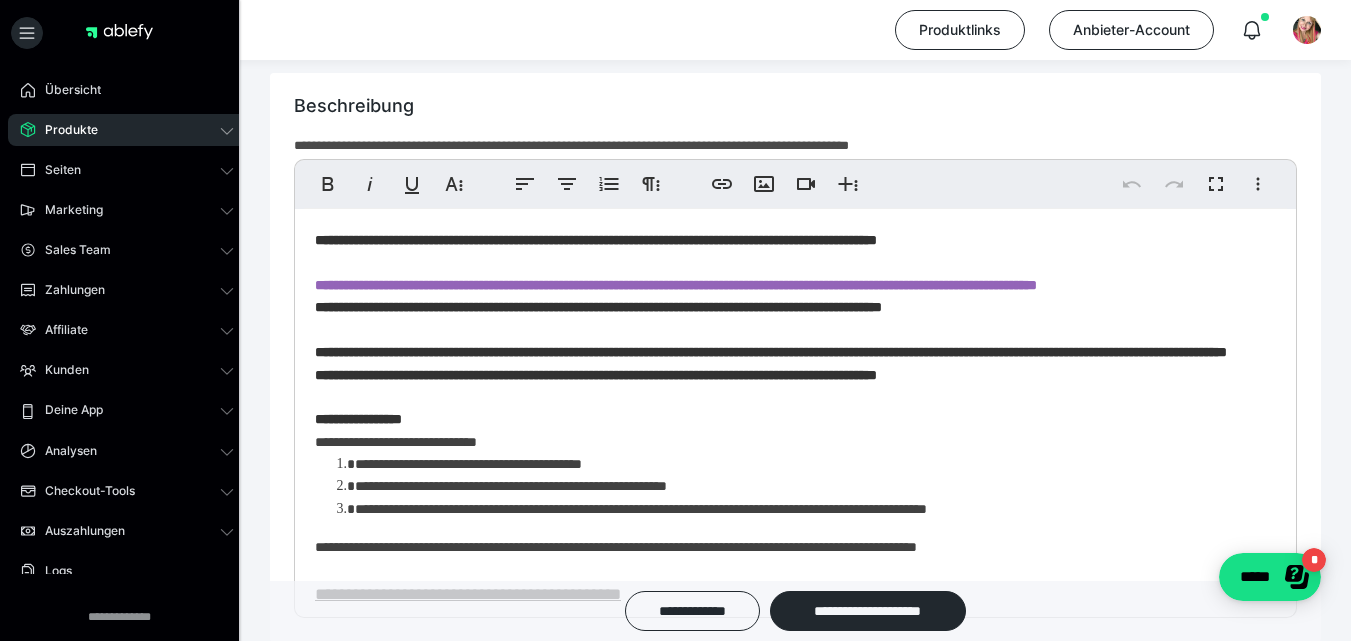 scroll, scrollTop: 1273, scrollLeft: 0, axis: vertical 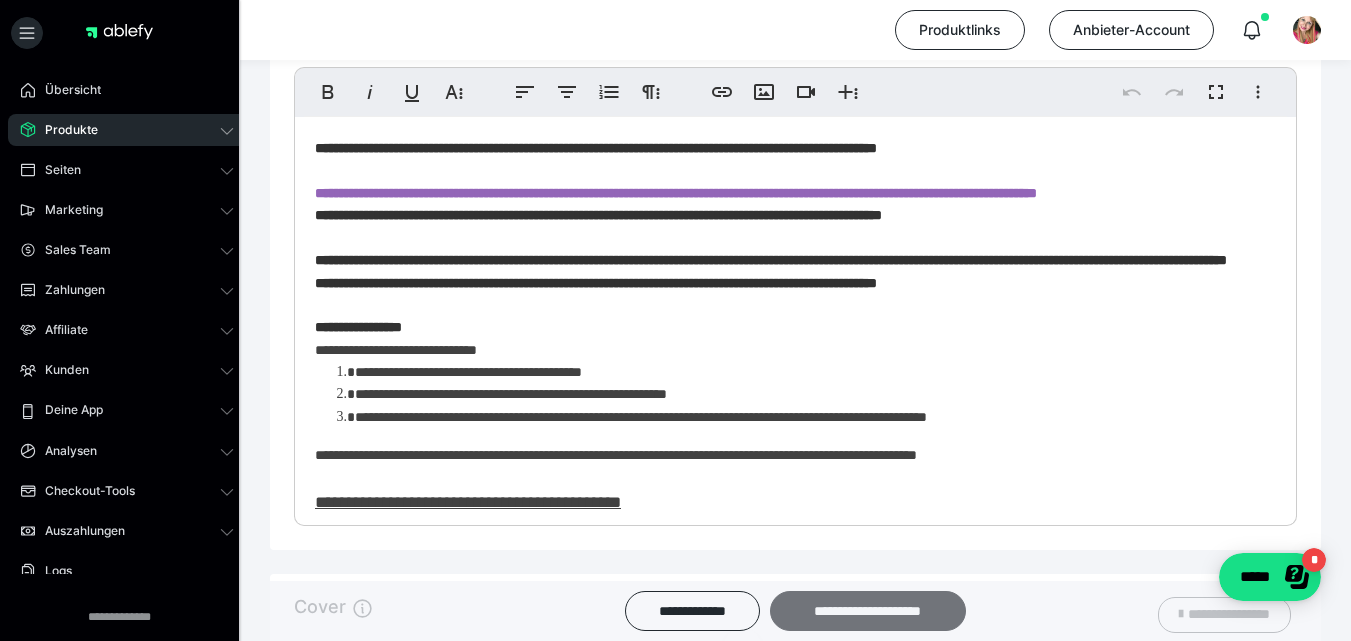 click on "**********" at bounding box center [868, 611] 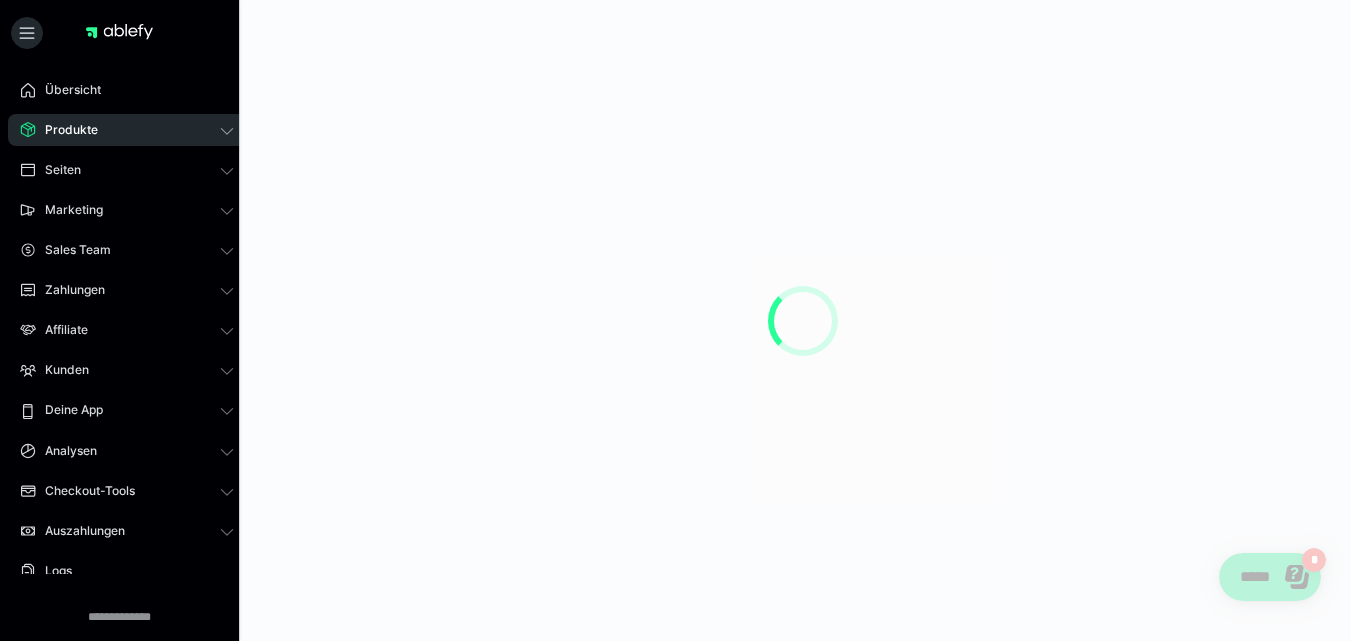 scroll, scrollTop: 0, scrollLeft: 0, axis: both 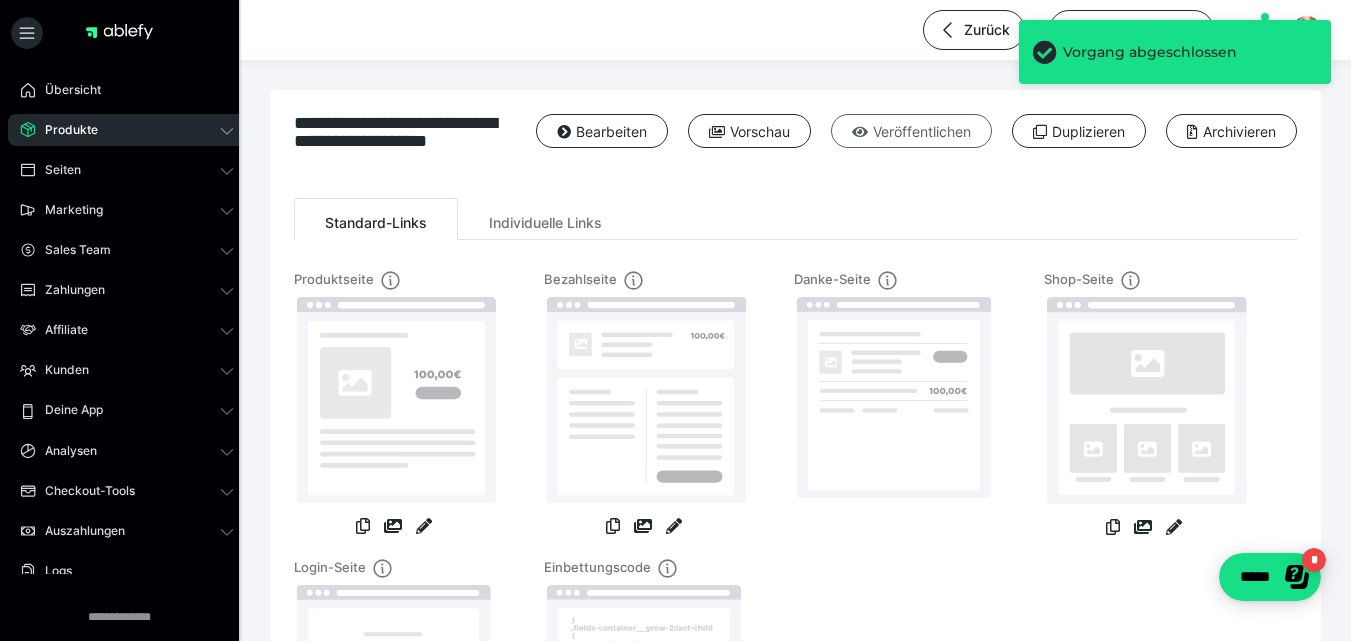 click on "Veröffentlichen" at bounding box center (911, 131) 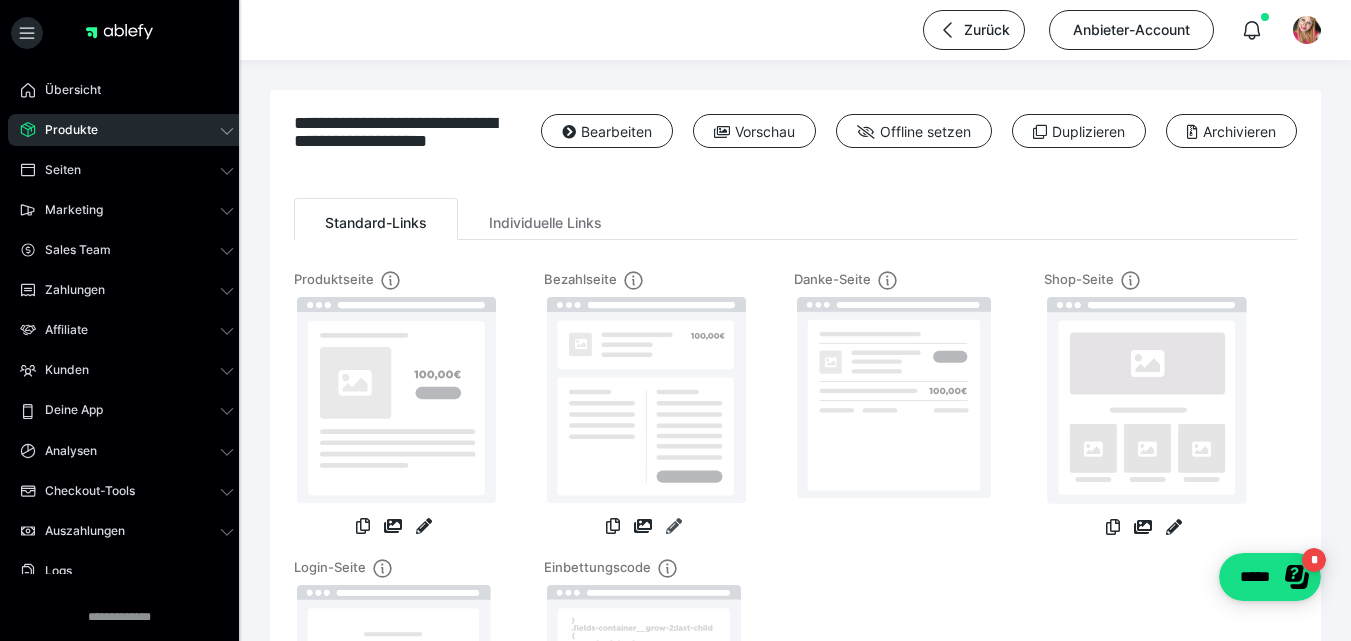 click at bounding box center (674, 526) 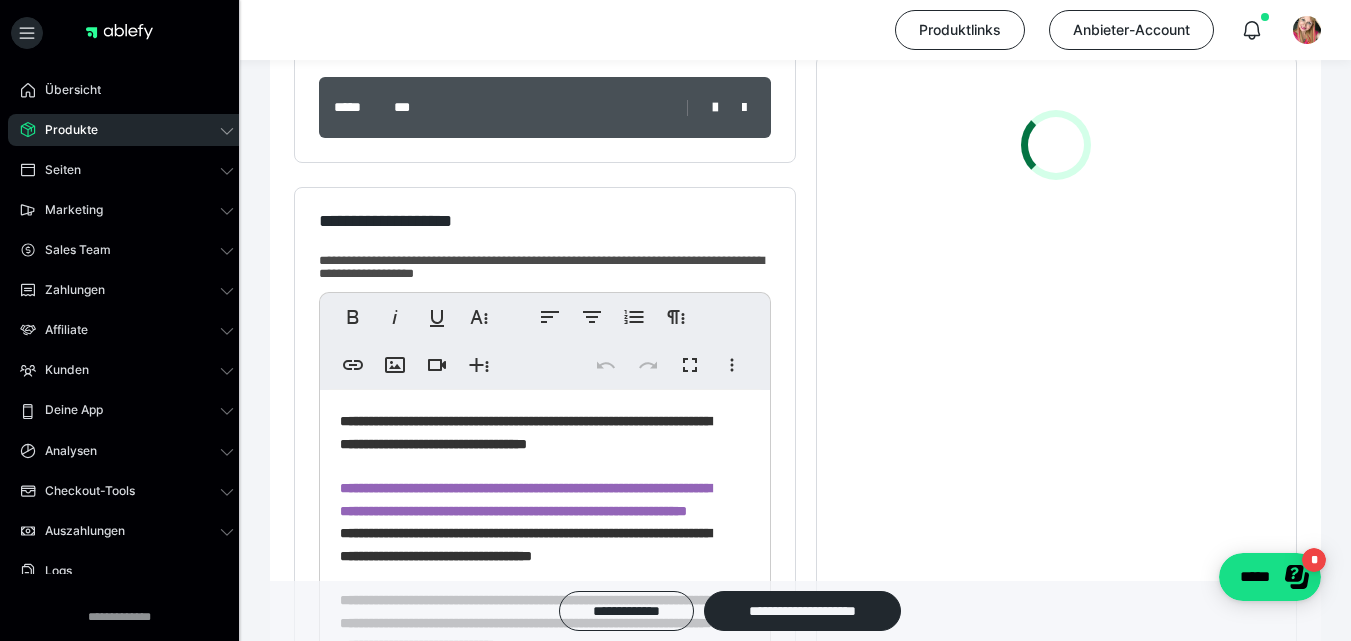 scroll, scrollTop: 0, scrollLeft: 0, axis: both 